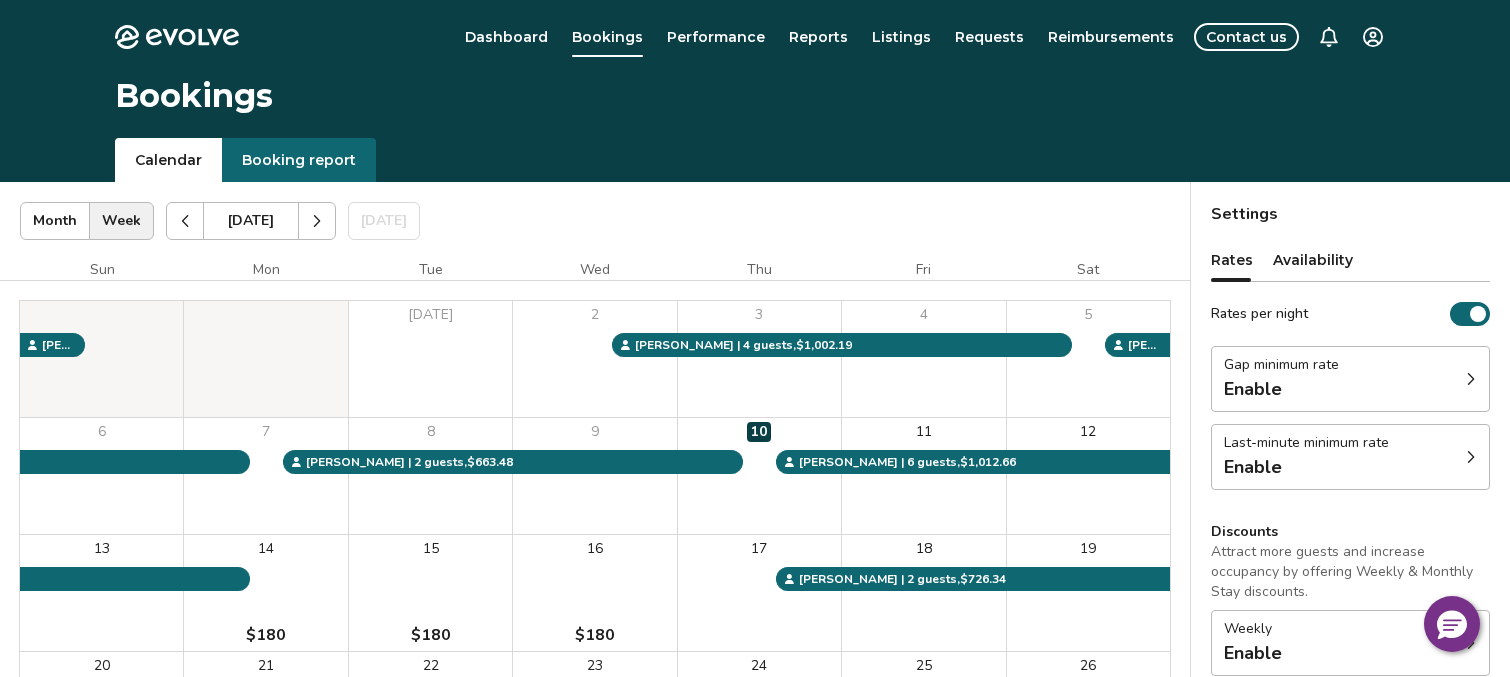 scroll, scrollTop: 0, scrollLeft: 0, axis: both 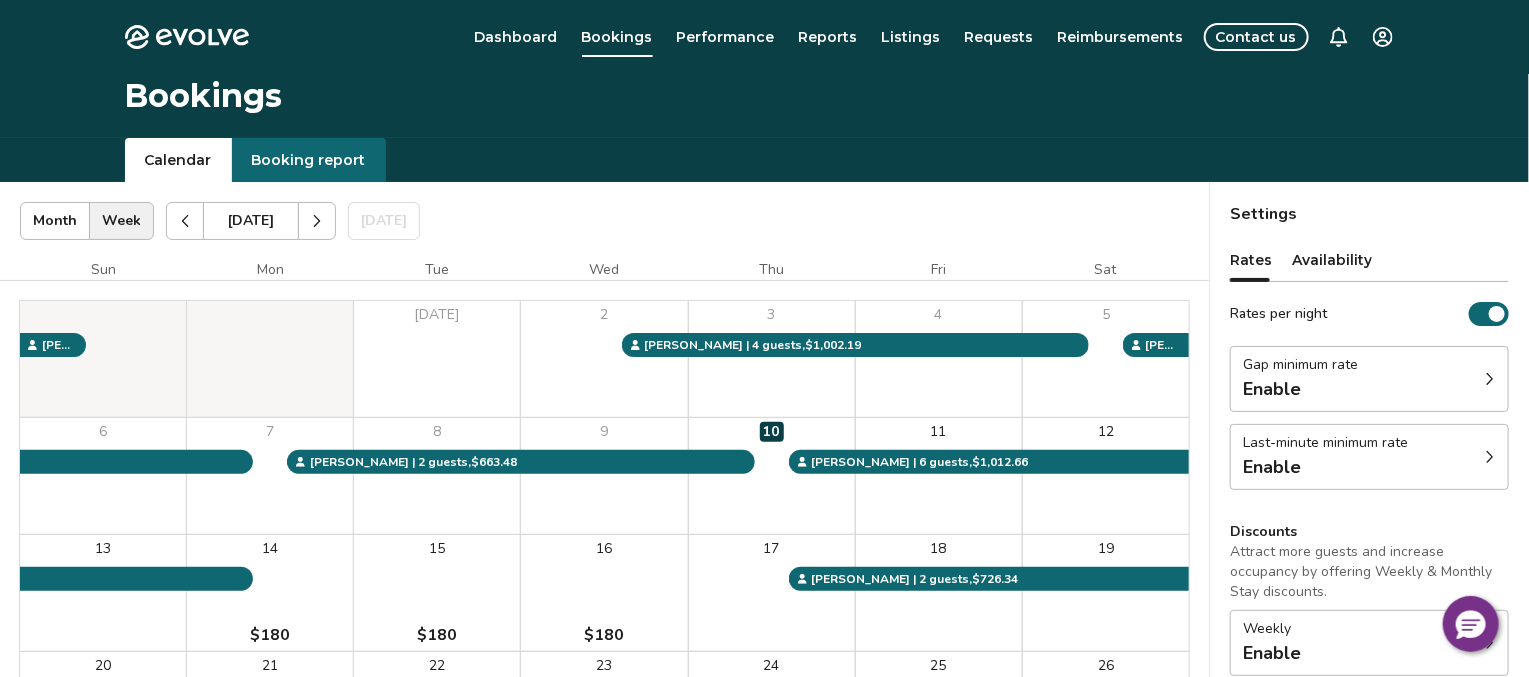 click on "Evolve Dashboard Bookings Performance Reports Listings Requests Reimbursements Contact us Bookings Calendar Booking report [DATE]  | Views Month Week [DATE] [DATE] Settings The Blue Buffalo Cabin [DATE] Sun Mon Tue Wed Thu Fri [DATE] 2 3 4 5 6 7 8 9 10 11 12 13 14 $180 15 $180 16 $180 17 18 19 20 $180 21 $180 22 $180 23 $180 24 25 26 27 28 $180 29 $180 30 $180 31 $180 Owner block | 26 nights,  Maintenance or Renovation [PERSON_NAME] | 6 guests ,  $1,012.66 [PERSON_NAME] | 2 guests ,  $726.34 [PERSON_NAME] | 4 guests ,  $1,002.19 [PERSON_NAME] | 9 guests ,  $516.82 [PERSON_NAME] | 2 guests ,  $663.48 [PERSON_NAME] | 3 guests ,  $827.59 [PERSON_NAME] | 6 guests ,  $501.10 Booking Pending Evolve/Owner Settings Rates Availability Rates per night Gap minimum rate Enable Last-minute minimum rate Enable Discounts Attract more guests and increase occupancy by offering Weekly & Monthly Stay discounts. Weekly Enable Monthly 25% off View rates, policies, & fees Gap minimum rate Reduce your minimum rate by 20% (Fridays and Saturdays excluded)." at bounding box center (764, 517) 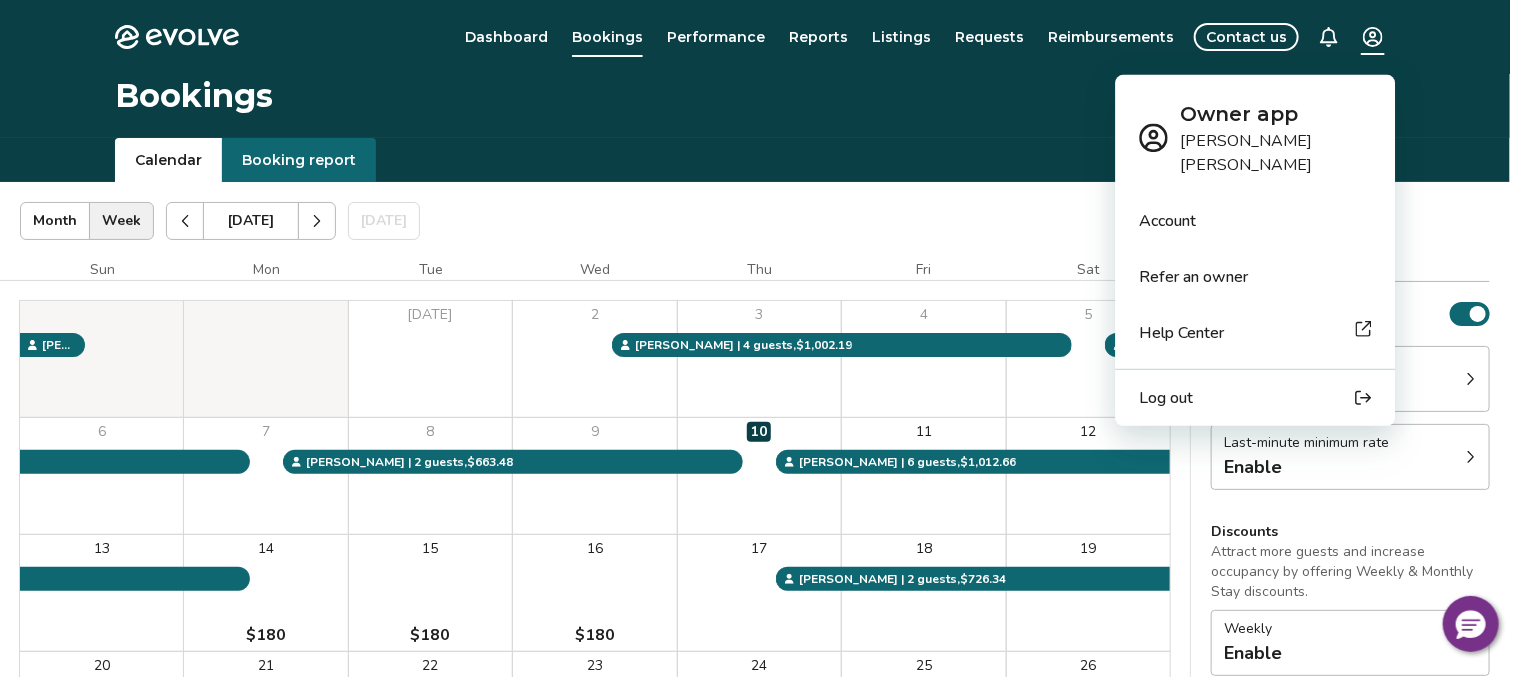 click on "Help Center" at bounding box center [1181, 333] 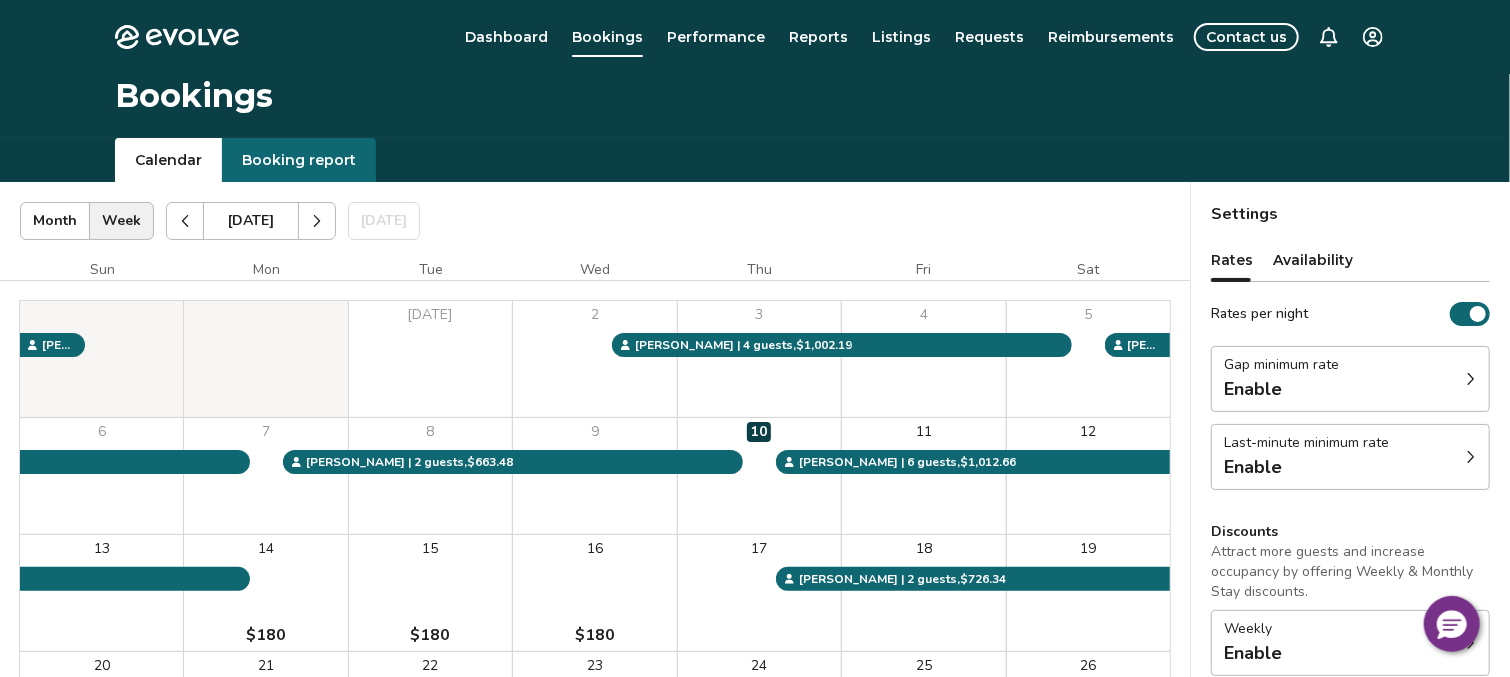 click on "Booking report" at bounding box center [299, 160] 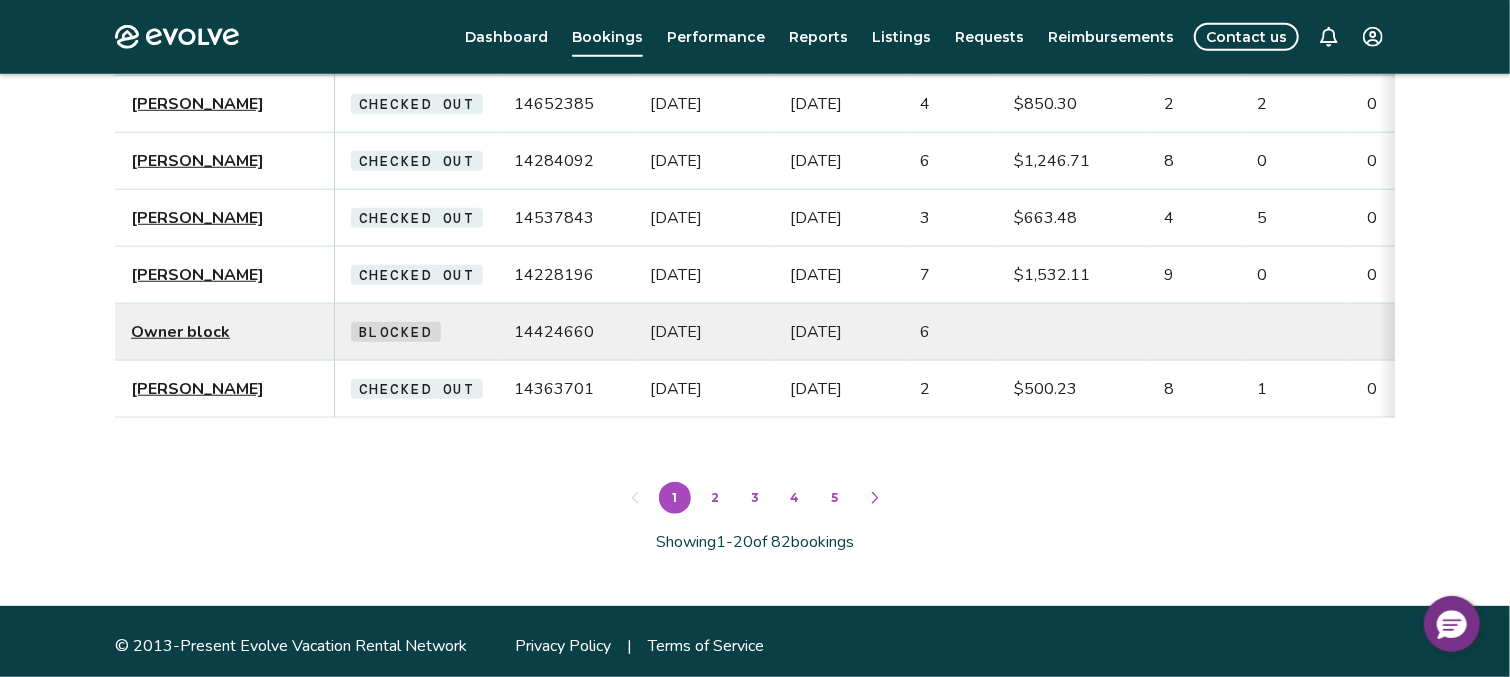 scroll, scrollTop: 1093, scrollLeft: 0, axis: vertical 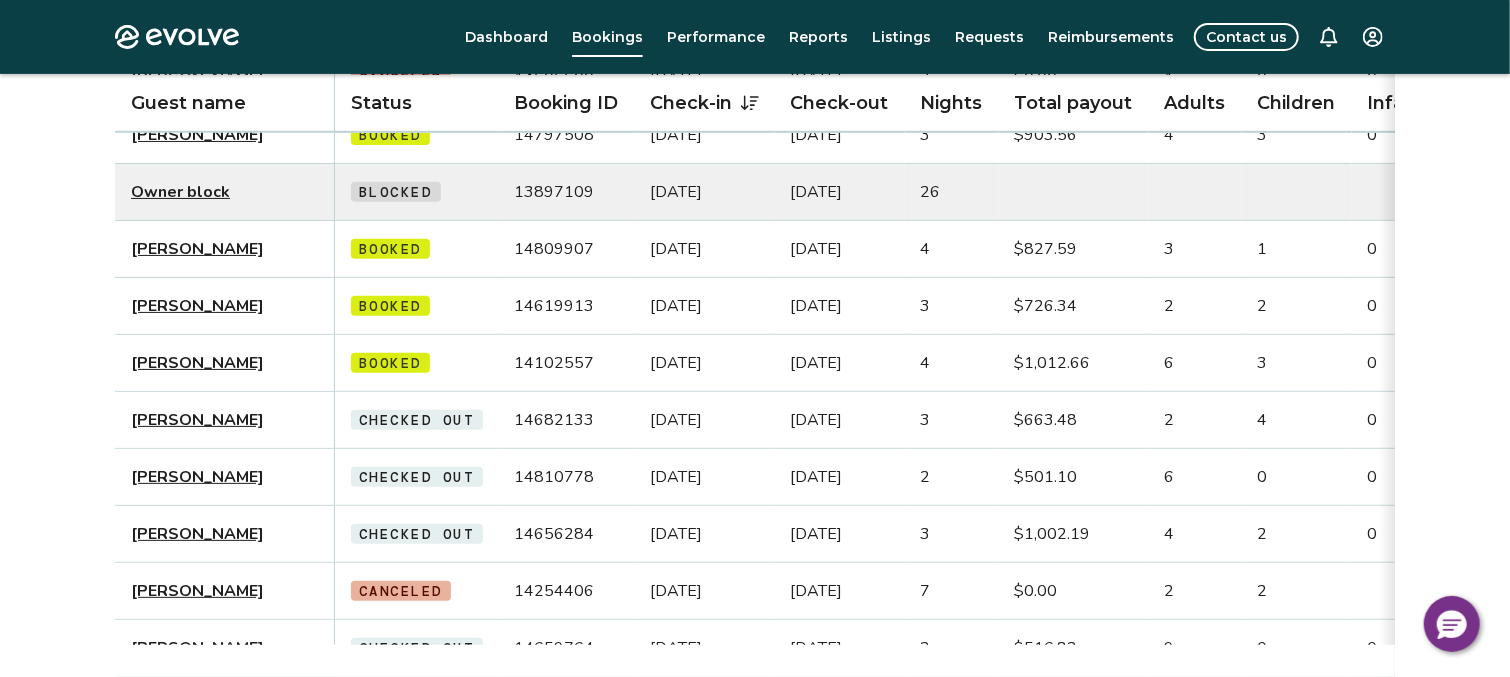 click on "[PERSON_NAME]" at bounding box center (225, 420) 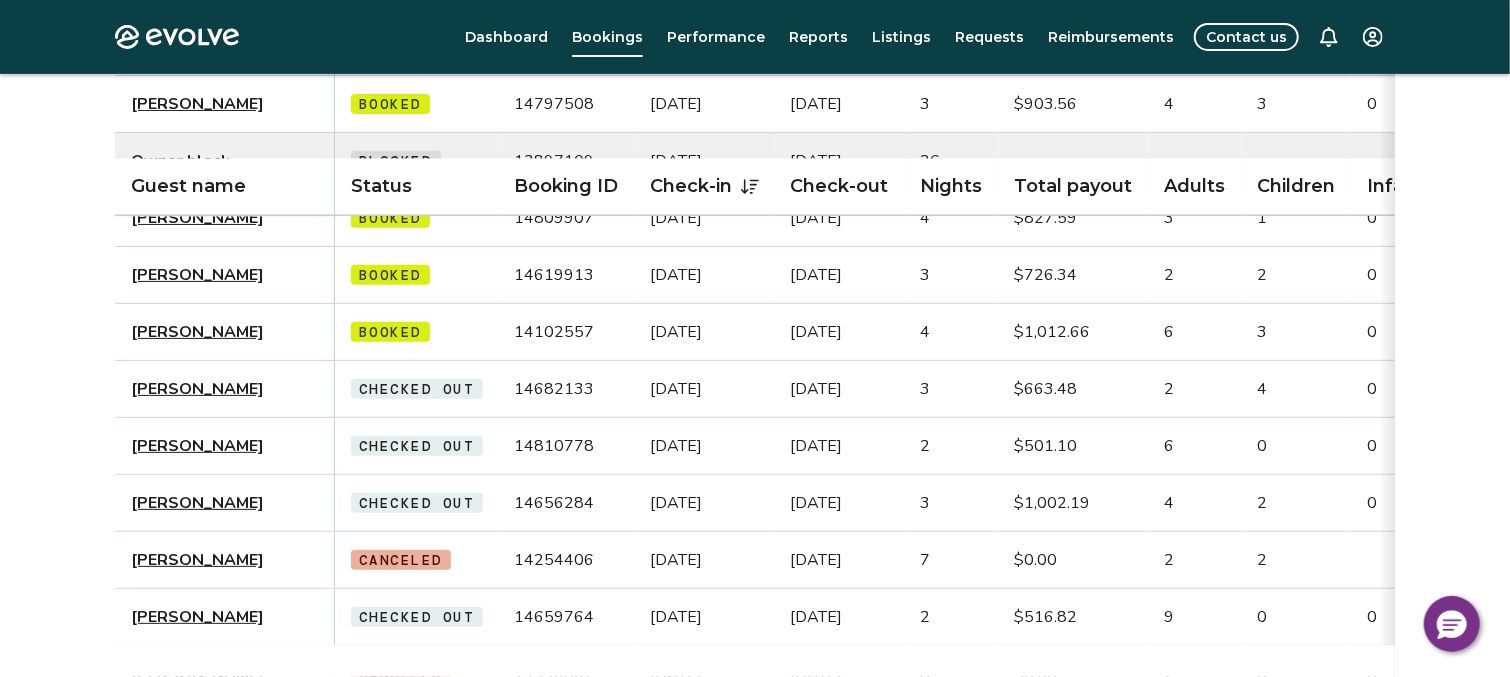 scroll, scrollTop: 375, scrollLeft: 0, axis: vertical 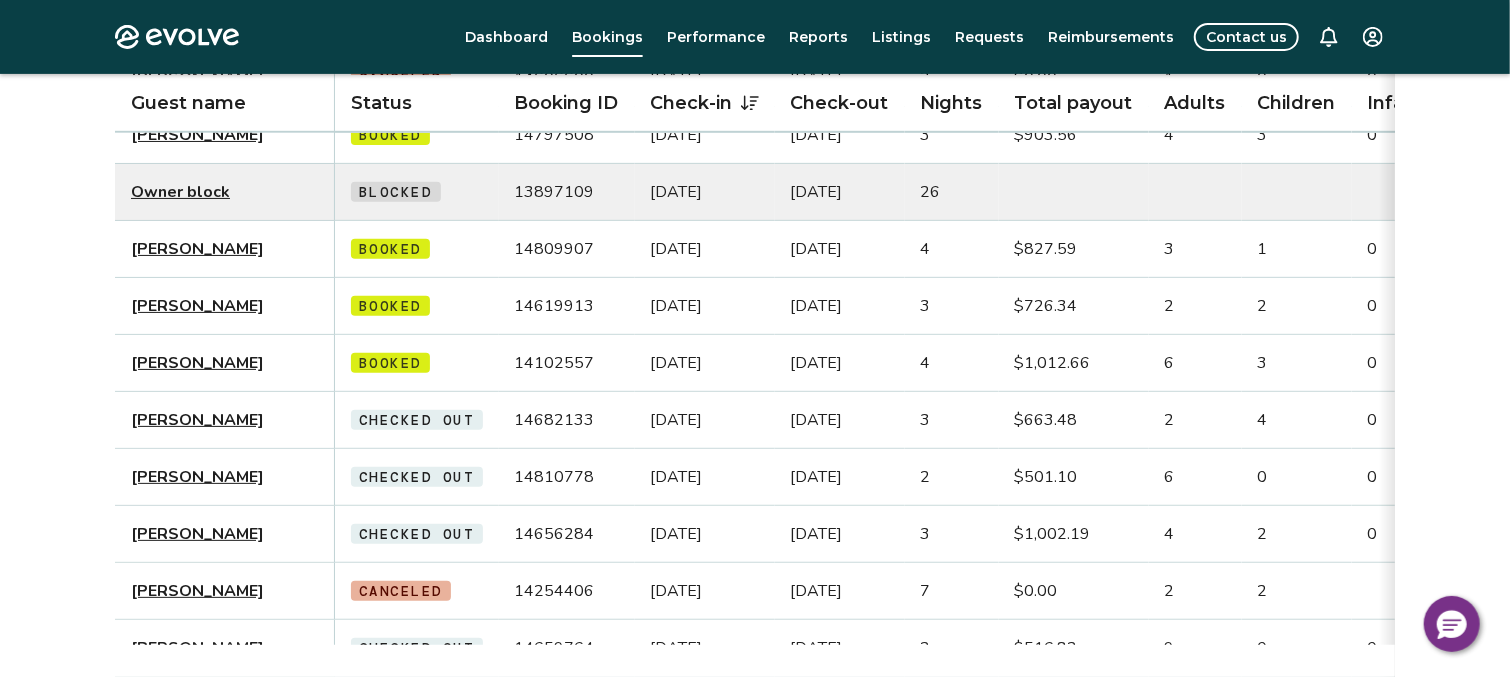 click on "[PERSON_NAME]" at bounding box center (197, 420) 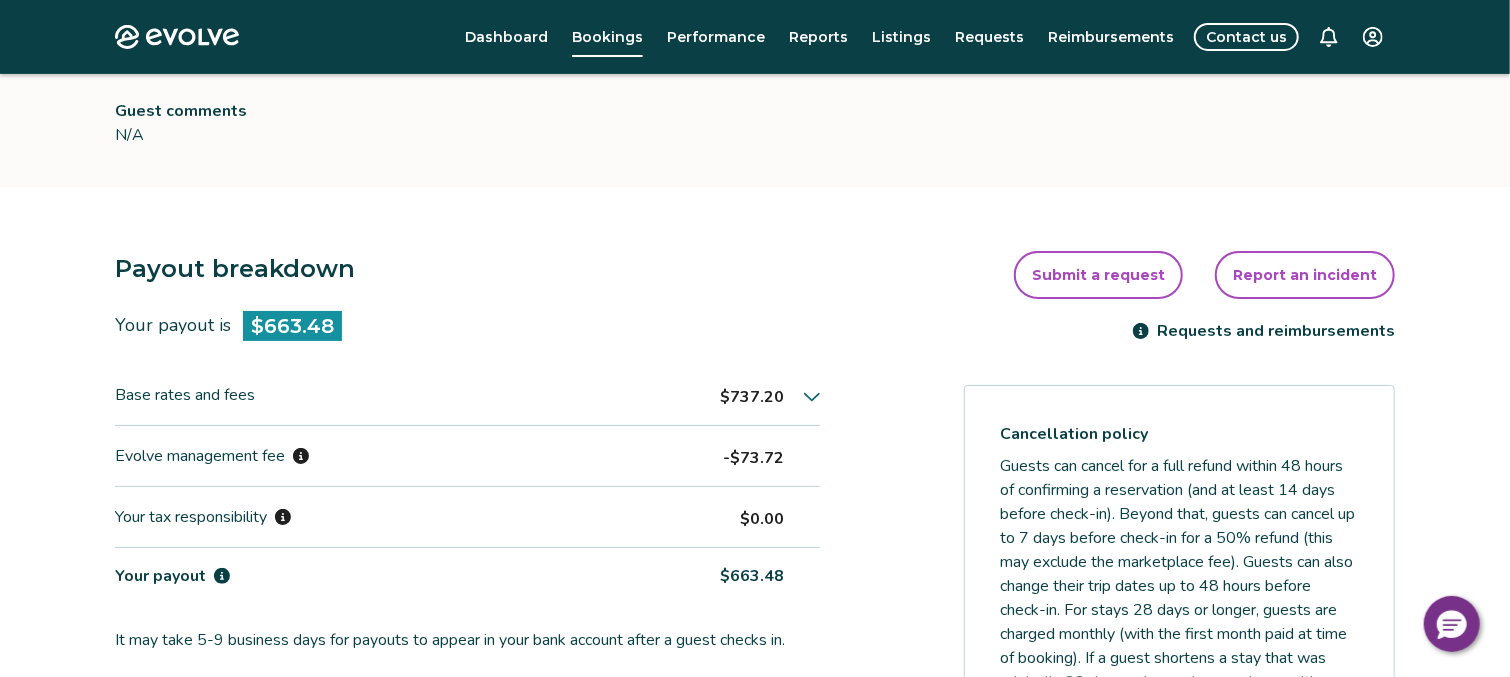 scroll, scrollTop: 375, scrollLeft: 0, axis: vertical 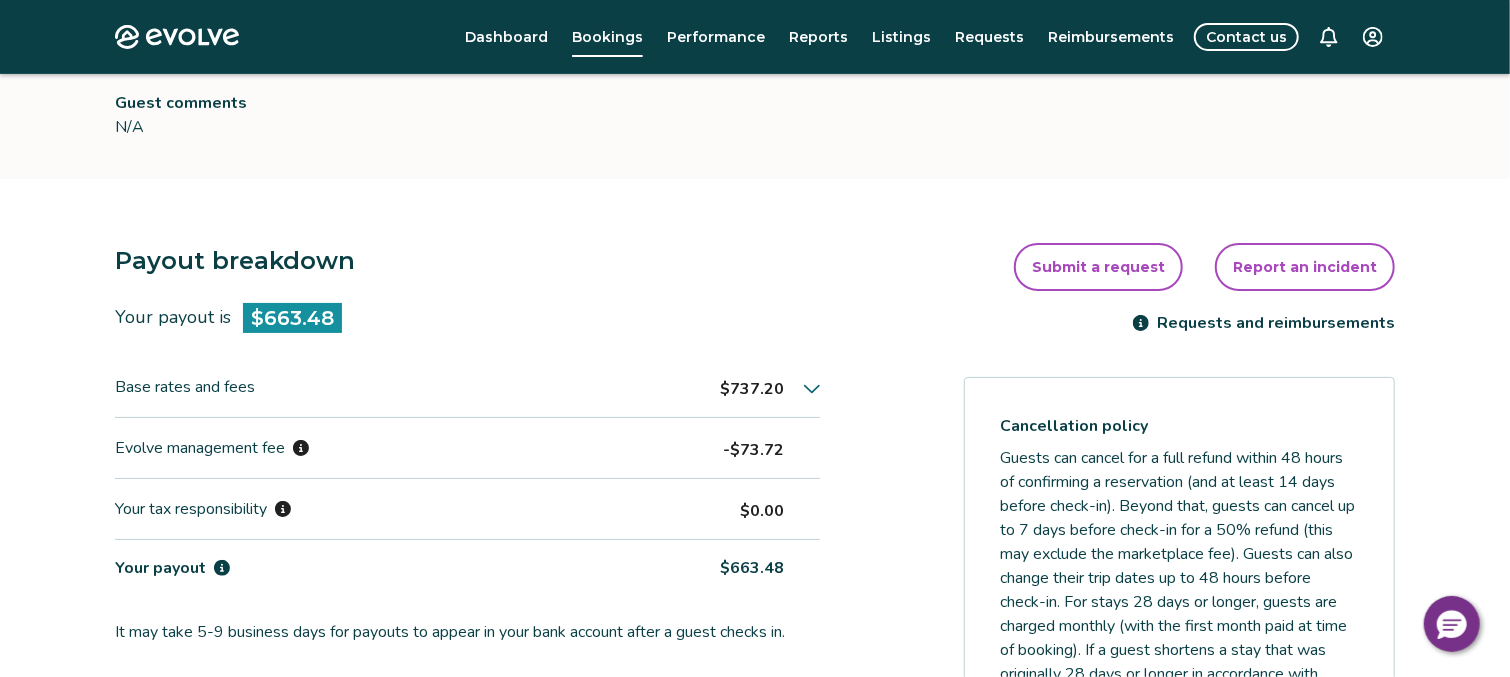 click on "Report an incident" at bounding box center [1305, 267] 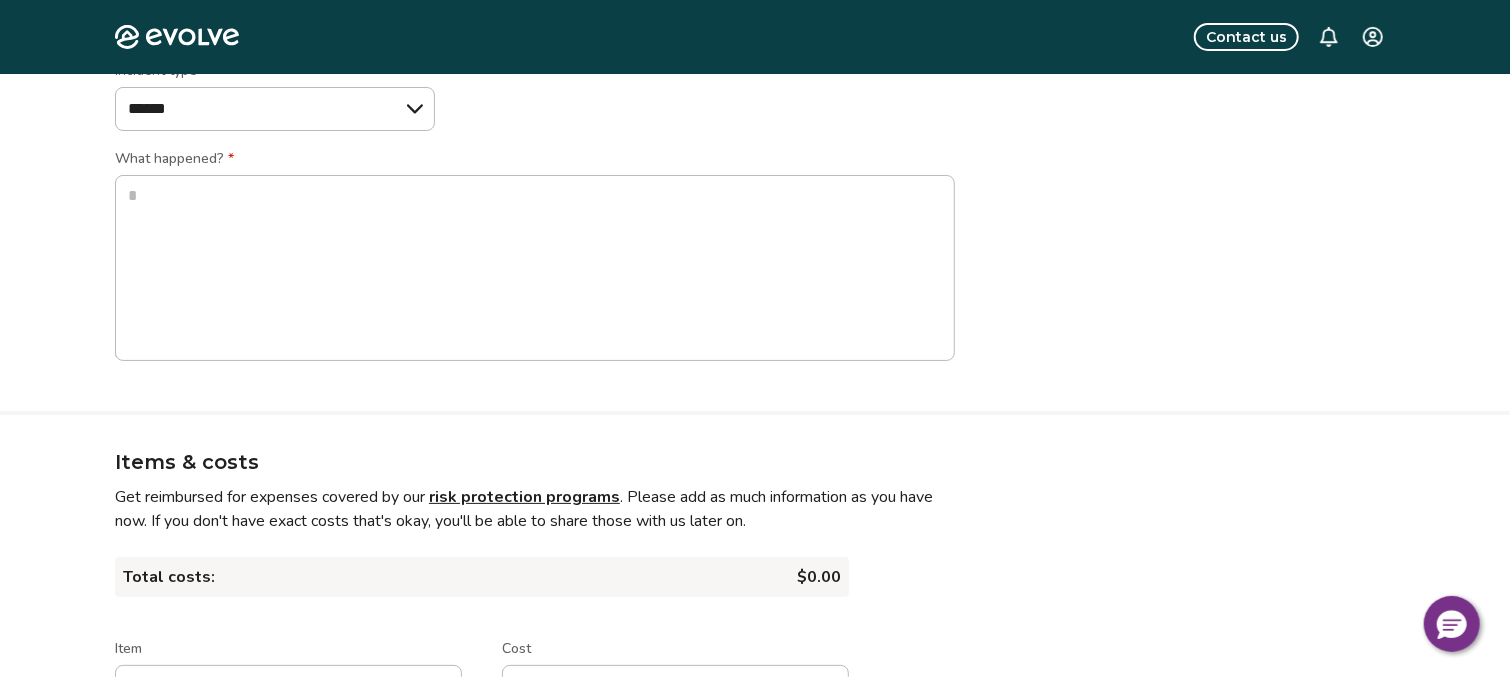 scroll, scrollTop: 0, scrollLeft: 0, axis: both 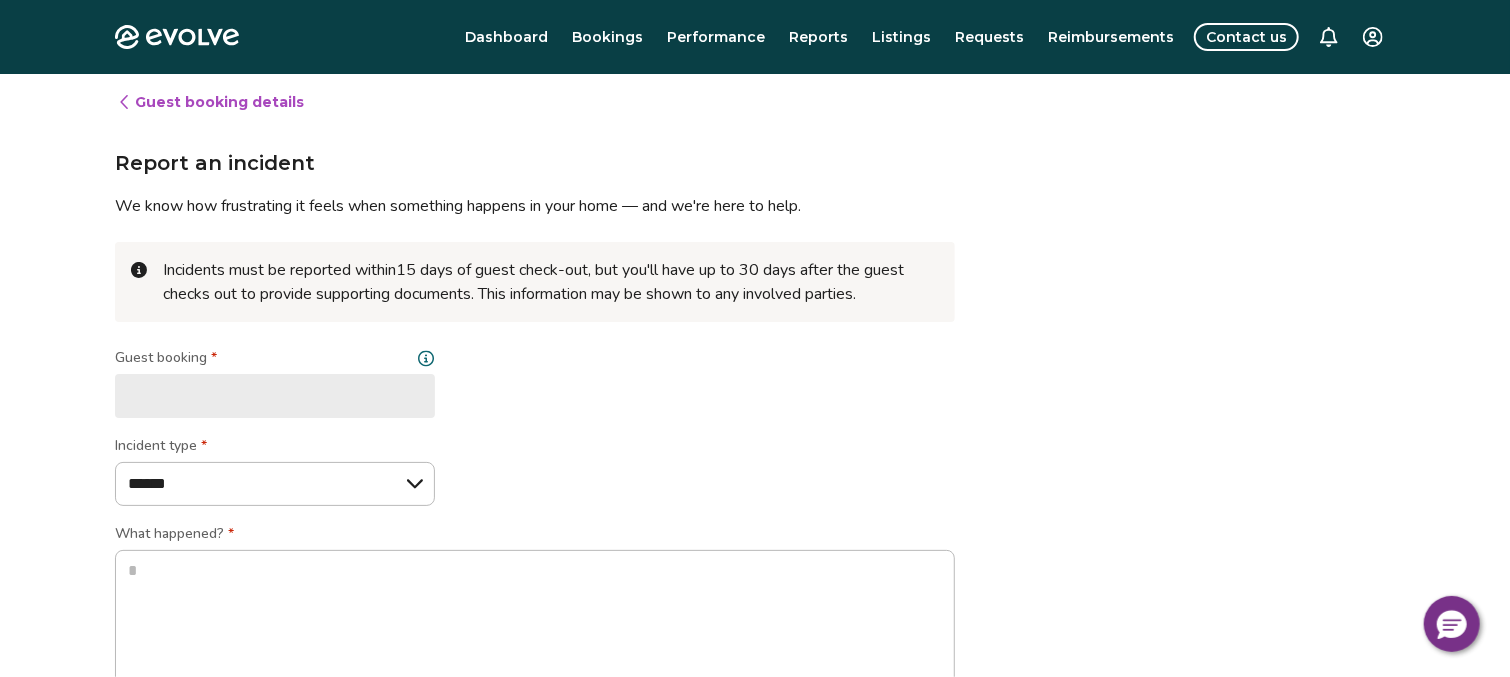type on "*" 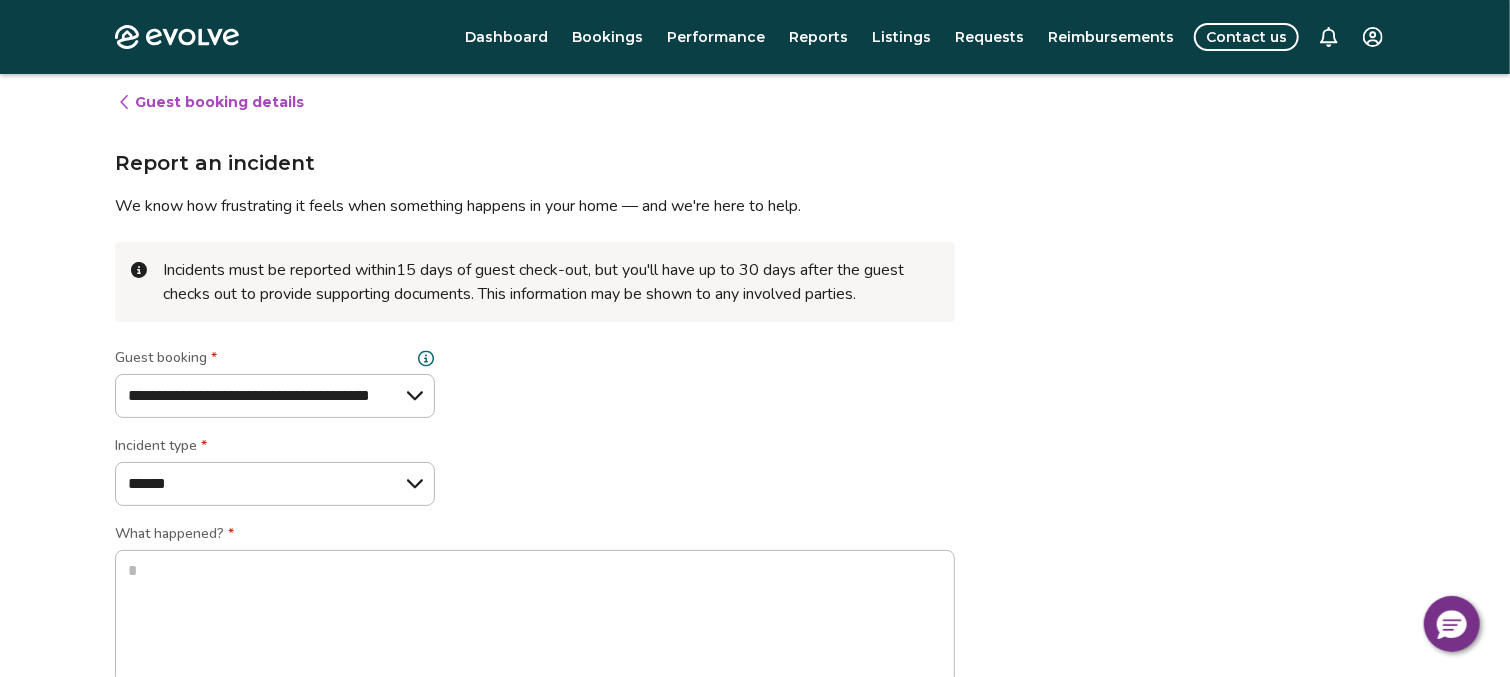 scroll, scrollTop: 124, scrollLeft: 0, axis: vertical 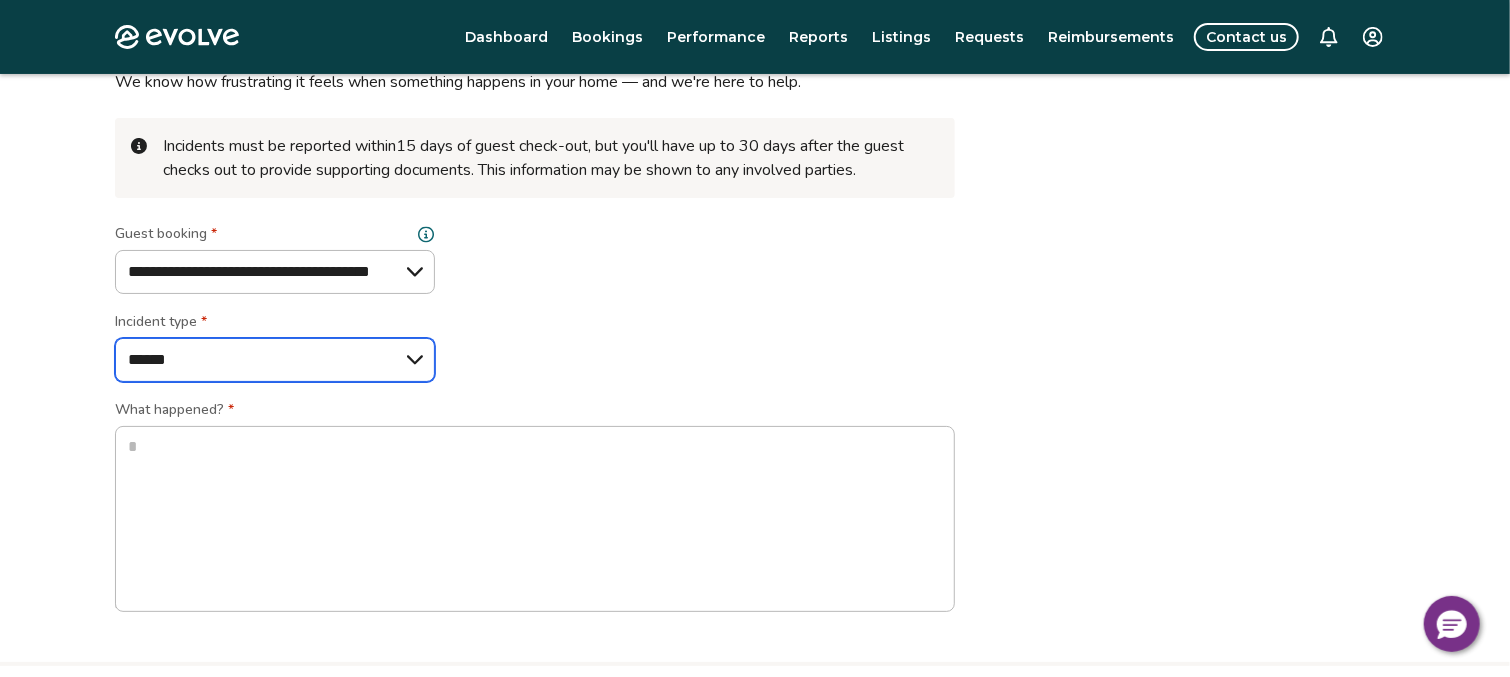 click on "**********" at bounding box center [275, 360] 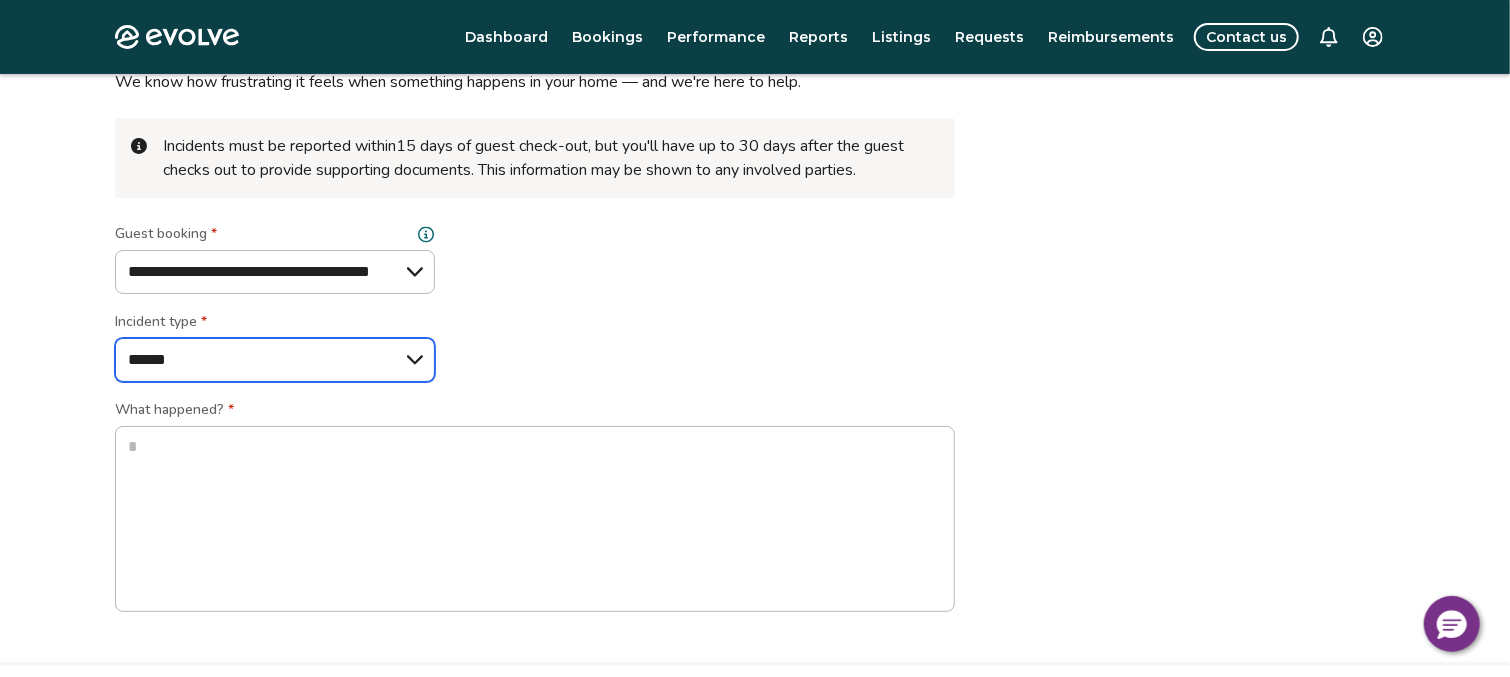 click on "**********" at bounding box center (275, 360) 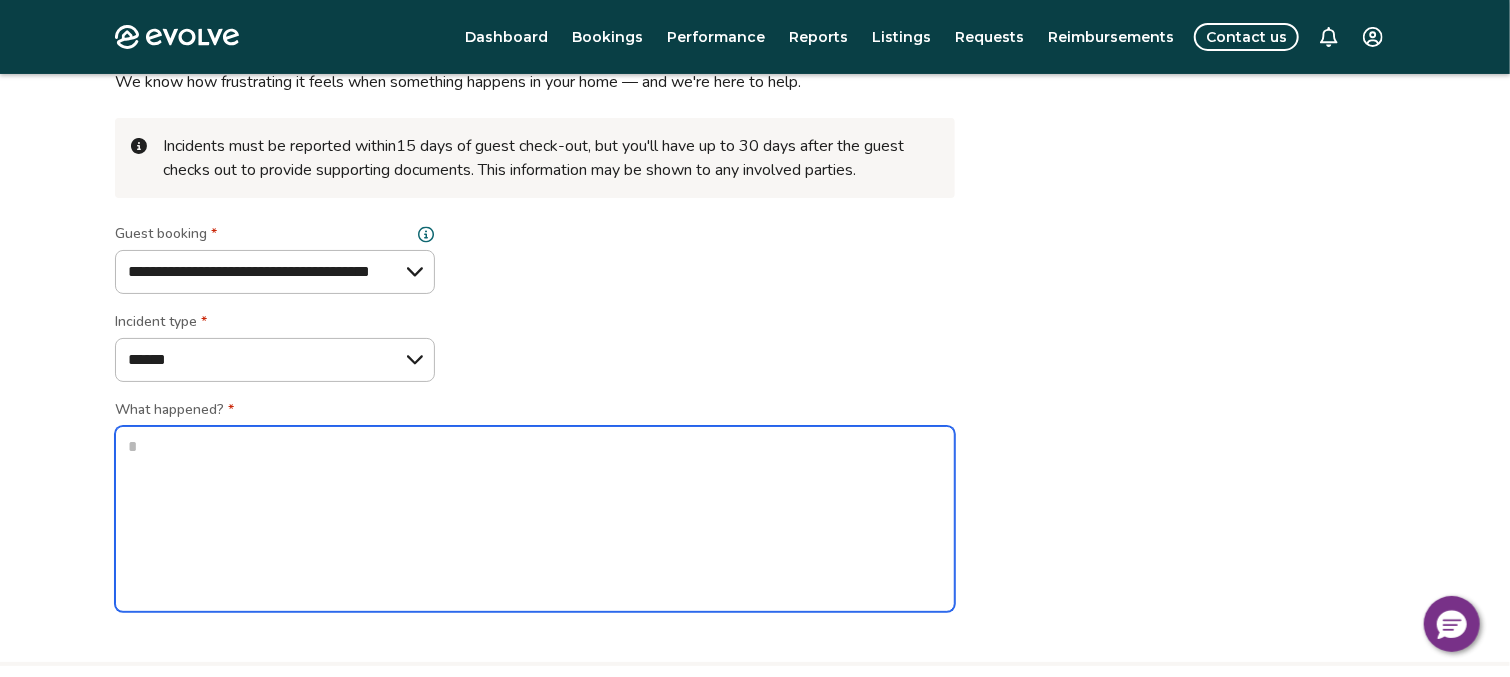 click at bounding box center (535, 519) 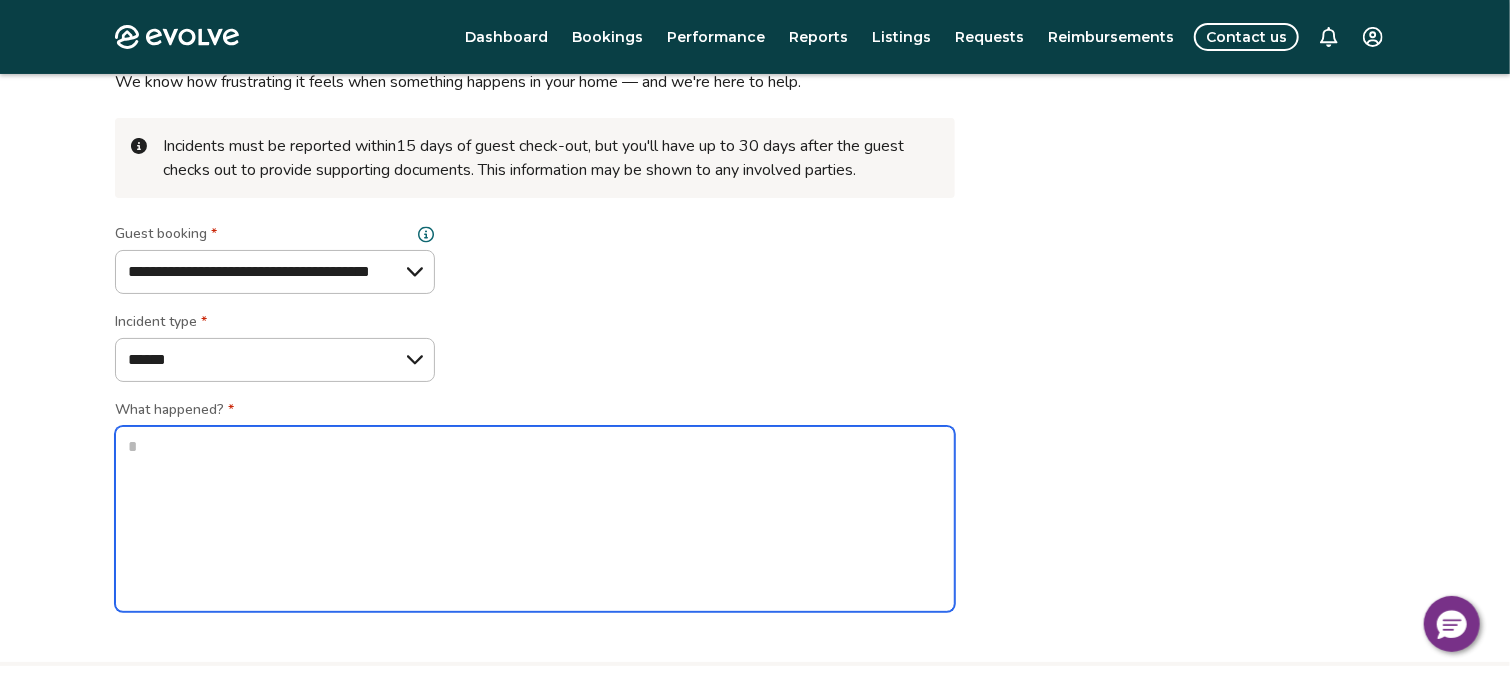 type on "*" 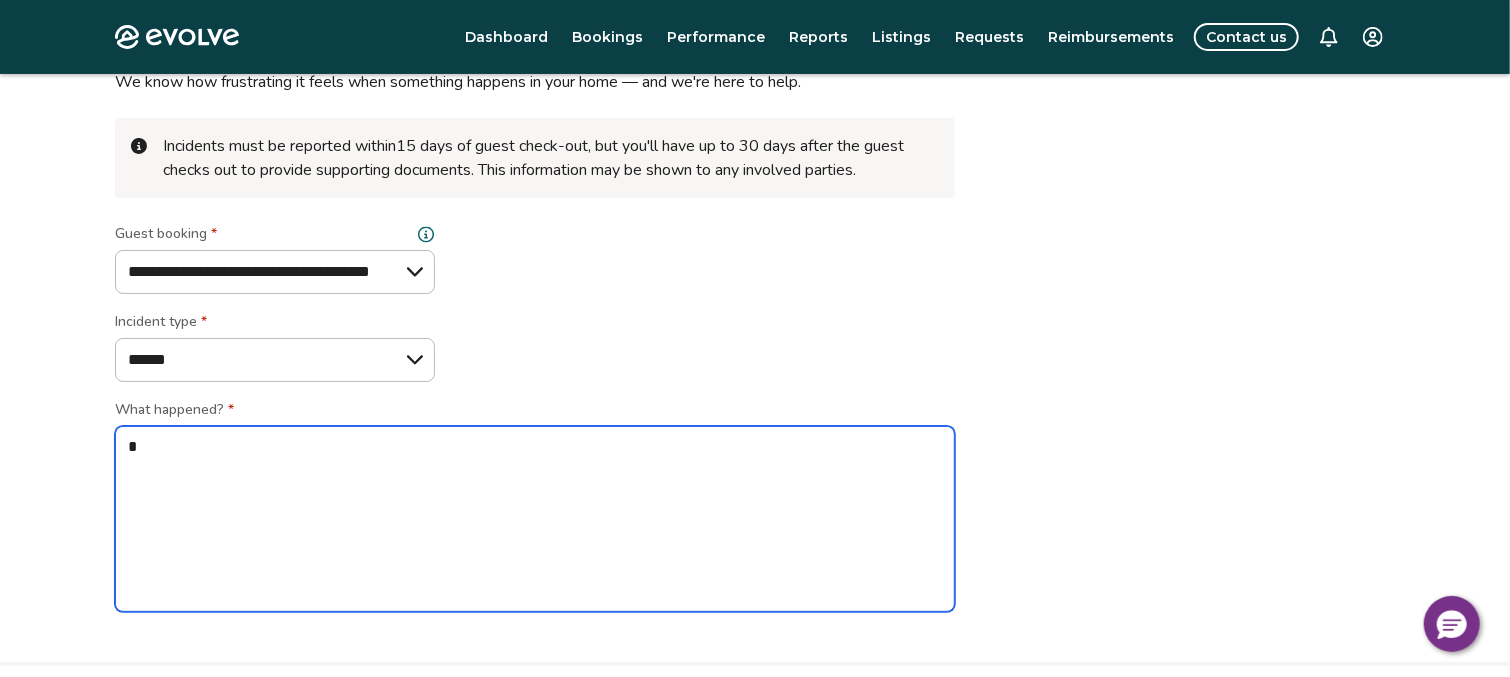 type on "*" 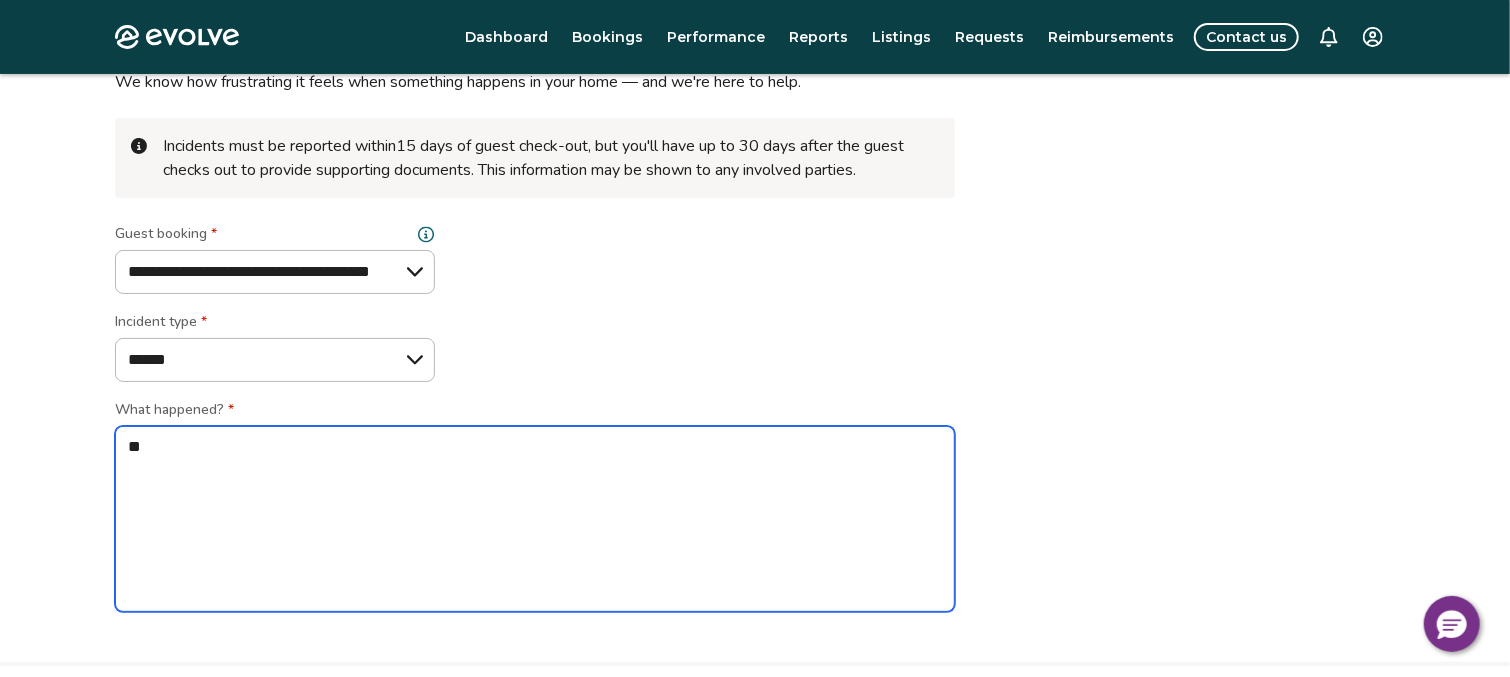type on "*" 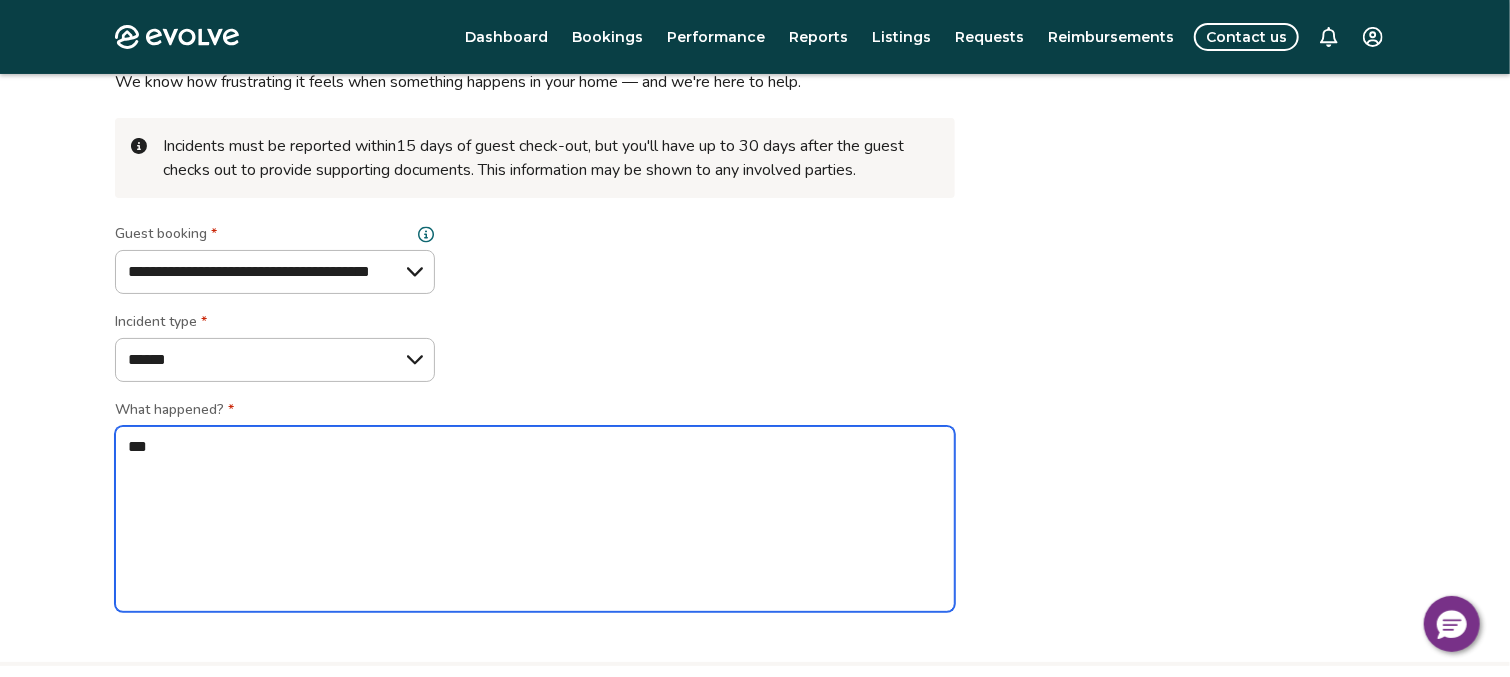 type on "*" 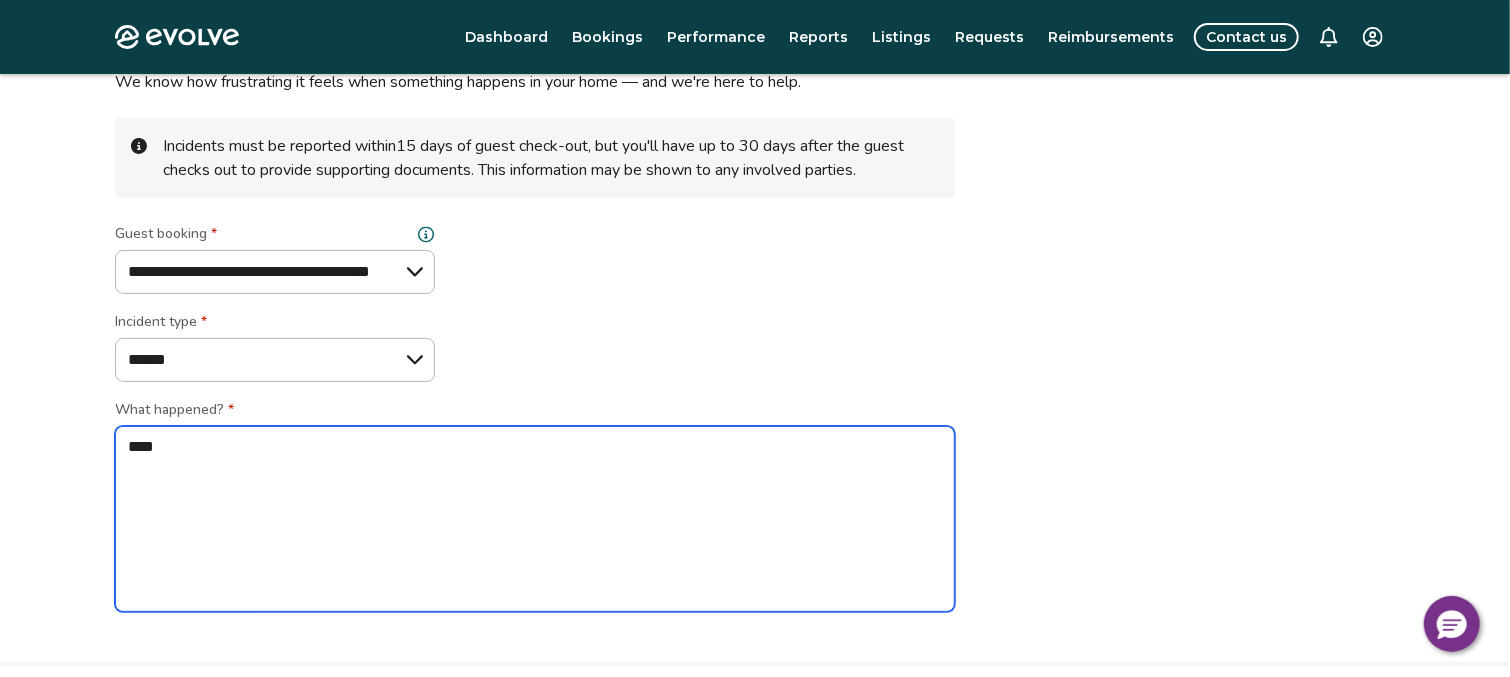 type on "*" 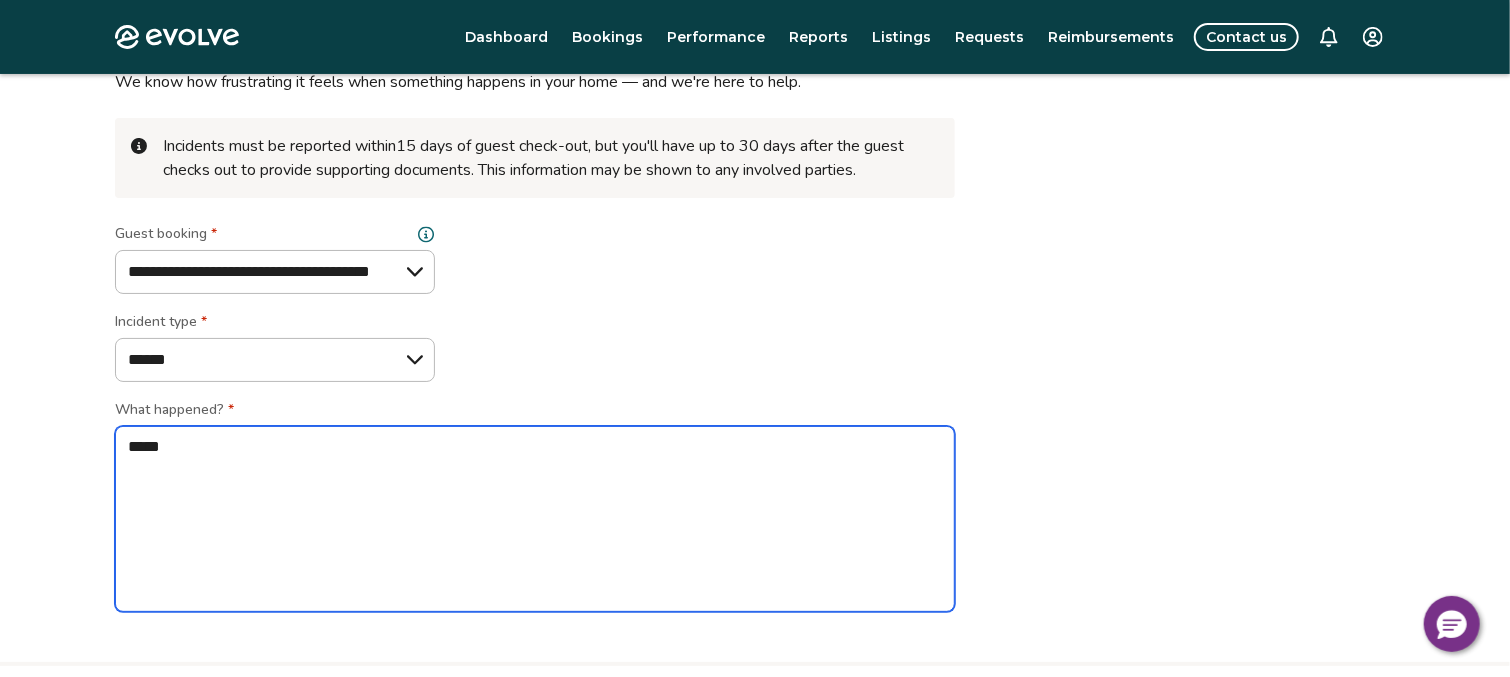 type on "*" 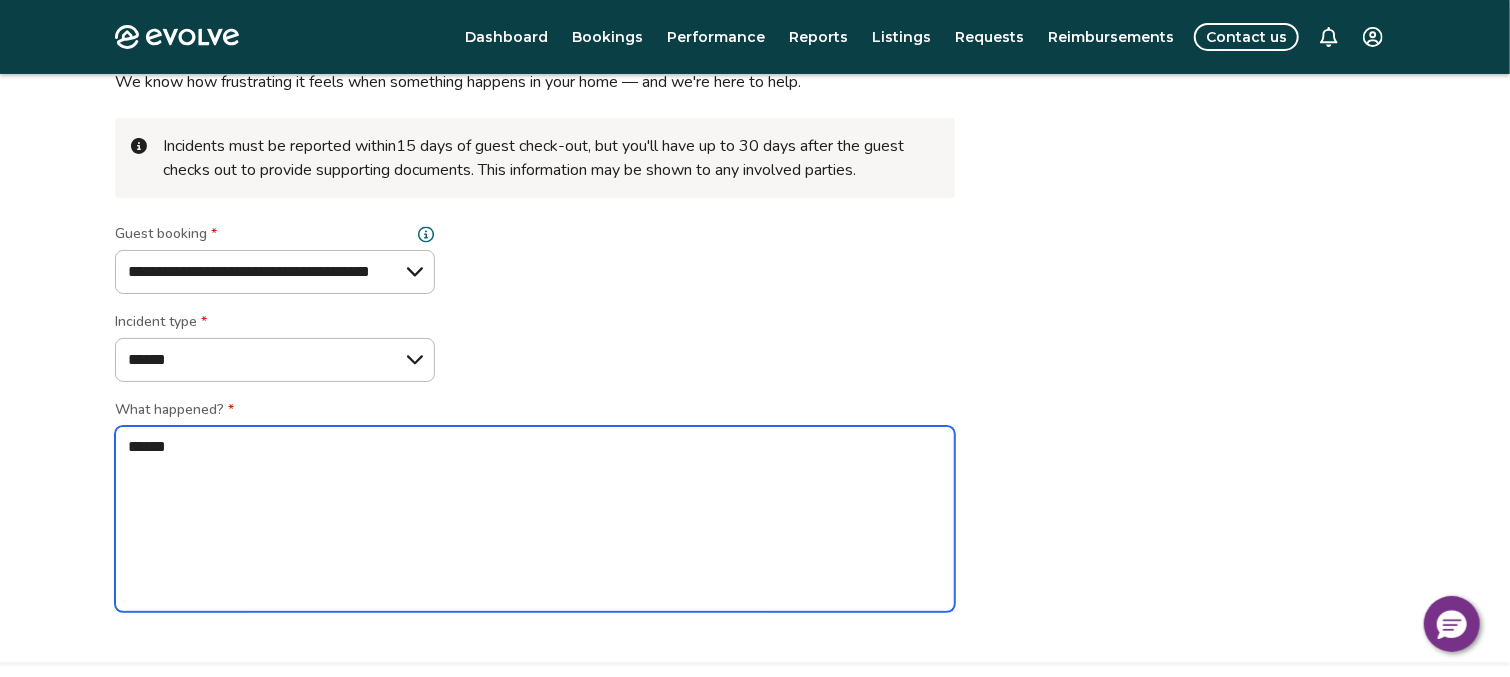 type on "*" 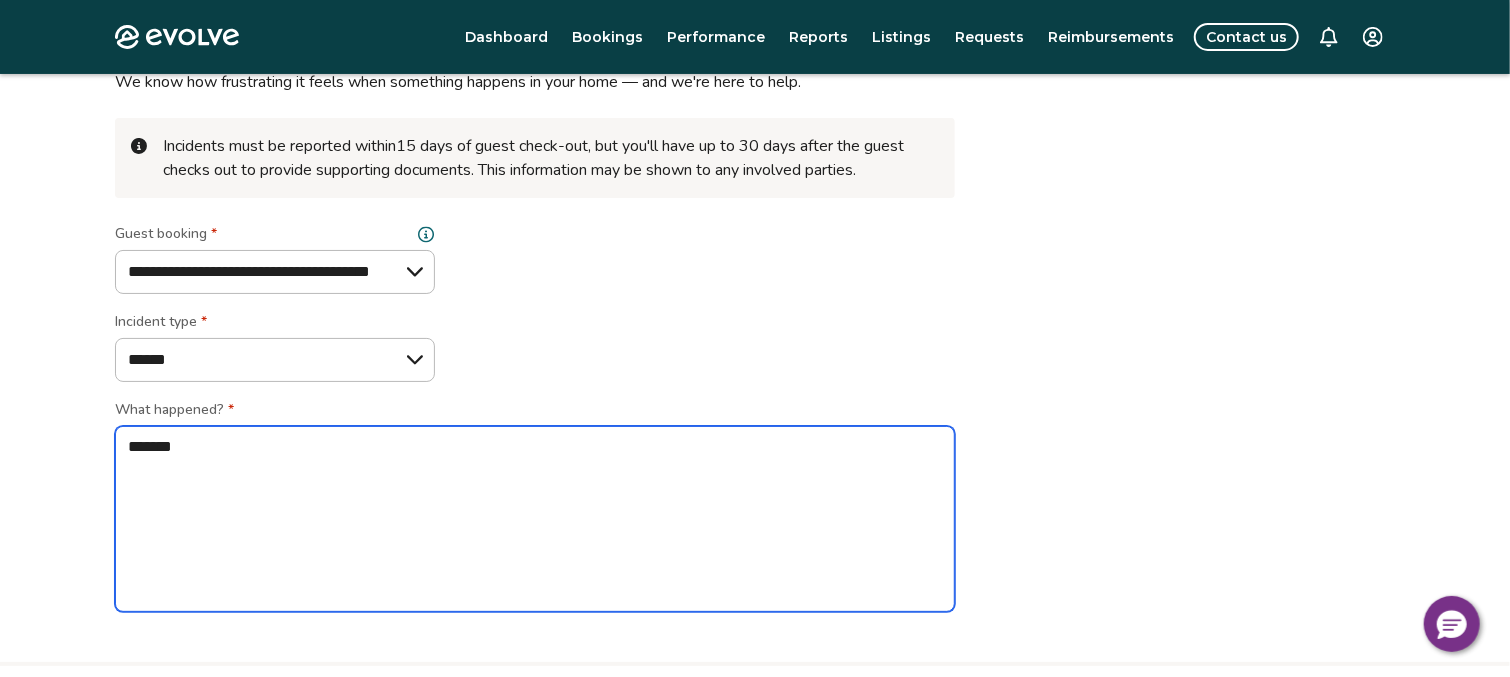 type on "*" 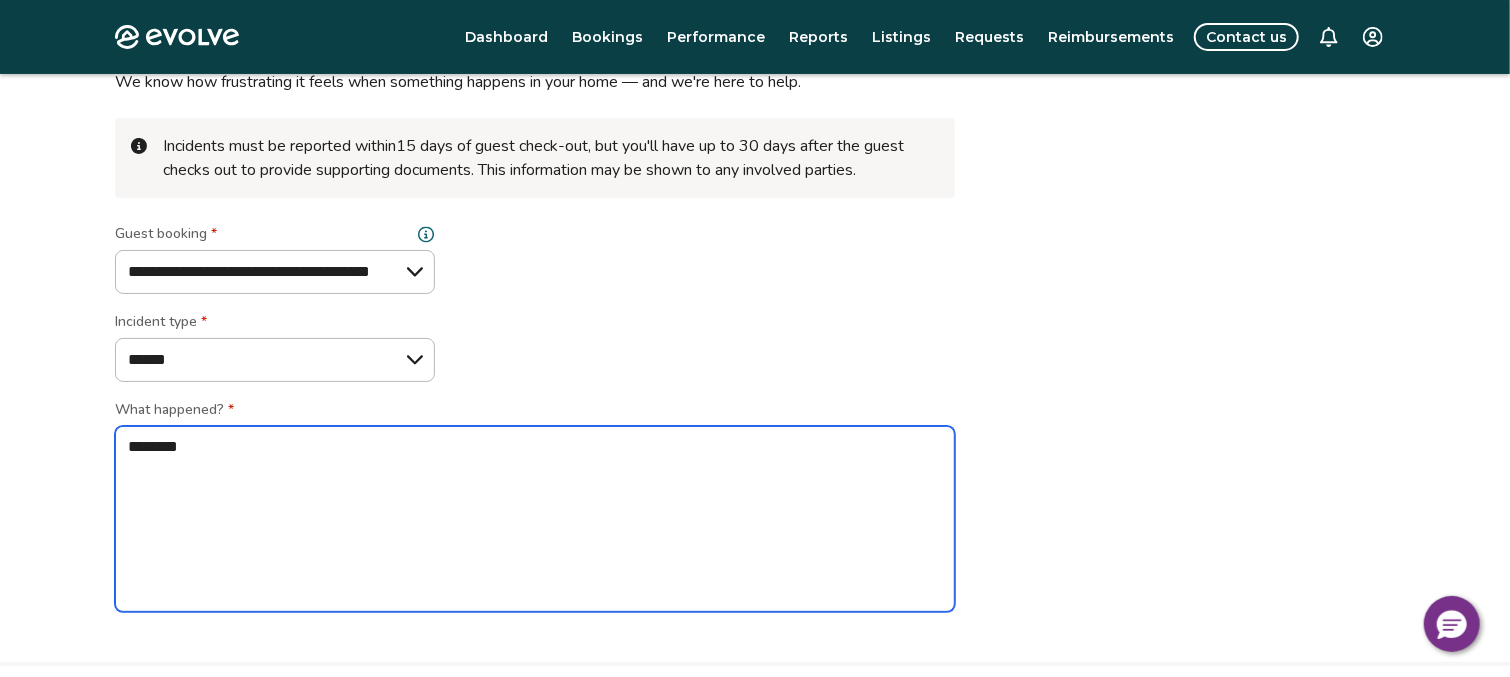 type on "*" 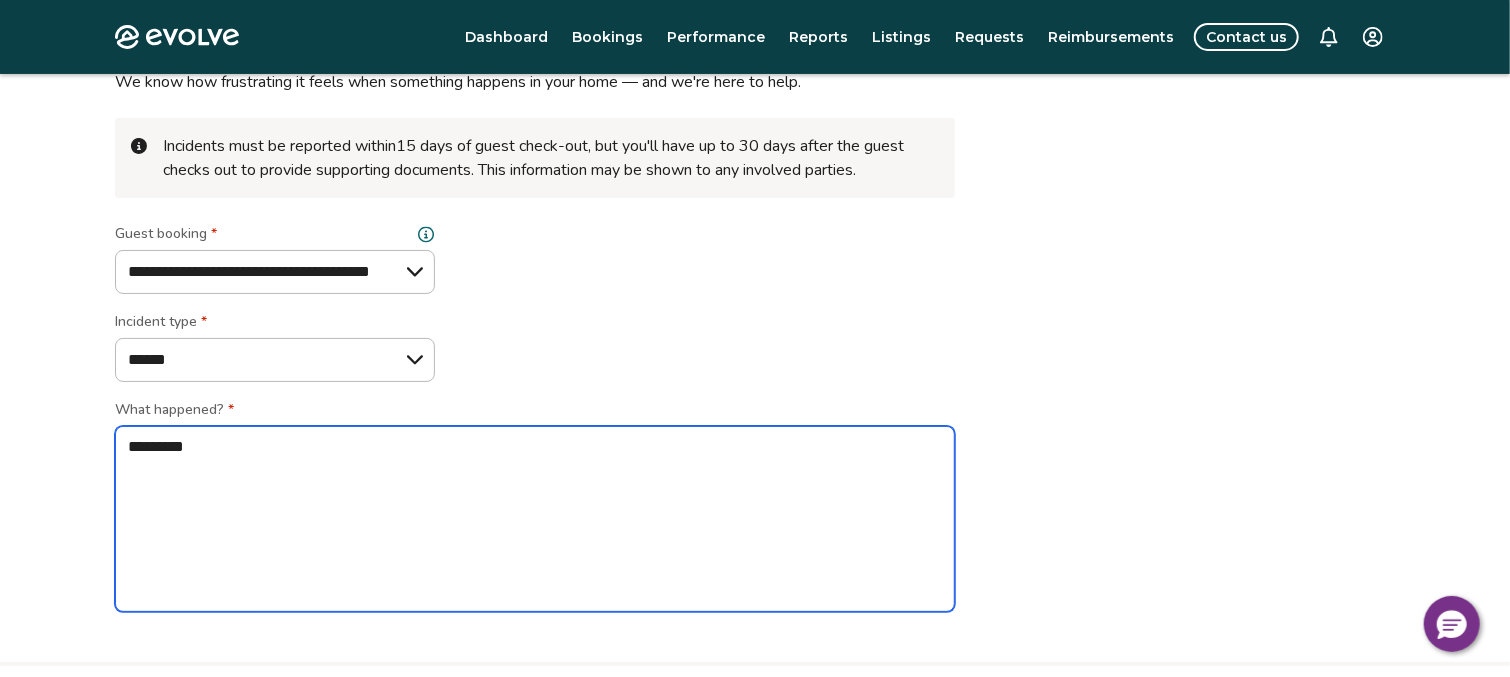 type on "*" 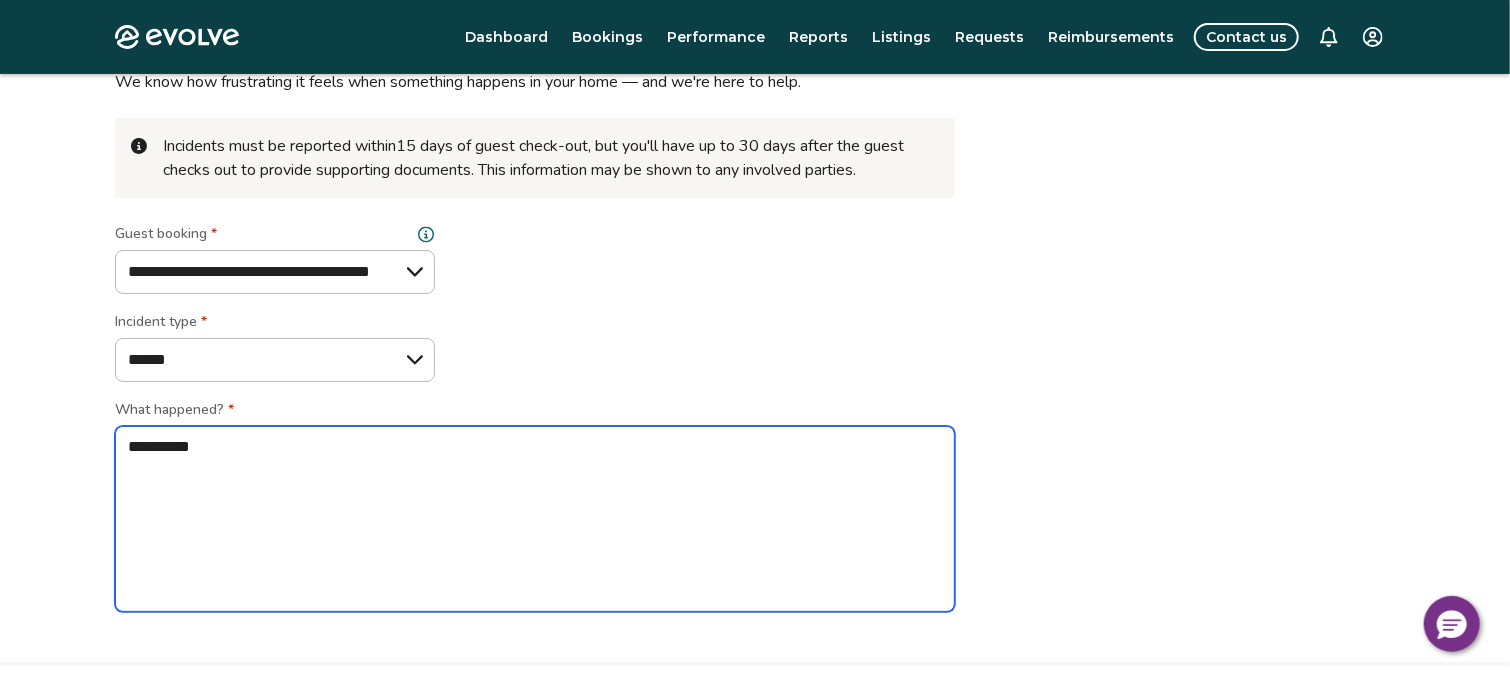 type on "*" 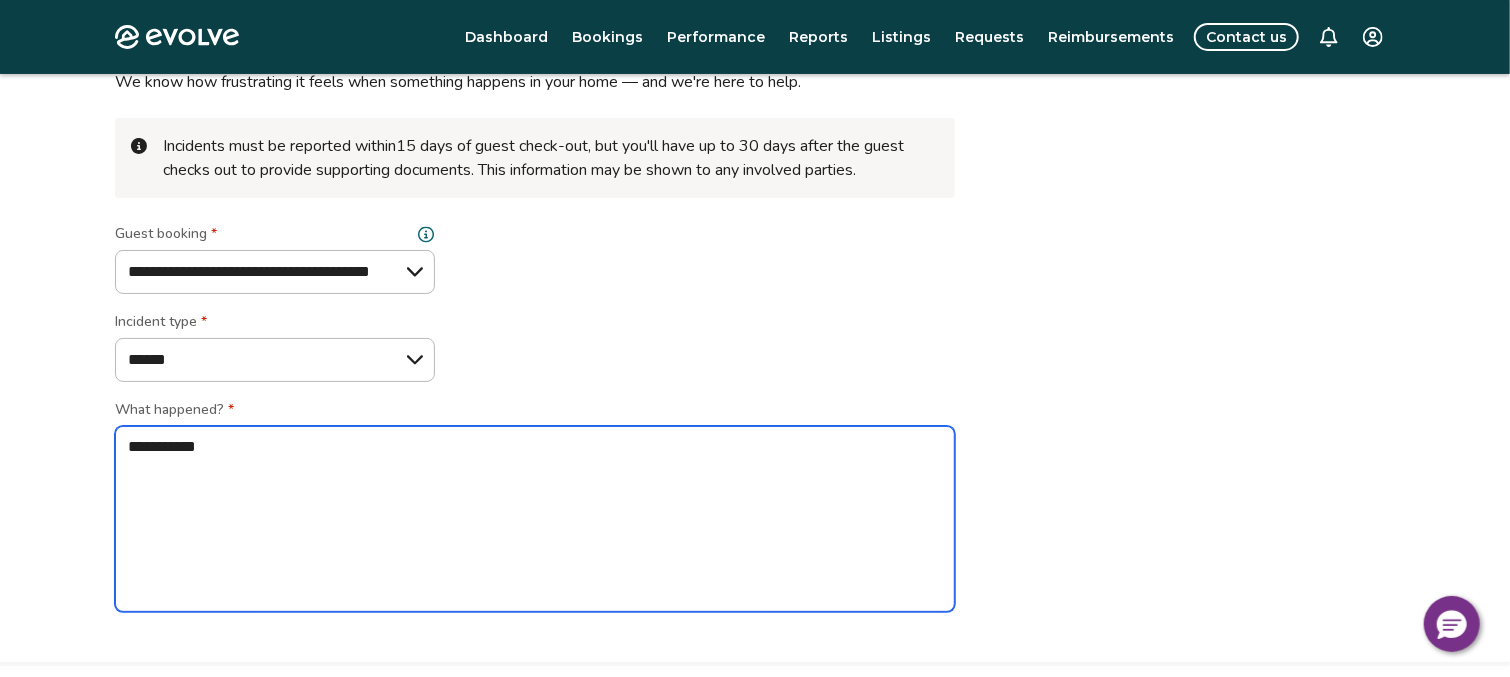 type on "*" 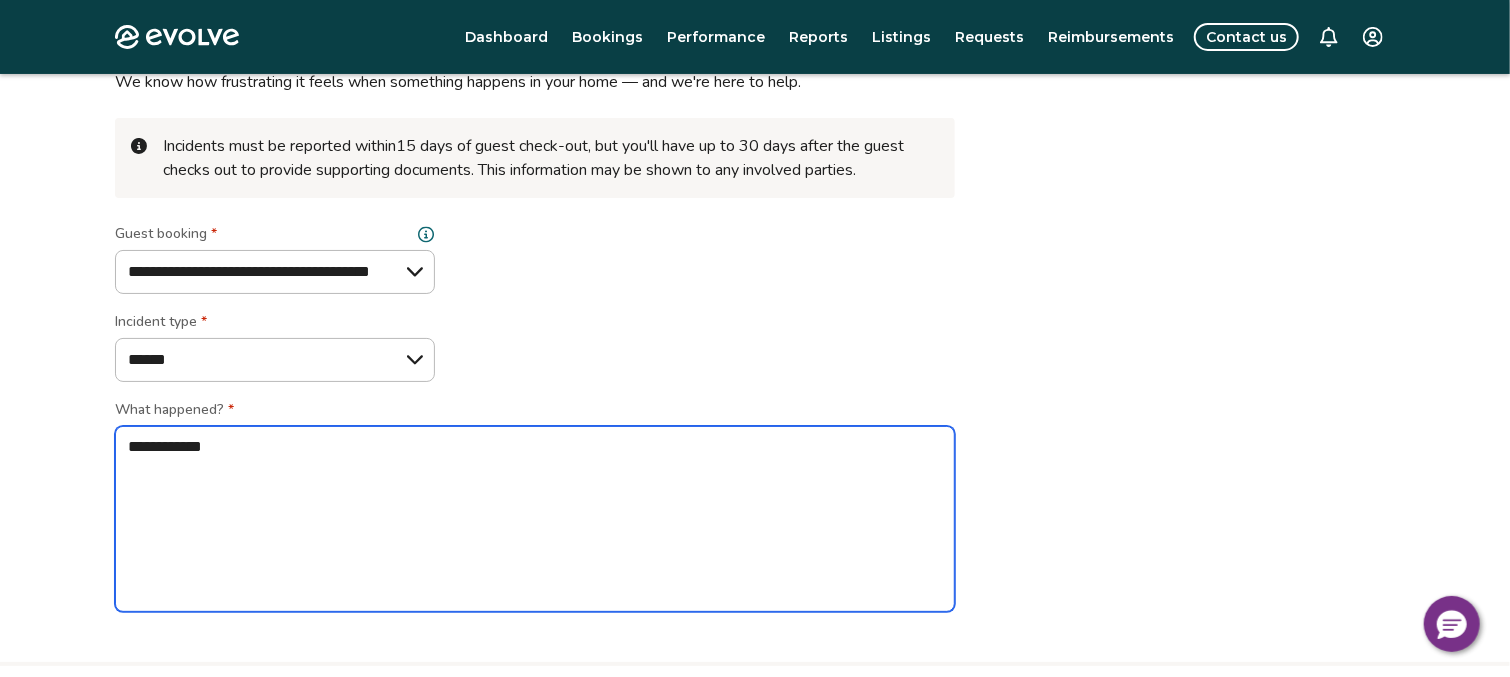 type on "*" 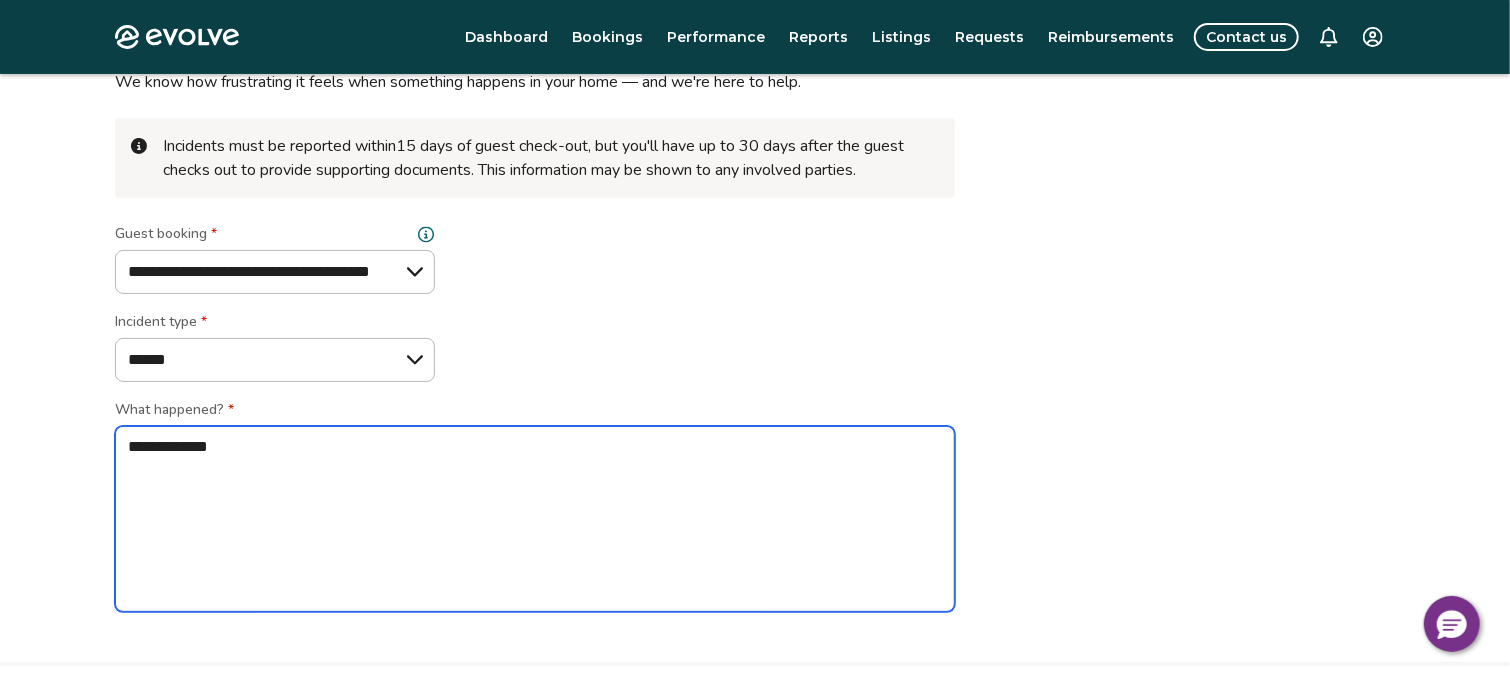 type on "*" 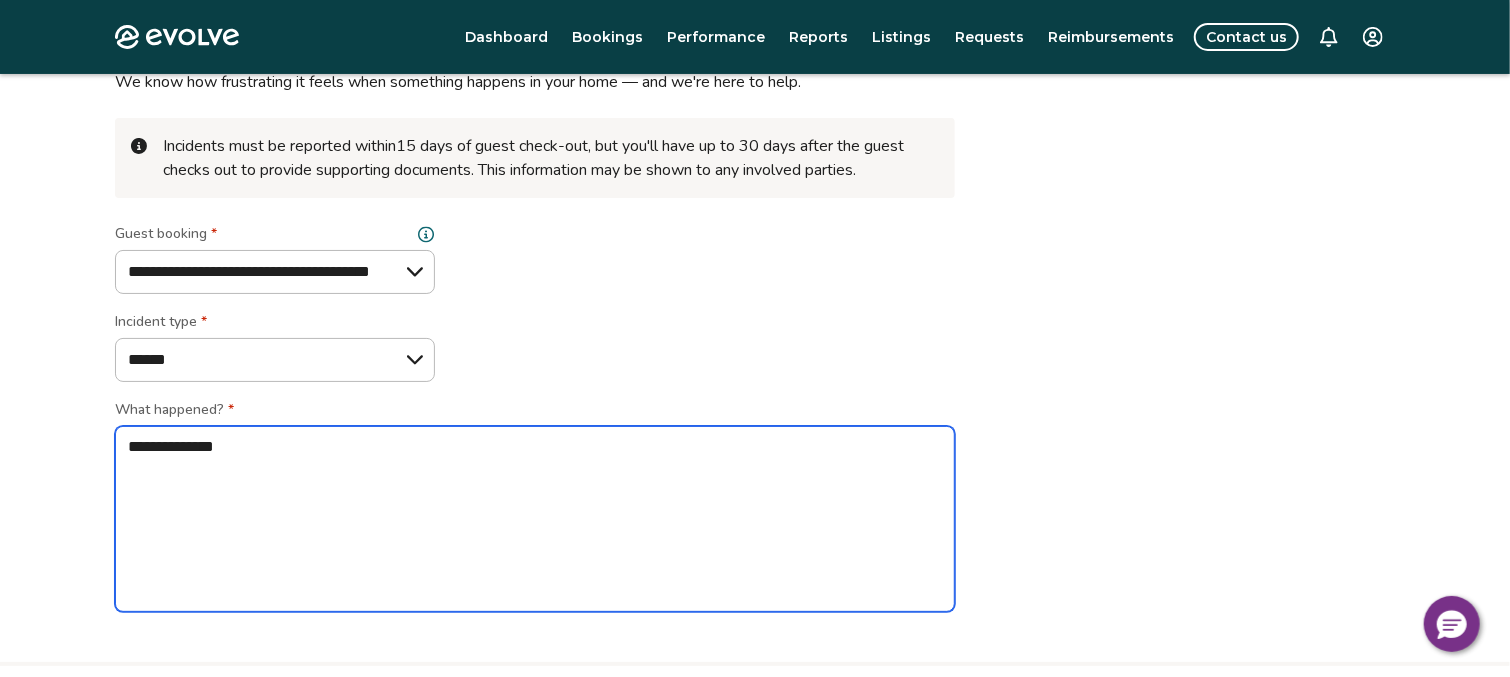 type on "*" 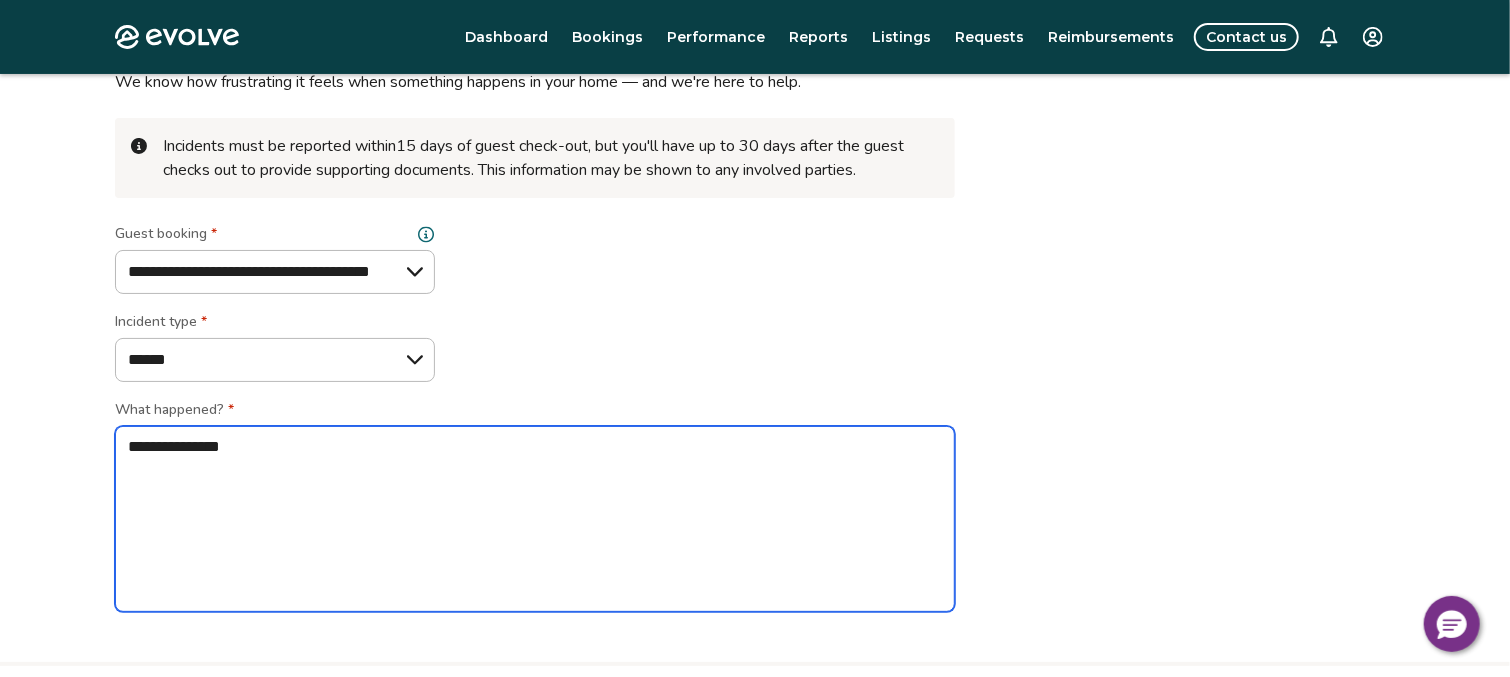 type on "*" 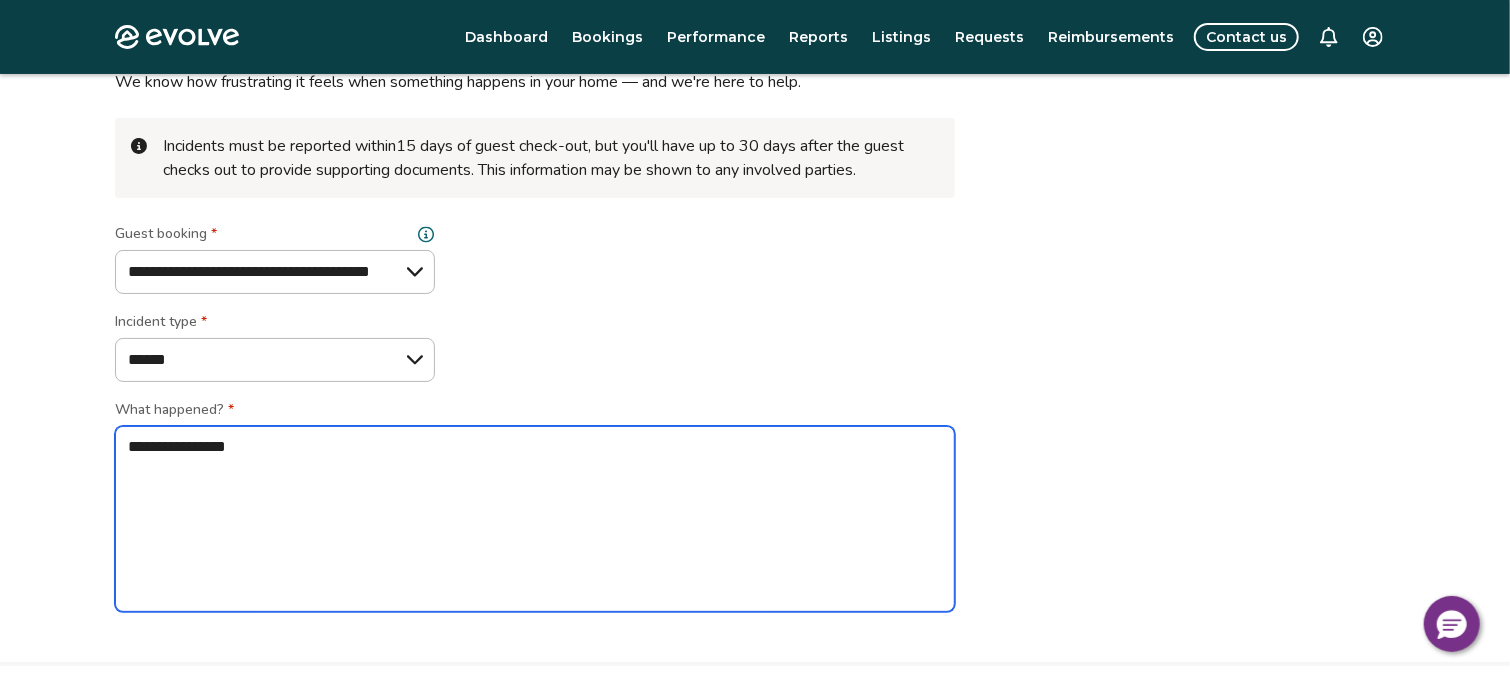type on "*" 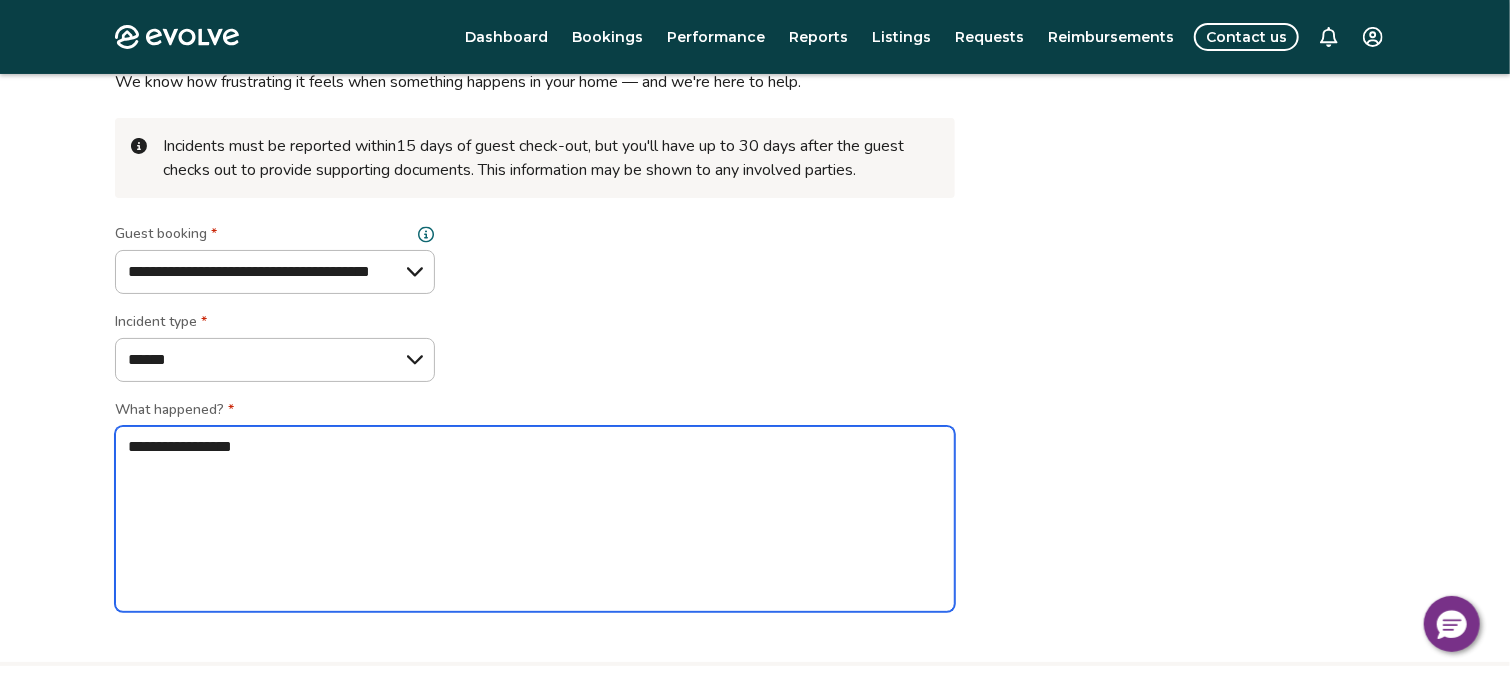 type on "*" 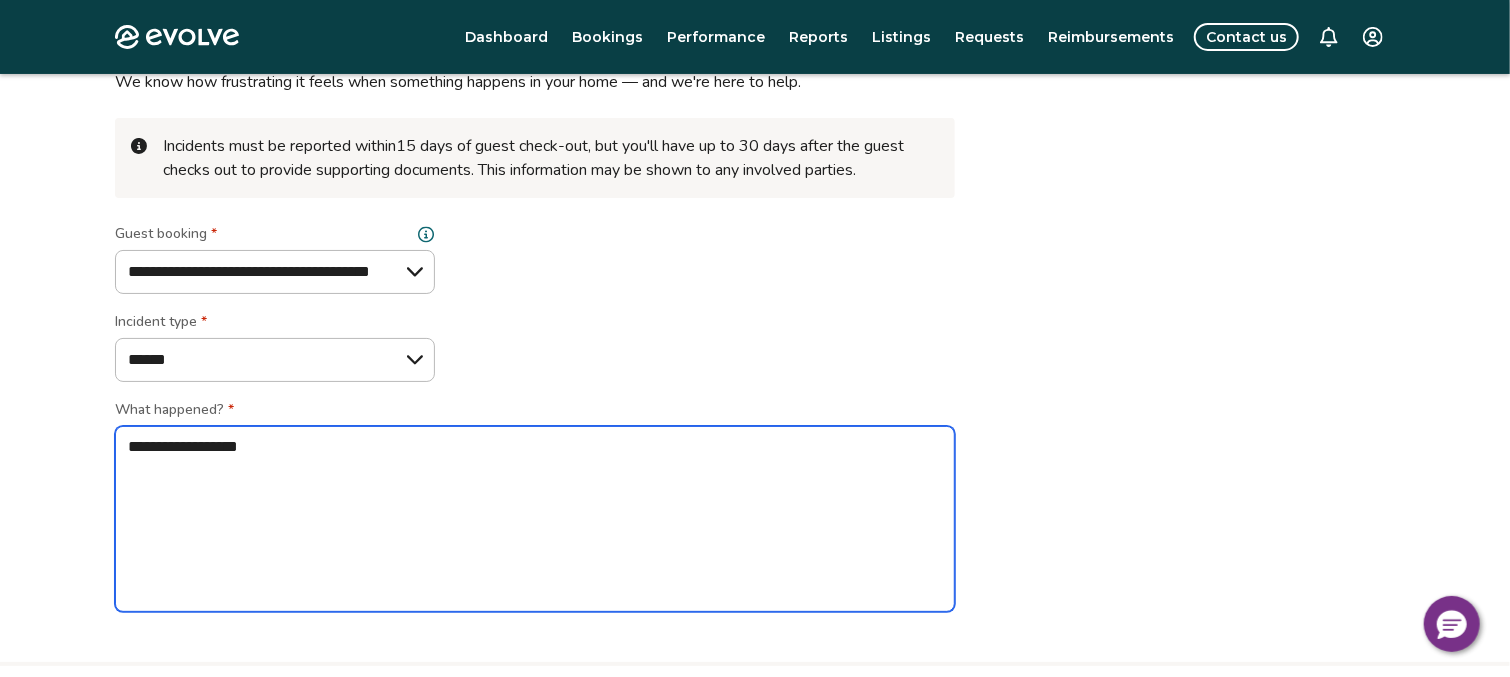 type on "*" 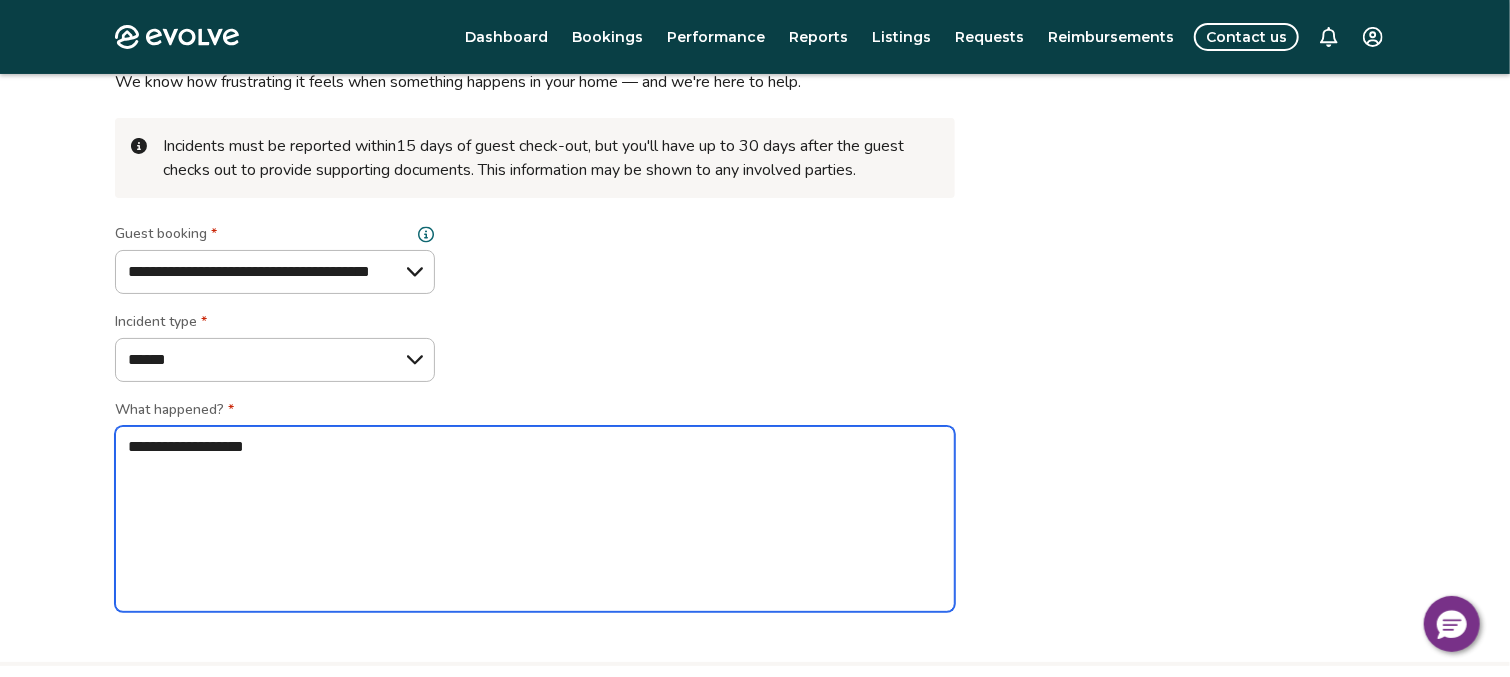 type on "*" 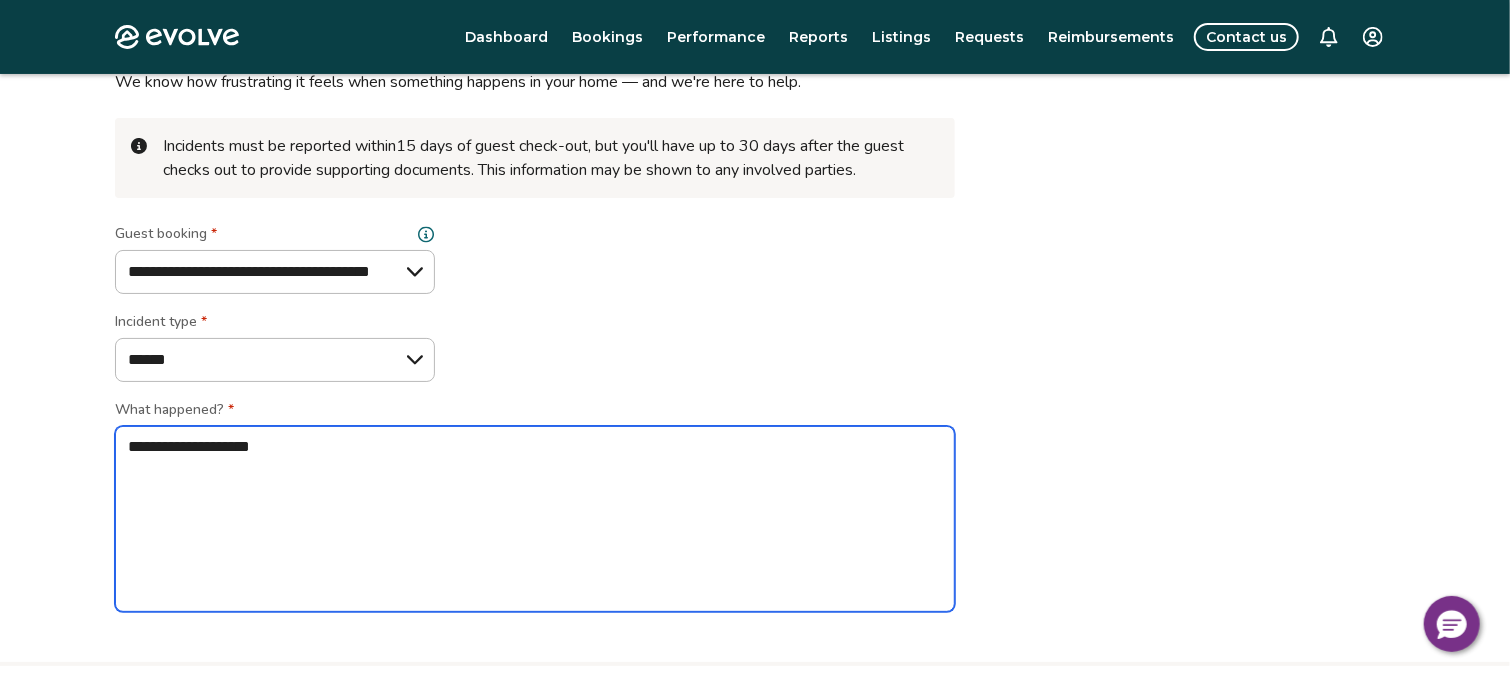 type on "*" 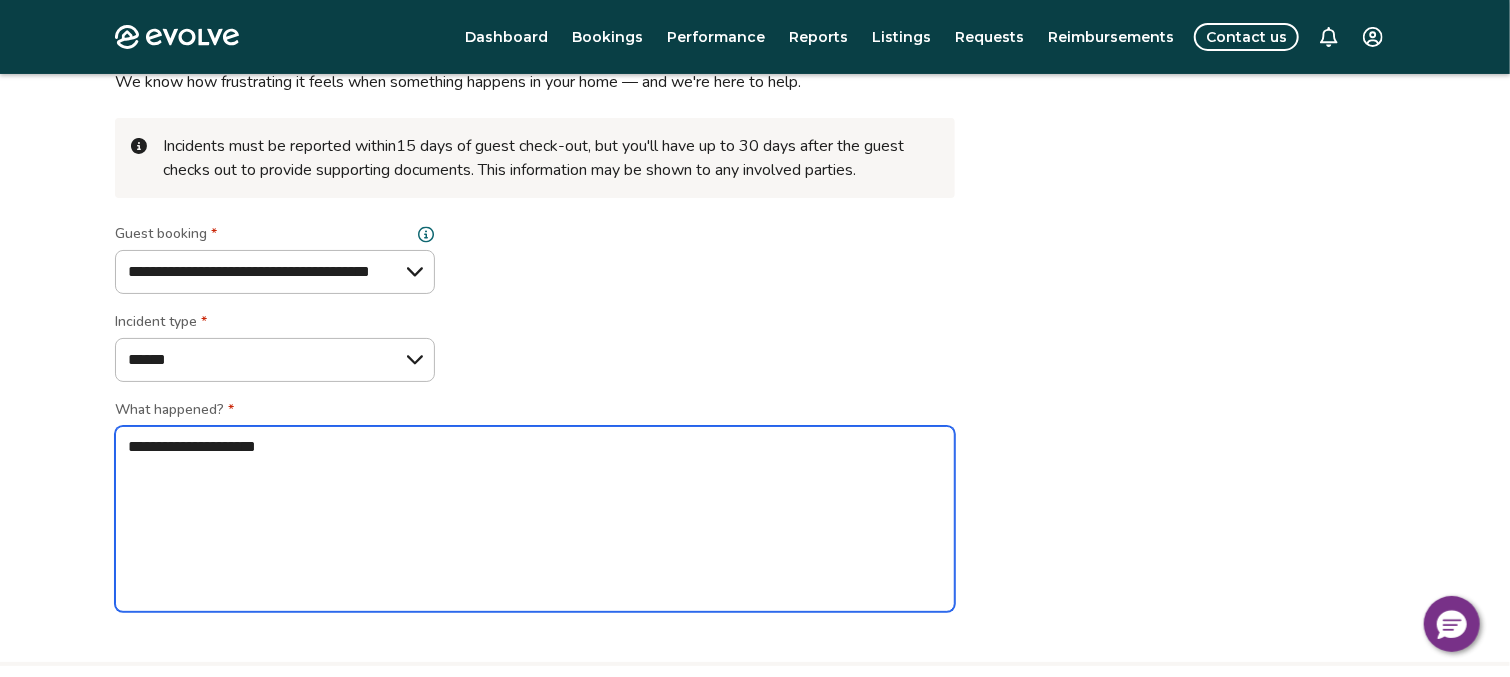 type on "*" 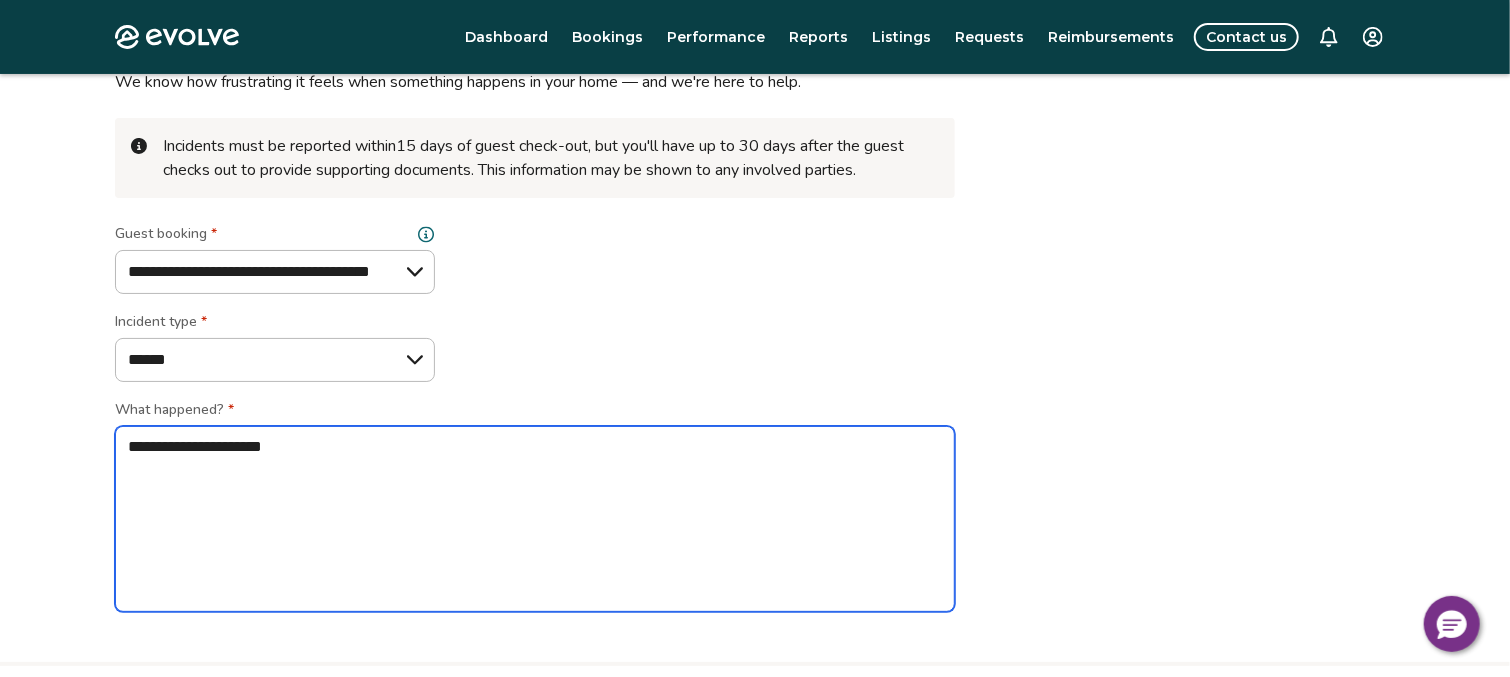 type on "*" 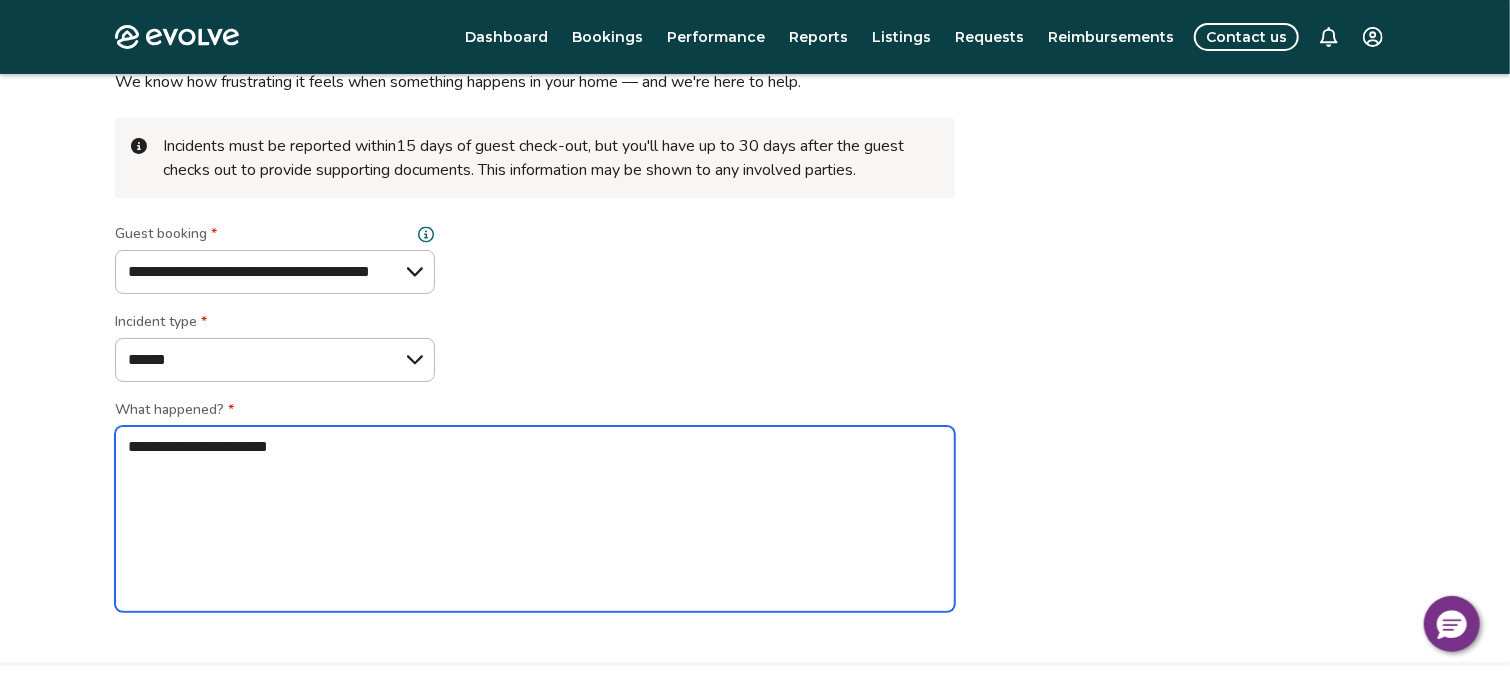 type on "*" 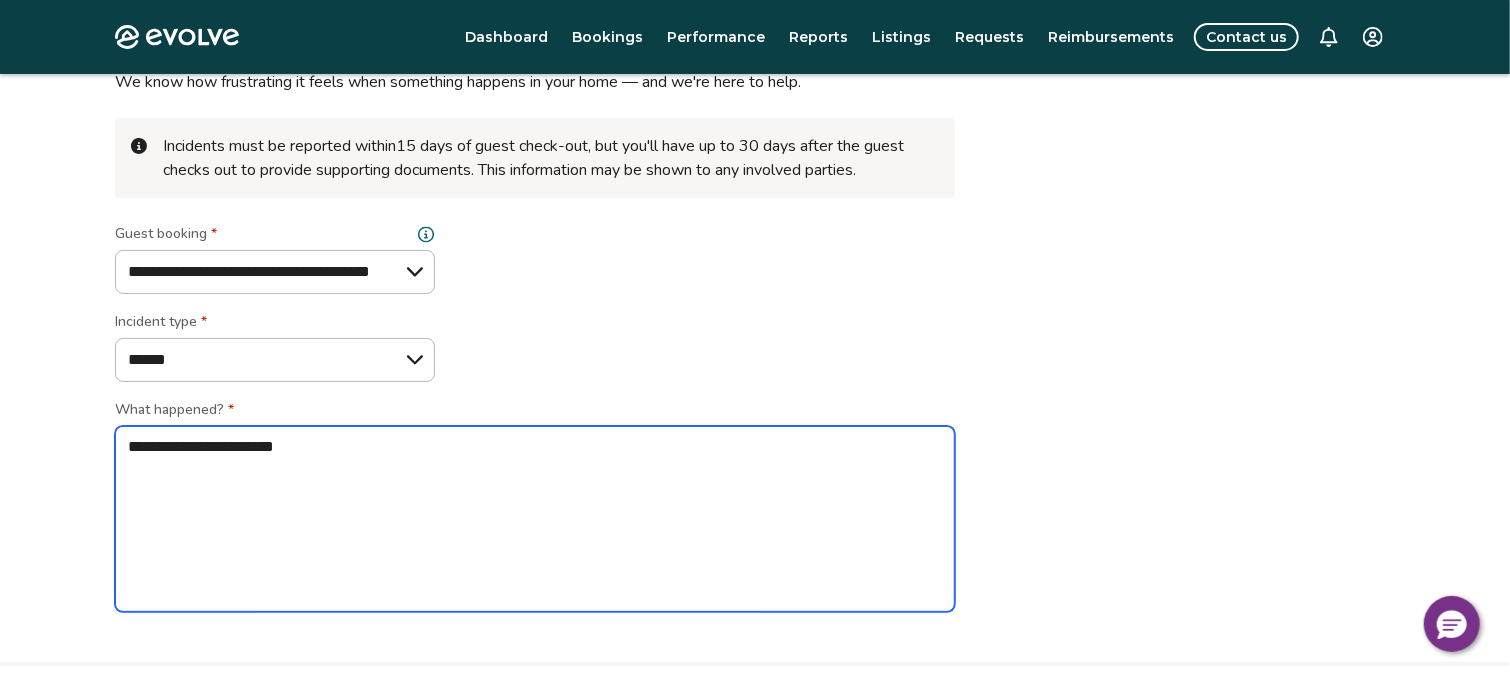 type on "*" 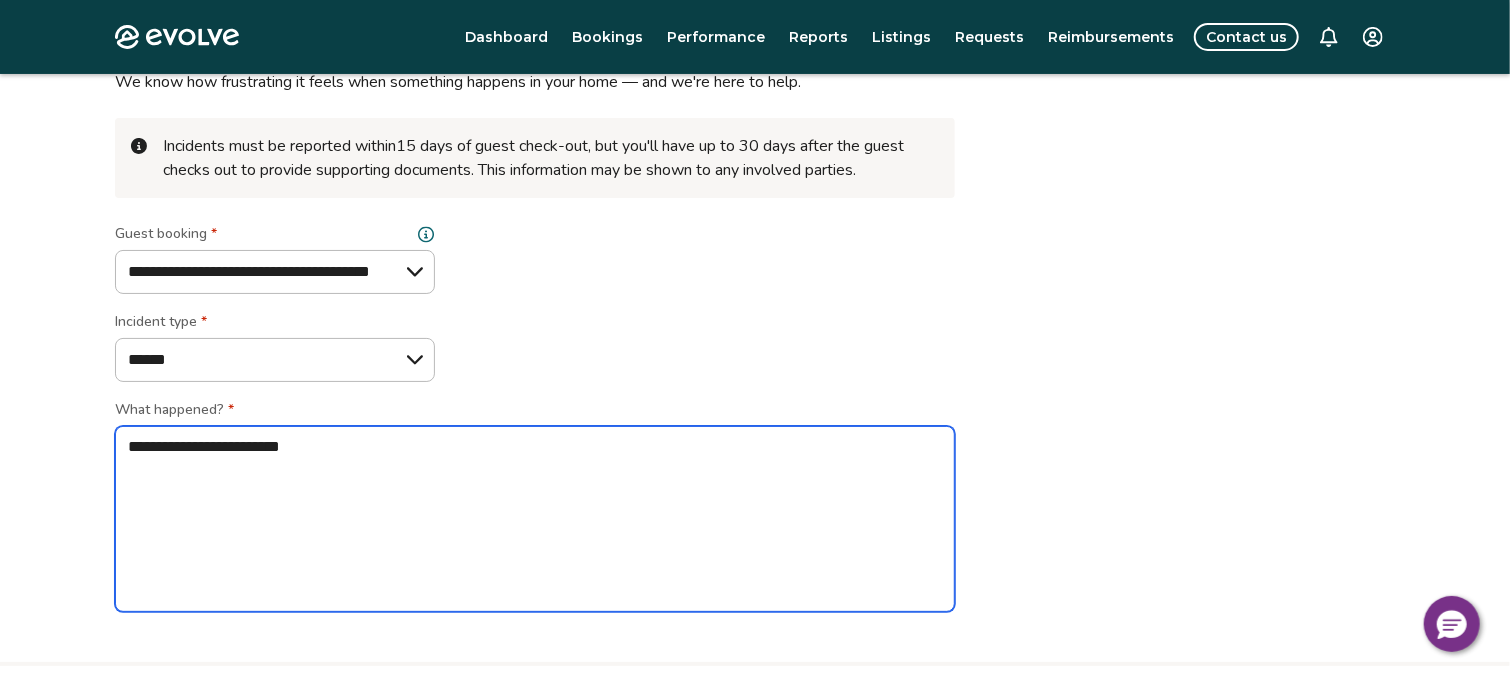 type on "*" 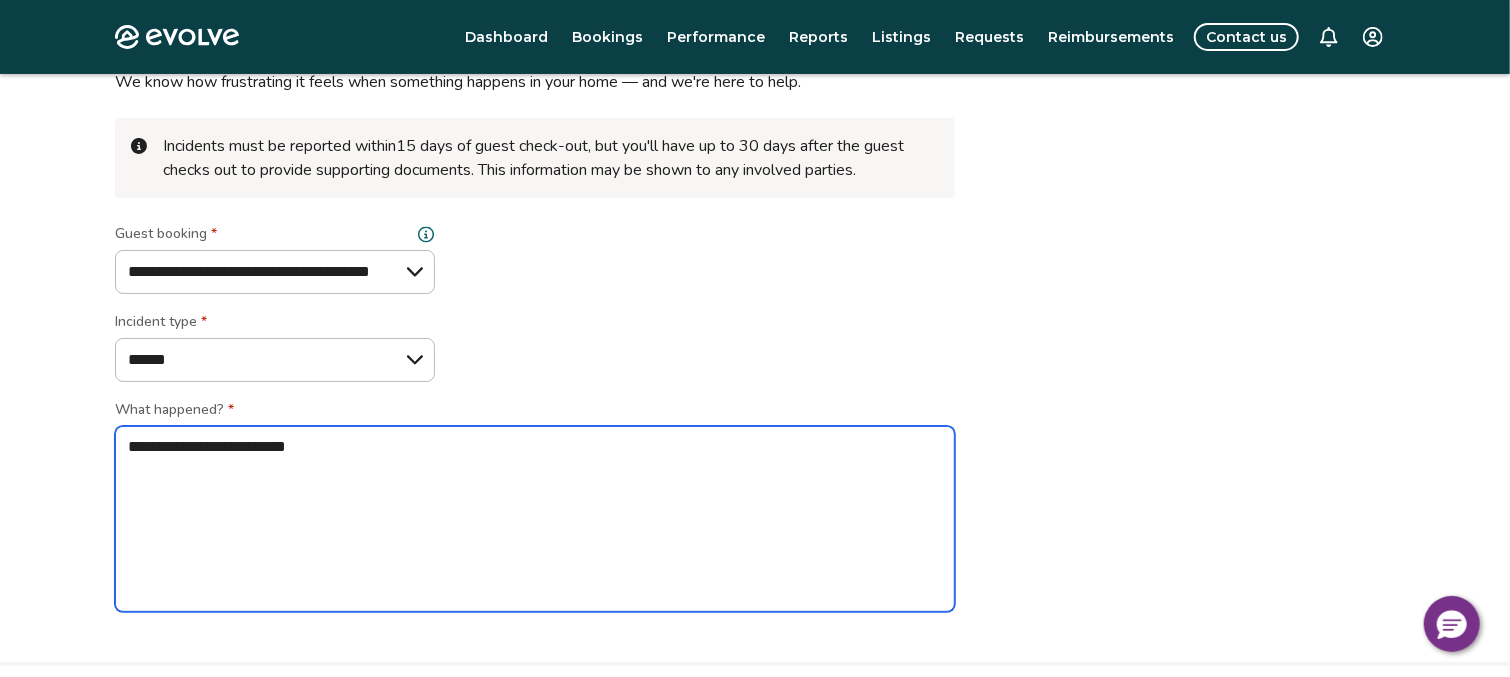 type on "*" 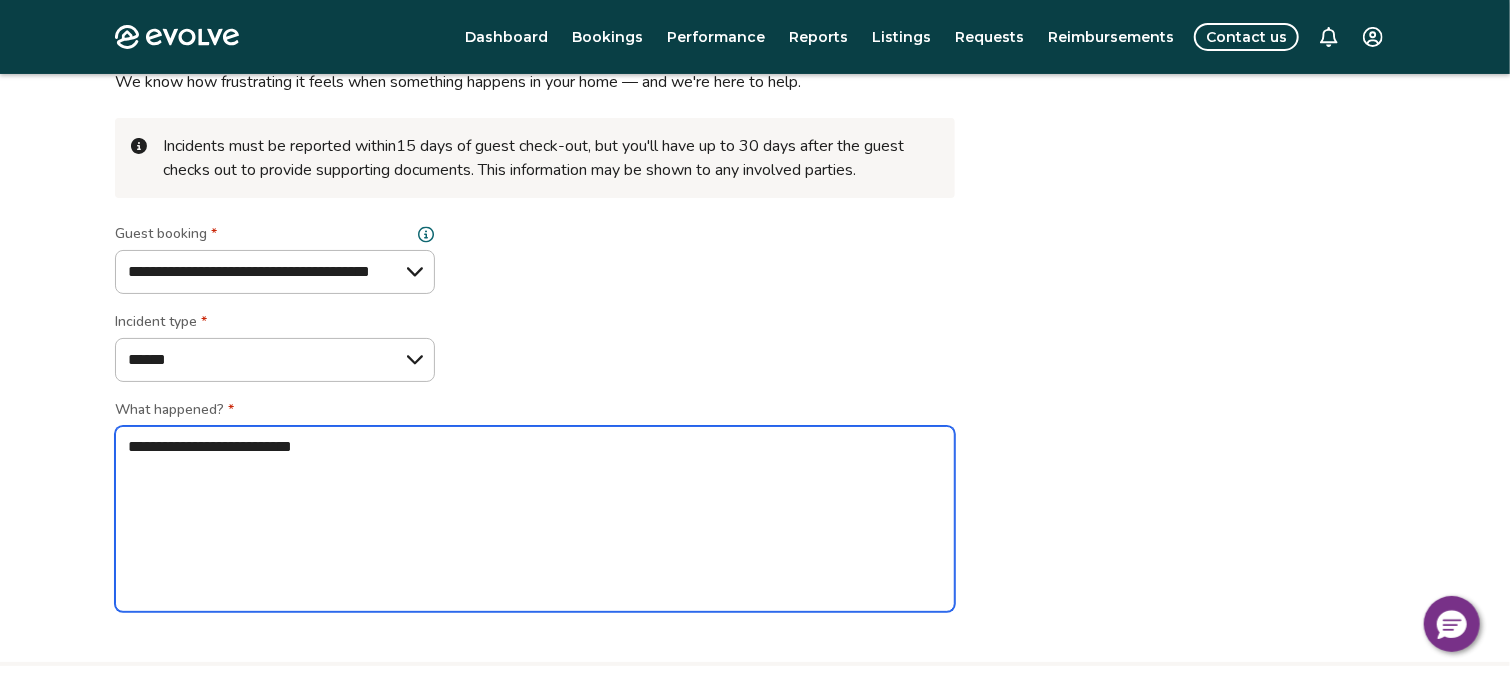 type on "*" 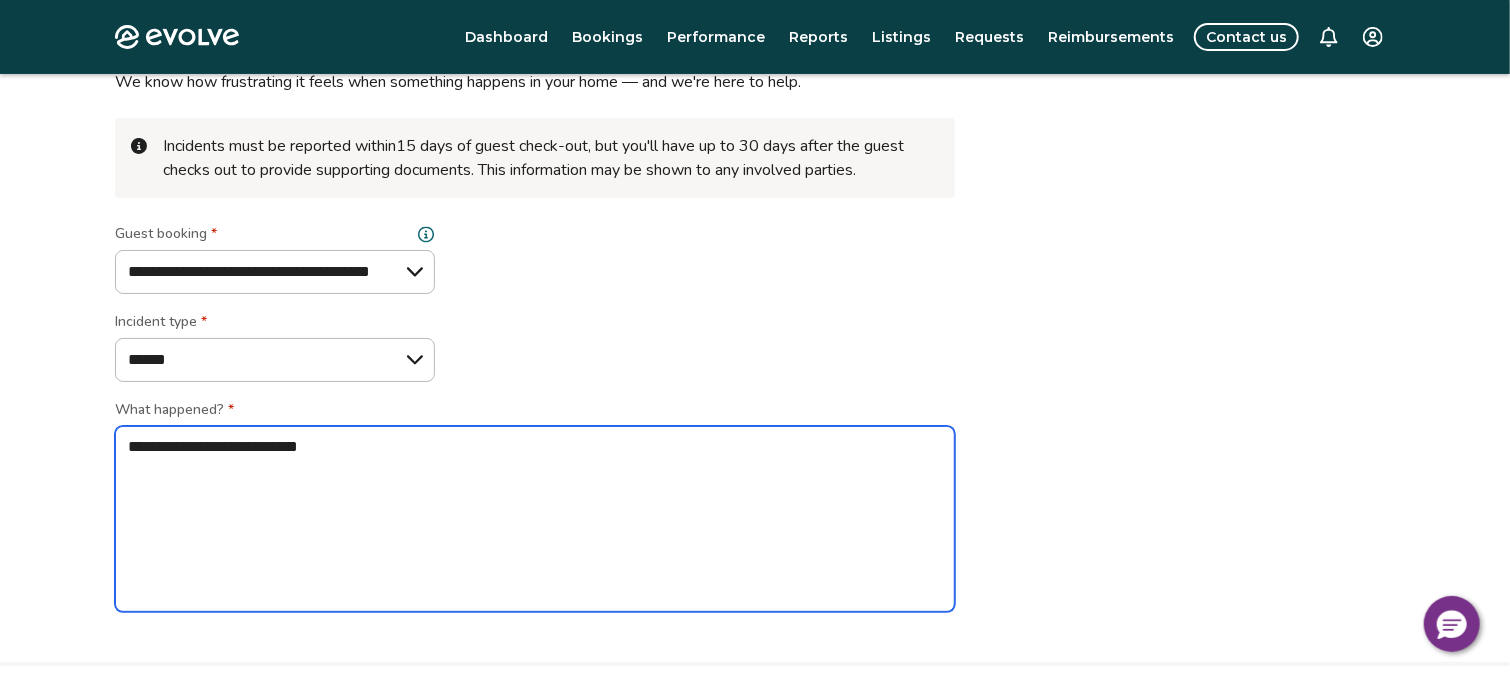 type on "*" 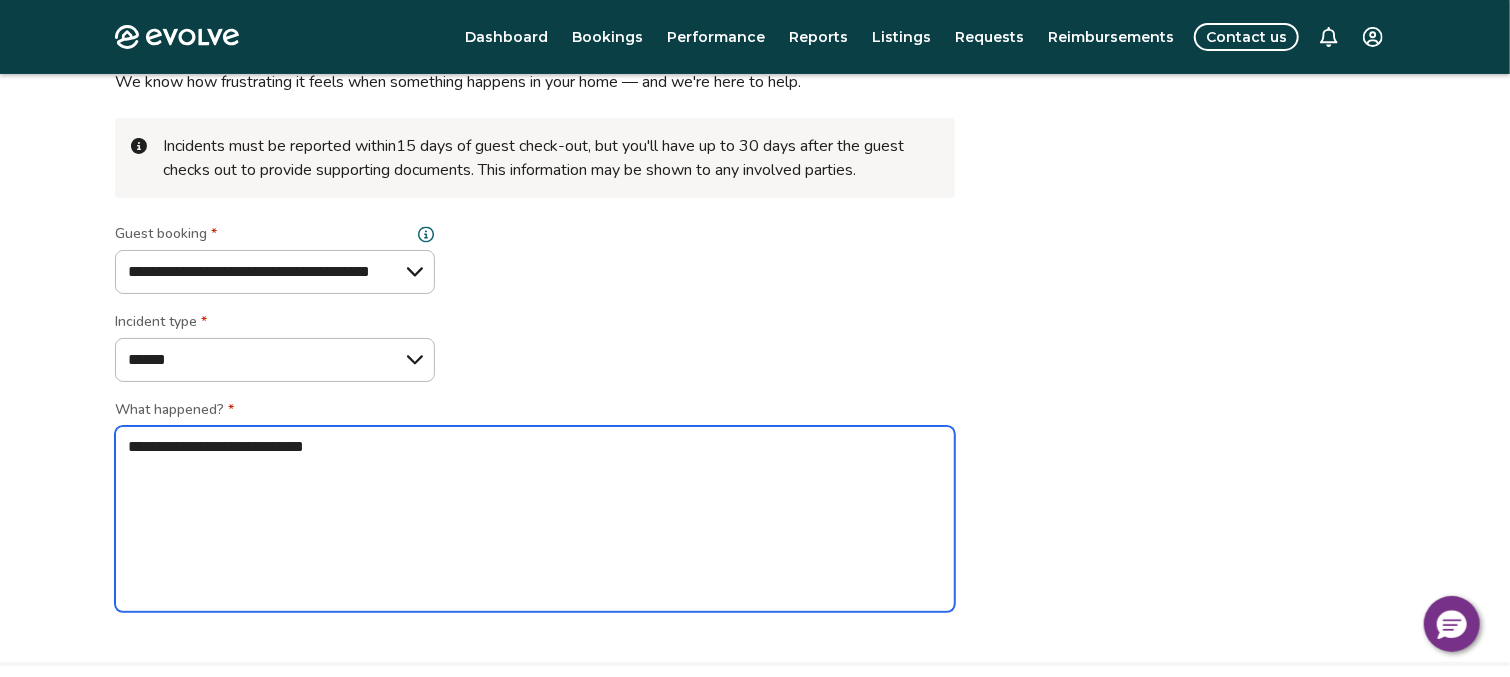 type on "*" 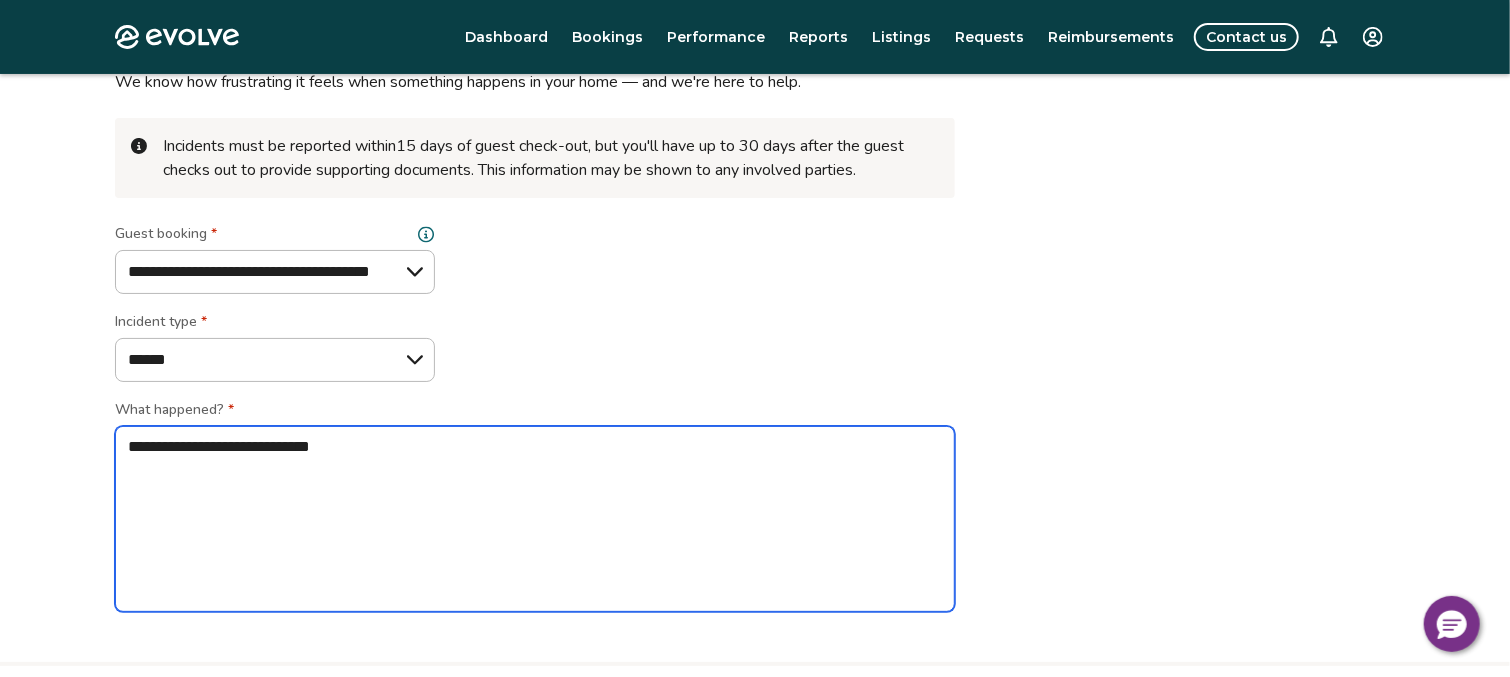 type on "*" 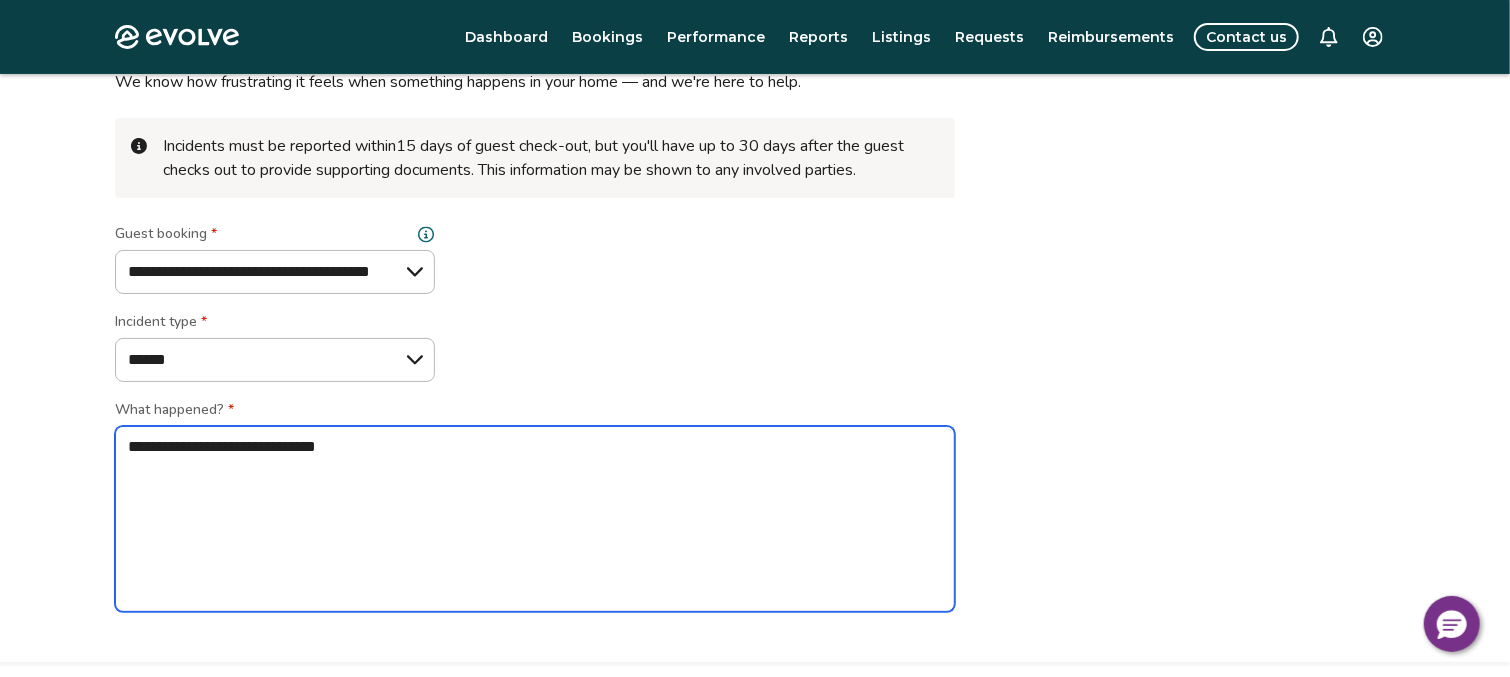 type on "*" 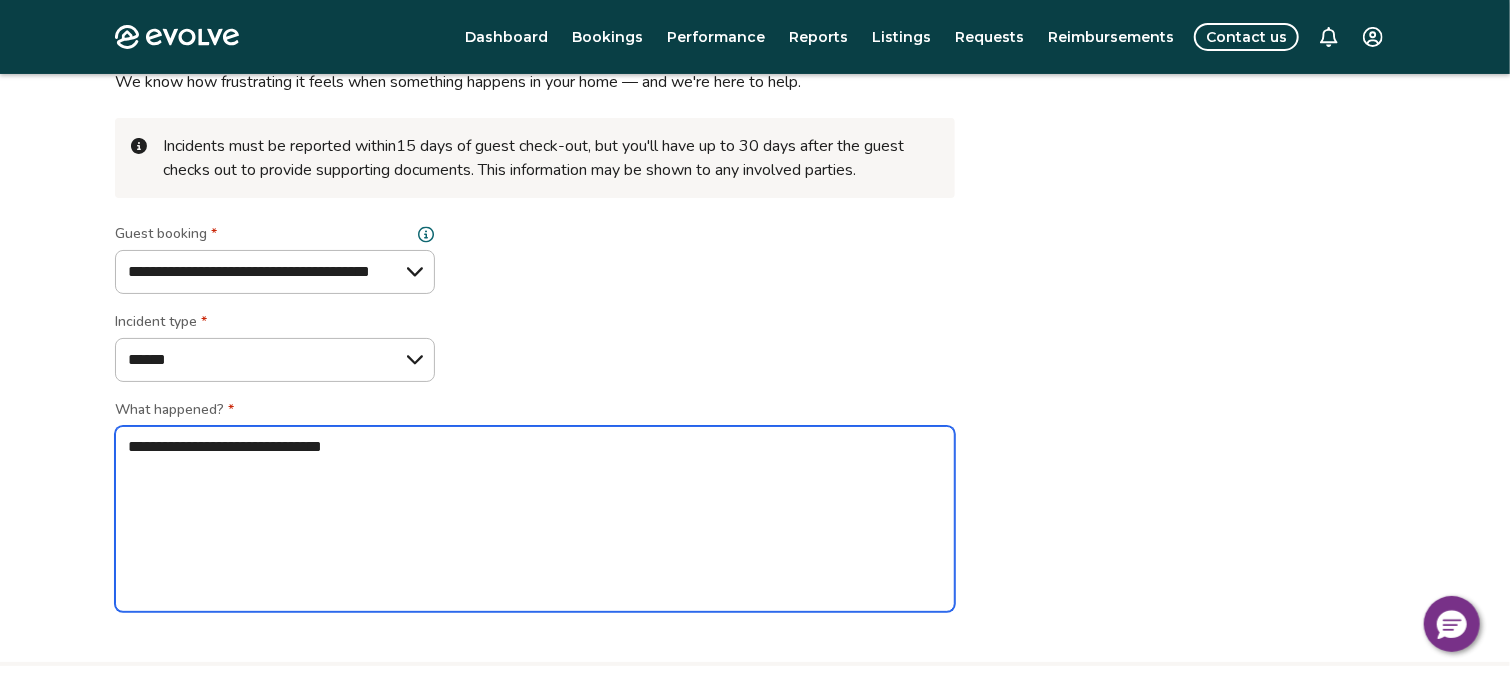 type on "*" 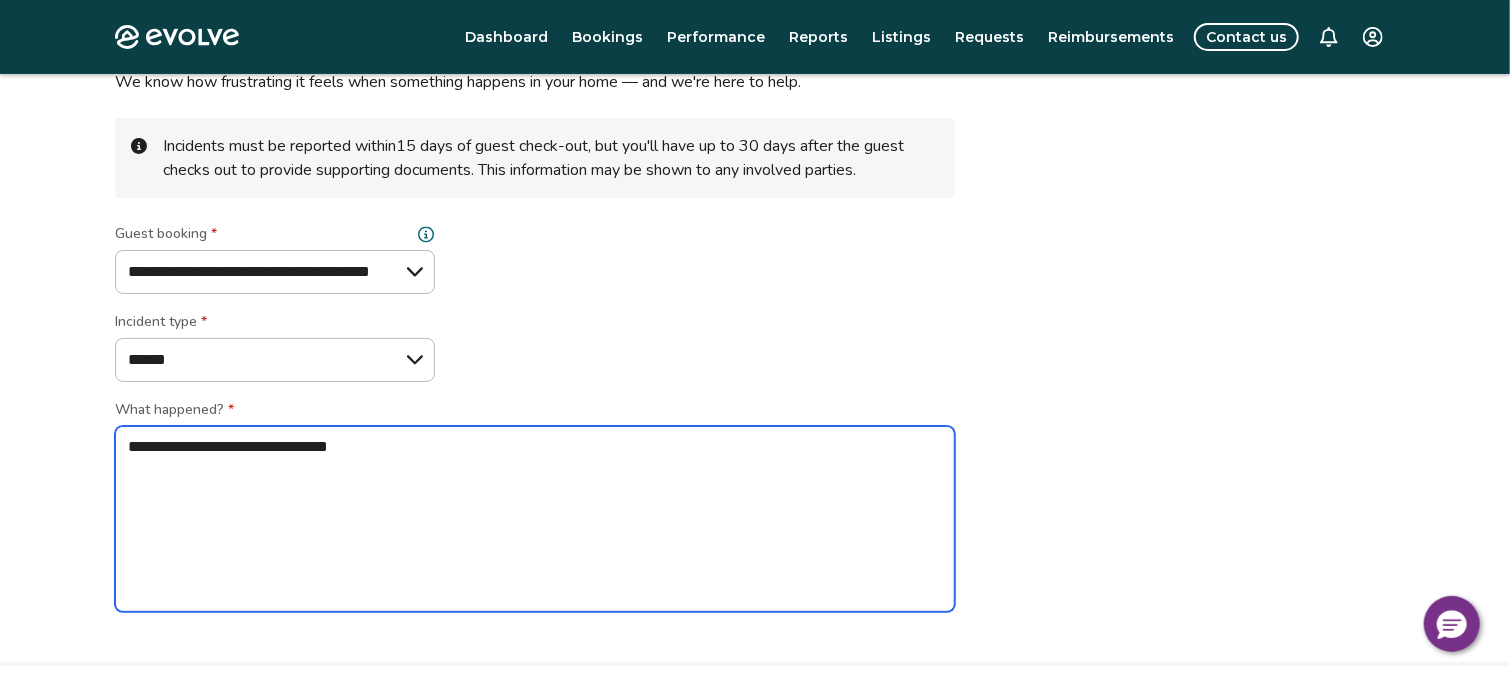 type on "*" 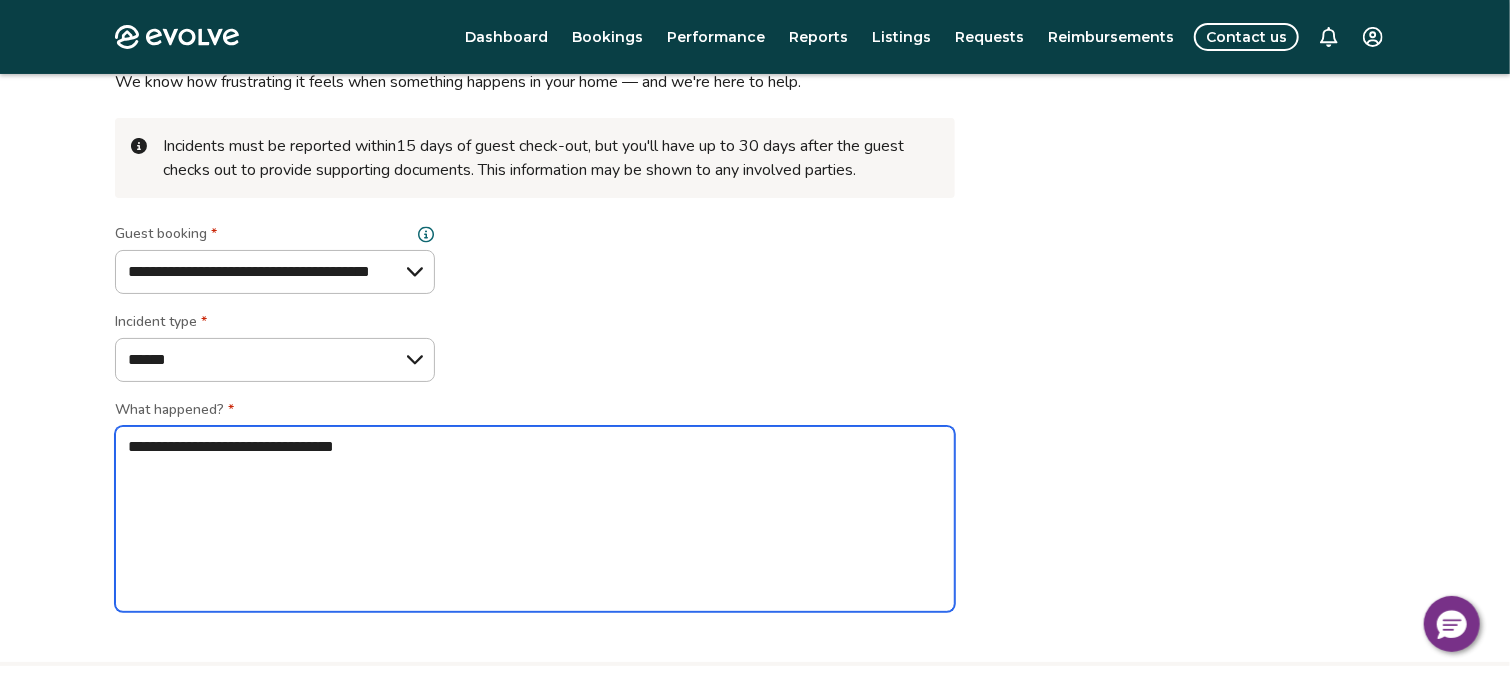 type on "*" 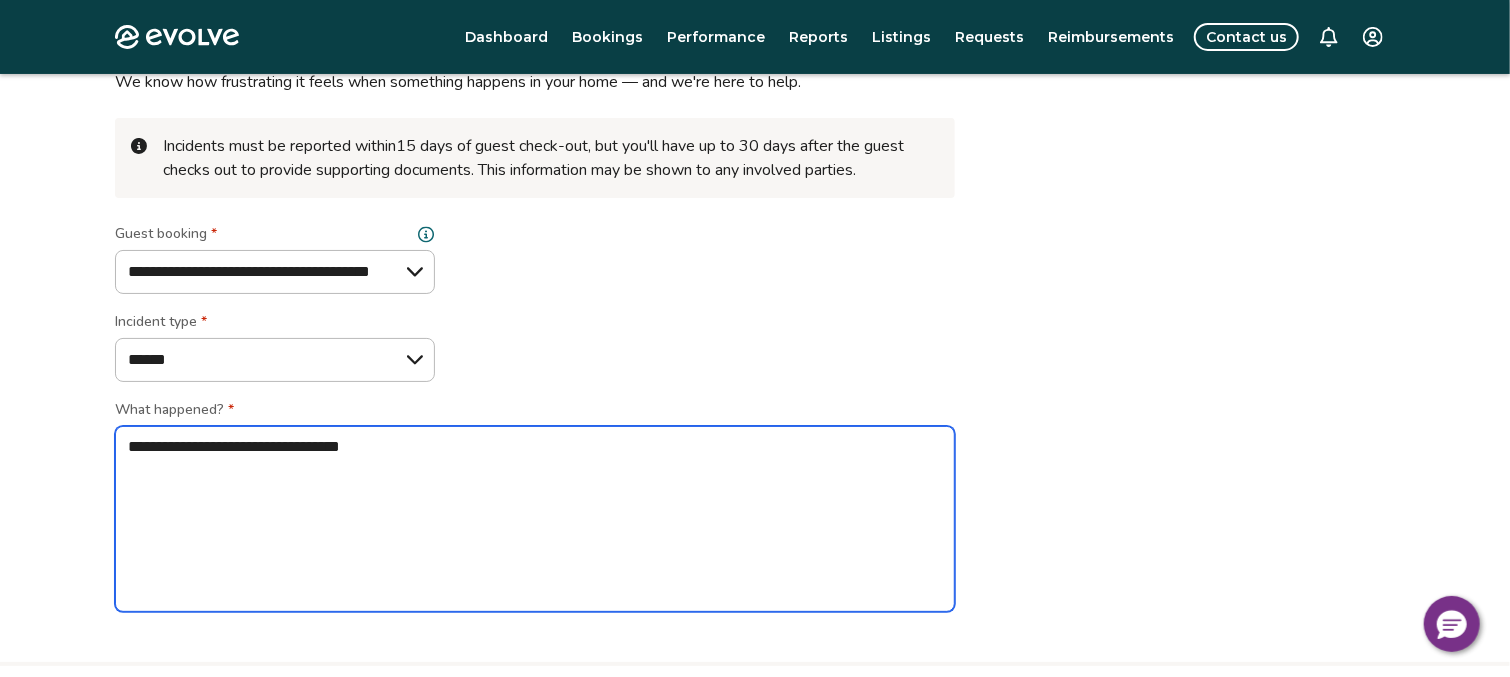 type on "**********" 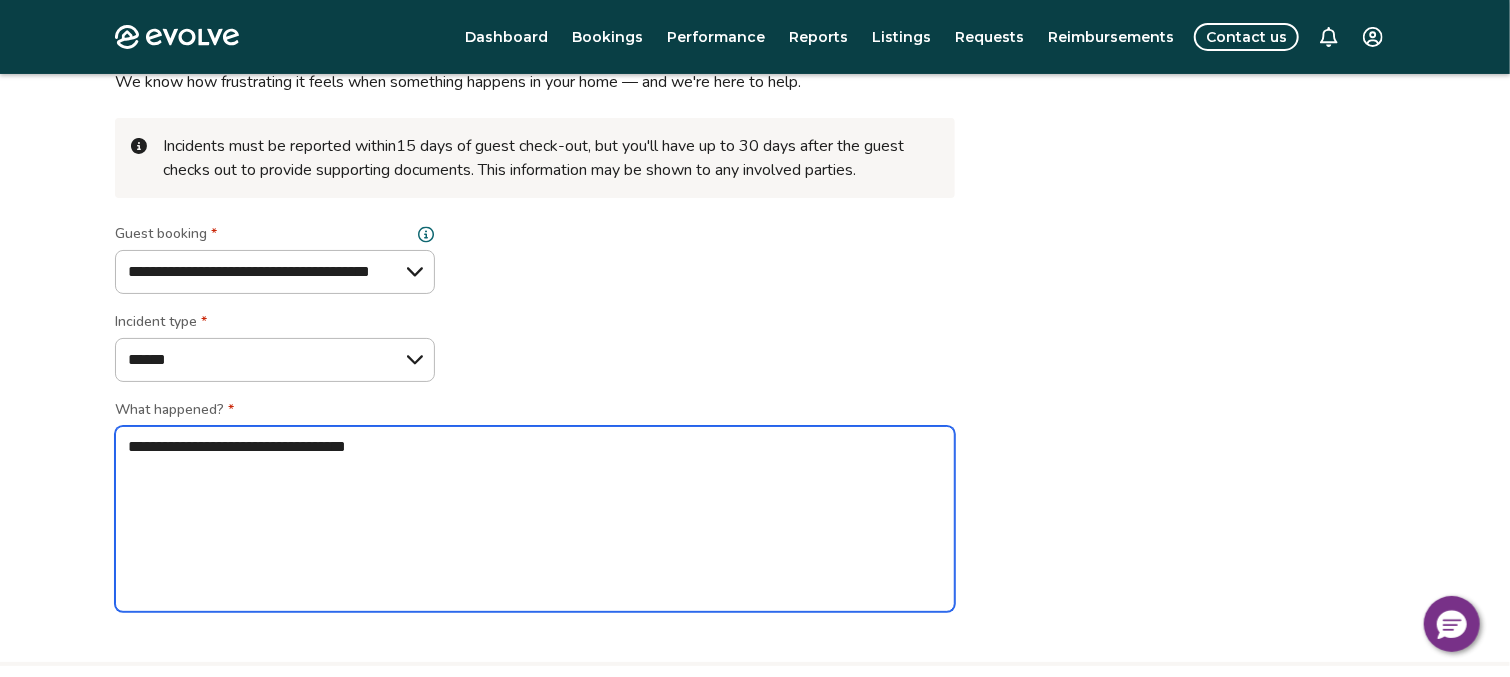 type on "*" 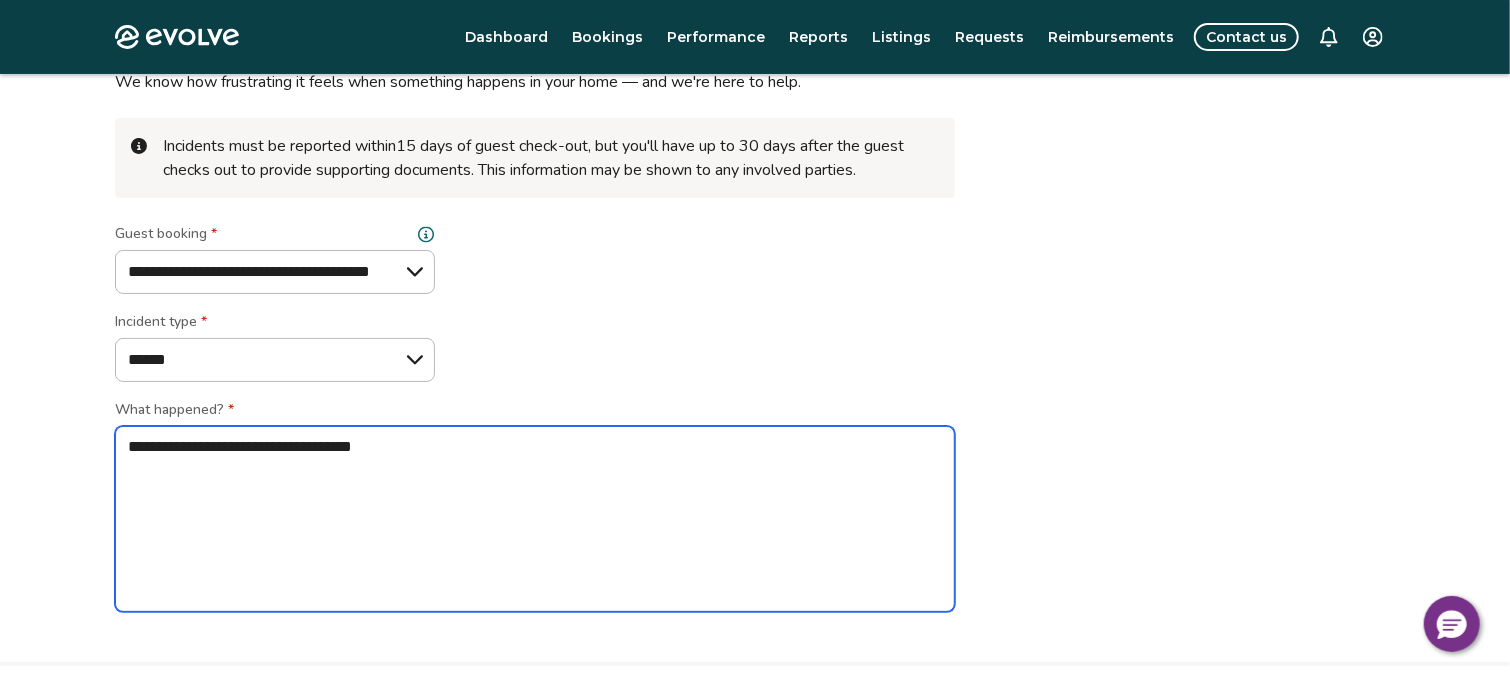 type on "*" 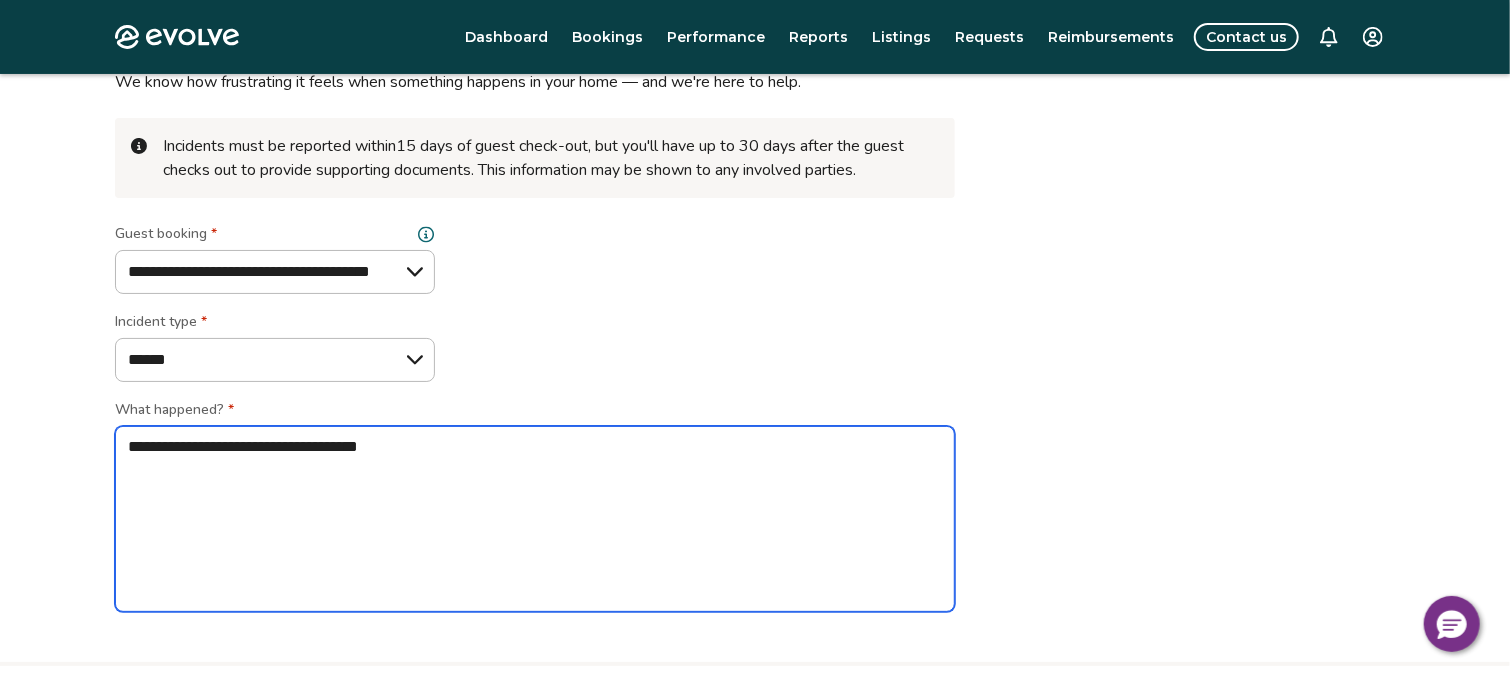 type on "*" 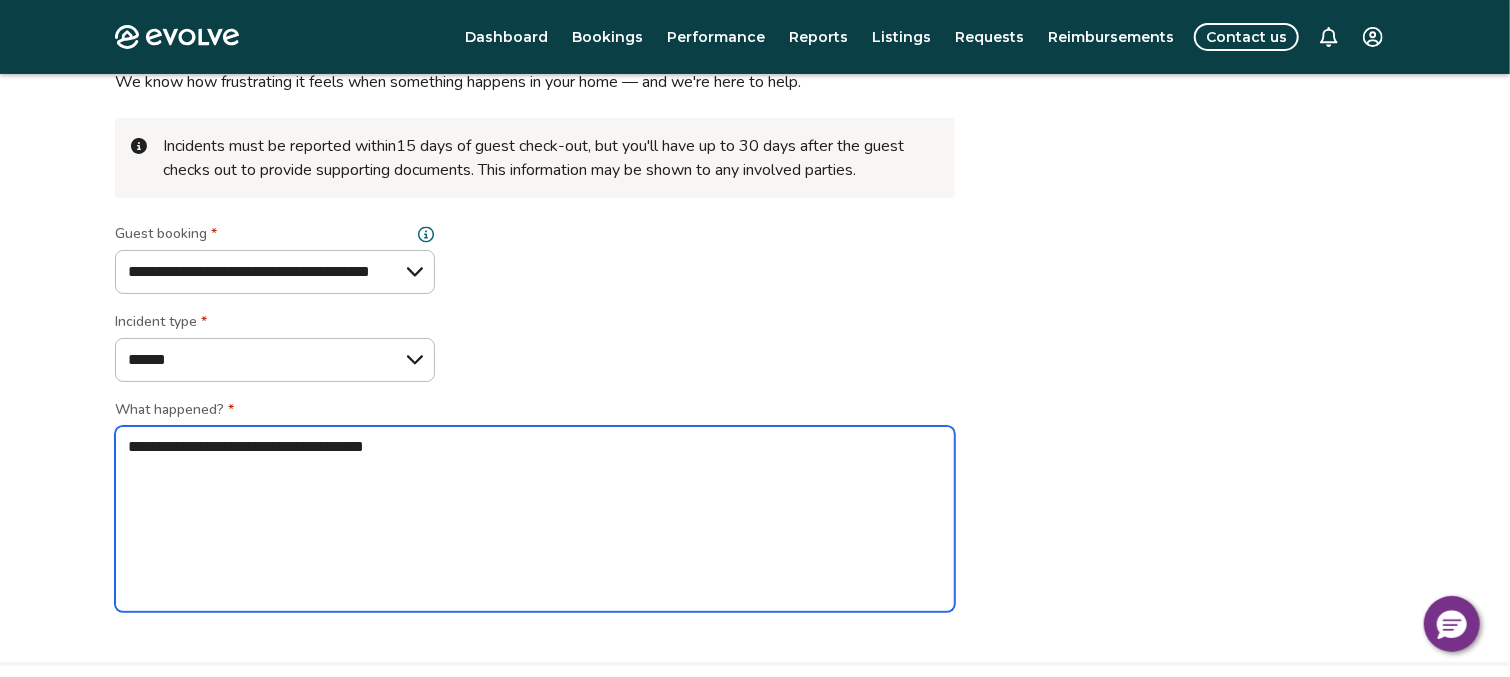 type on "*" 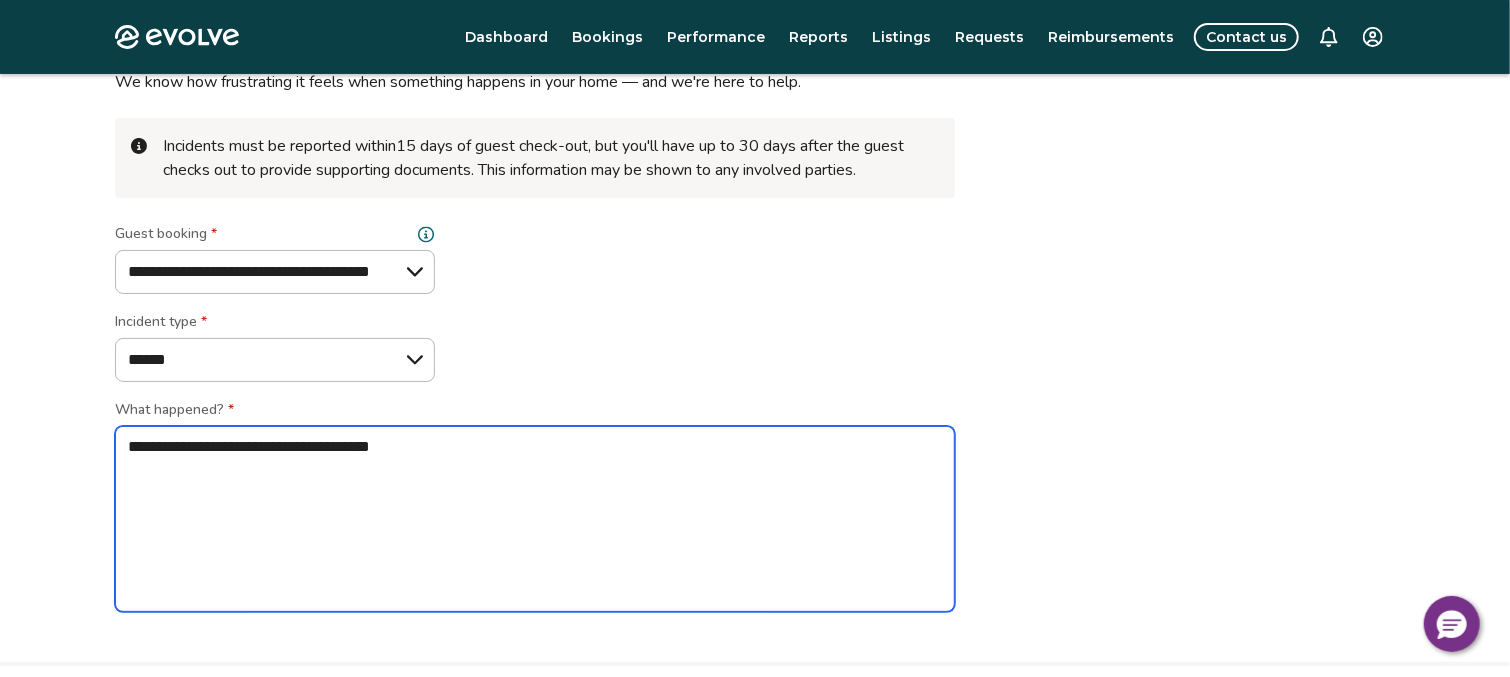 type on "*" 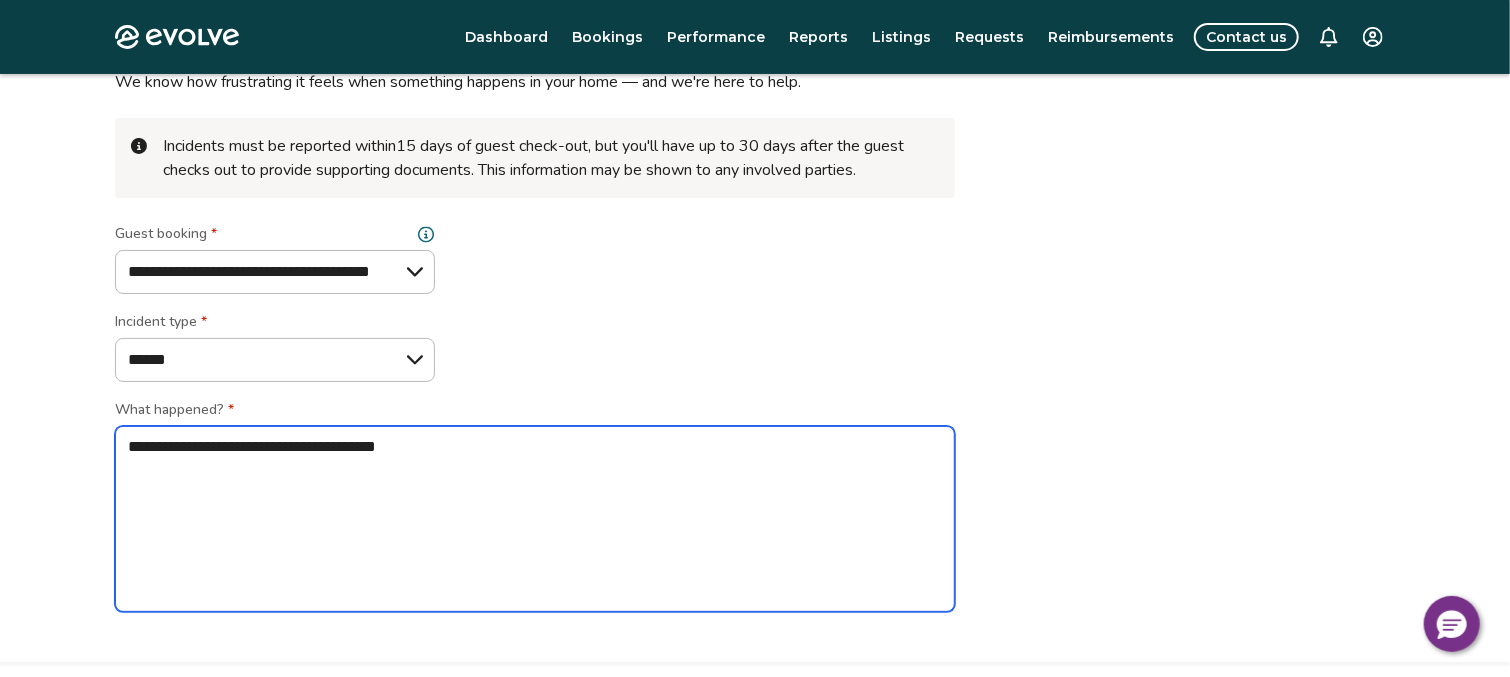 type on "*" 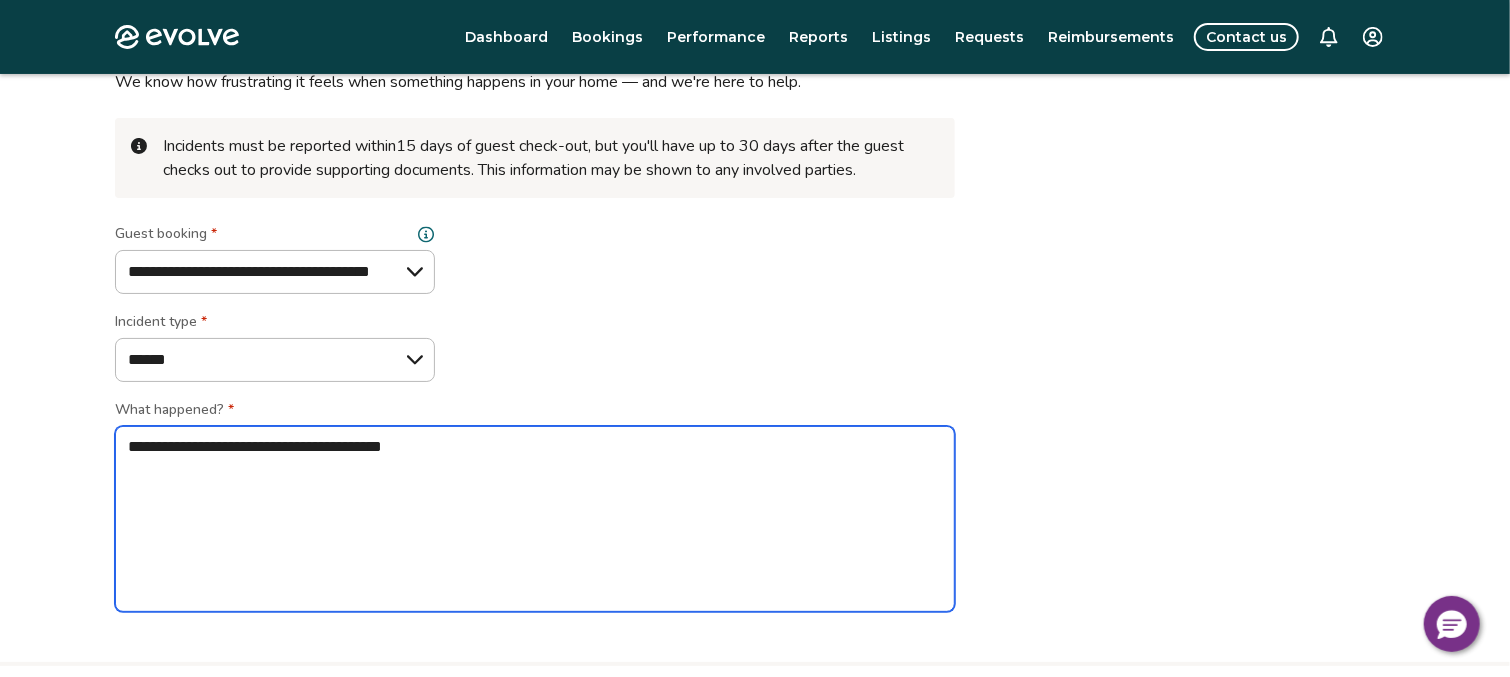 type on "*" 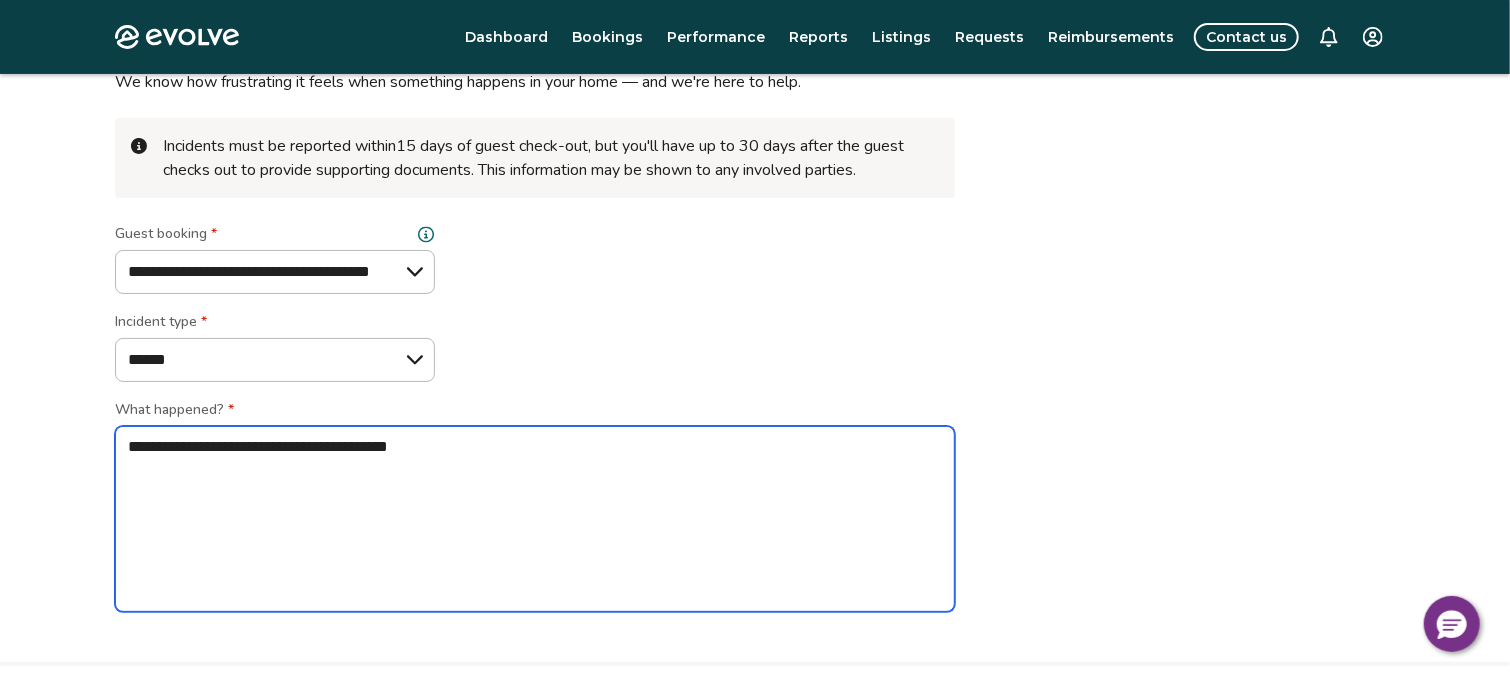 type on "*" 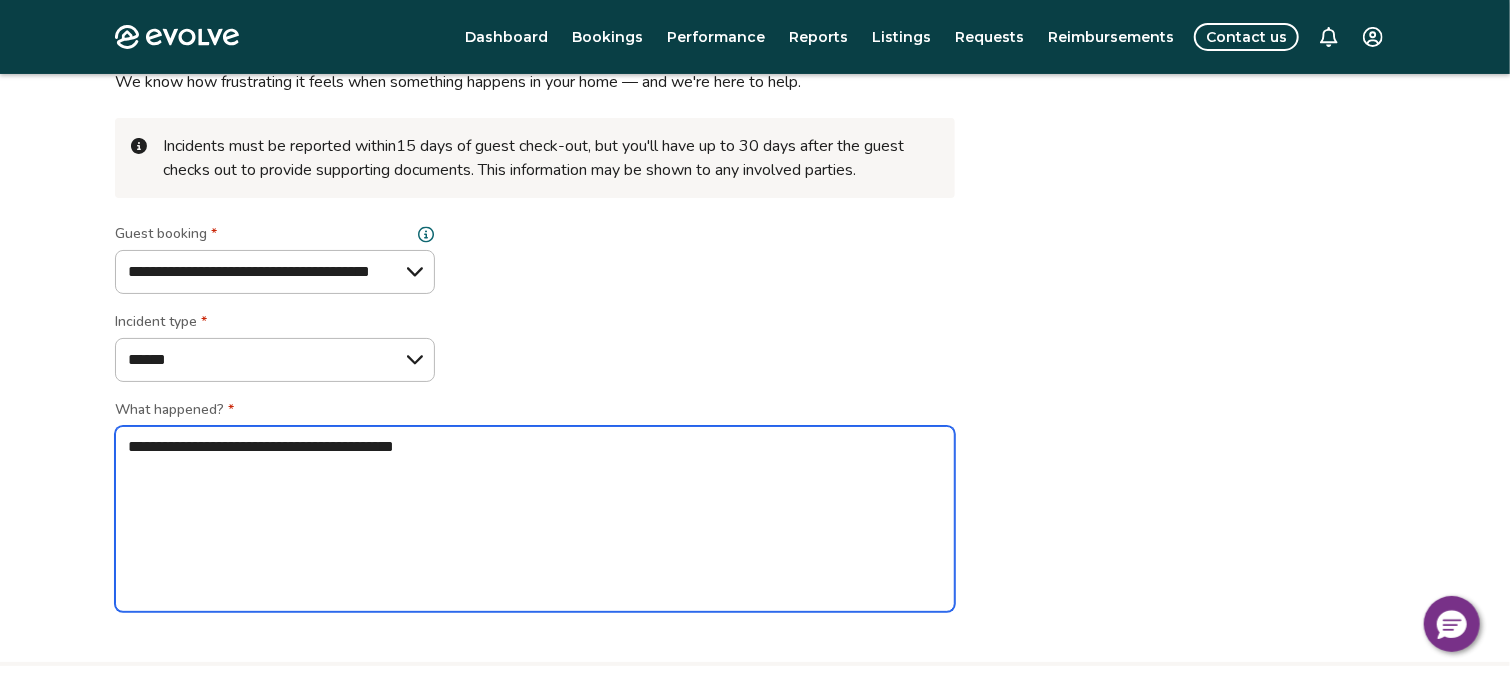 type on "*" 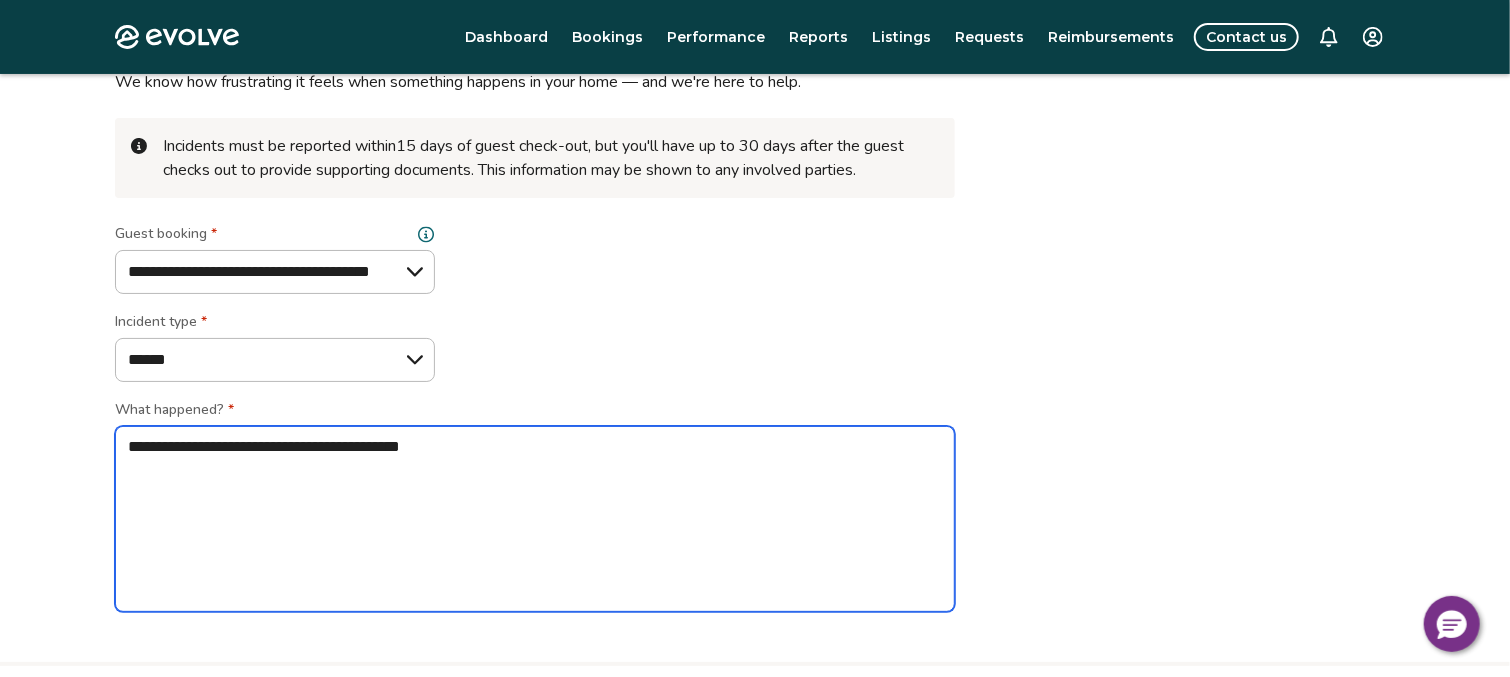 type on "*" 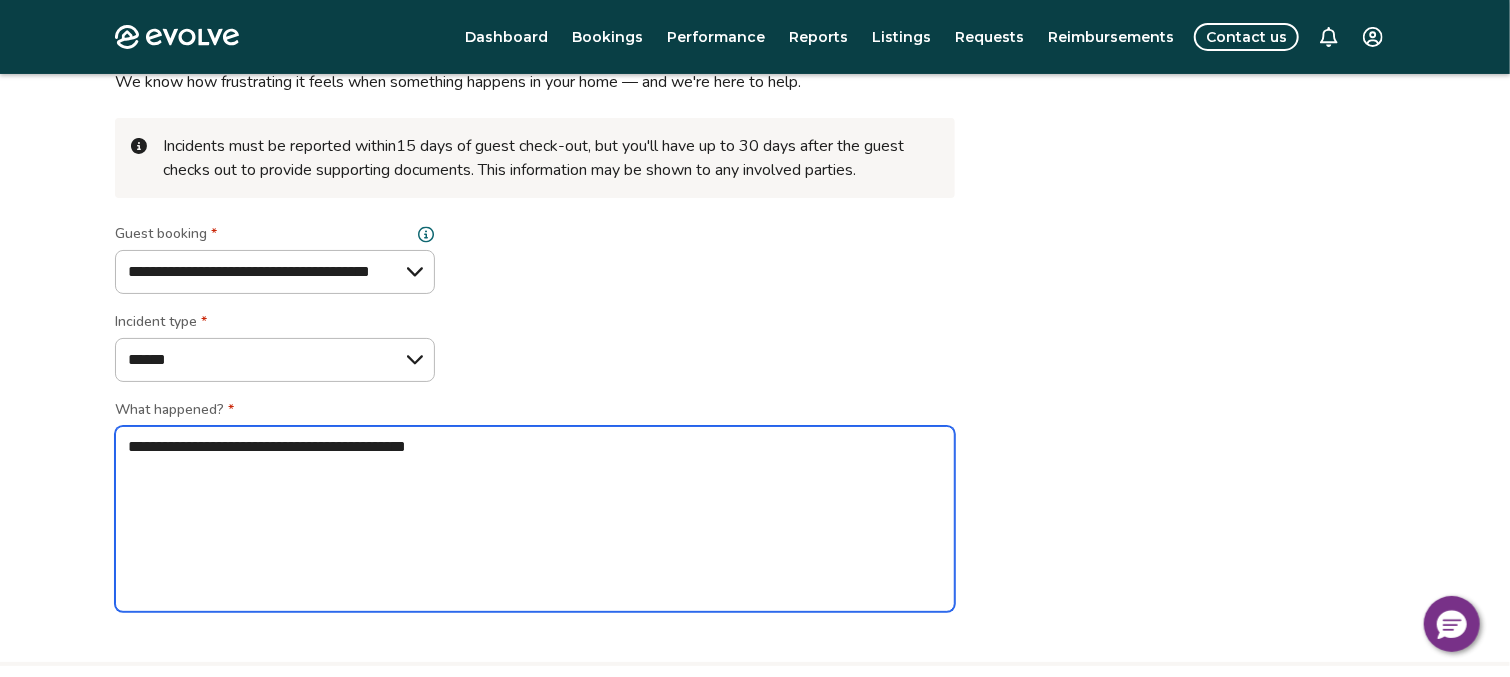 type on "*" 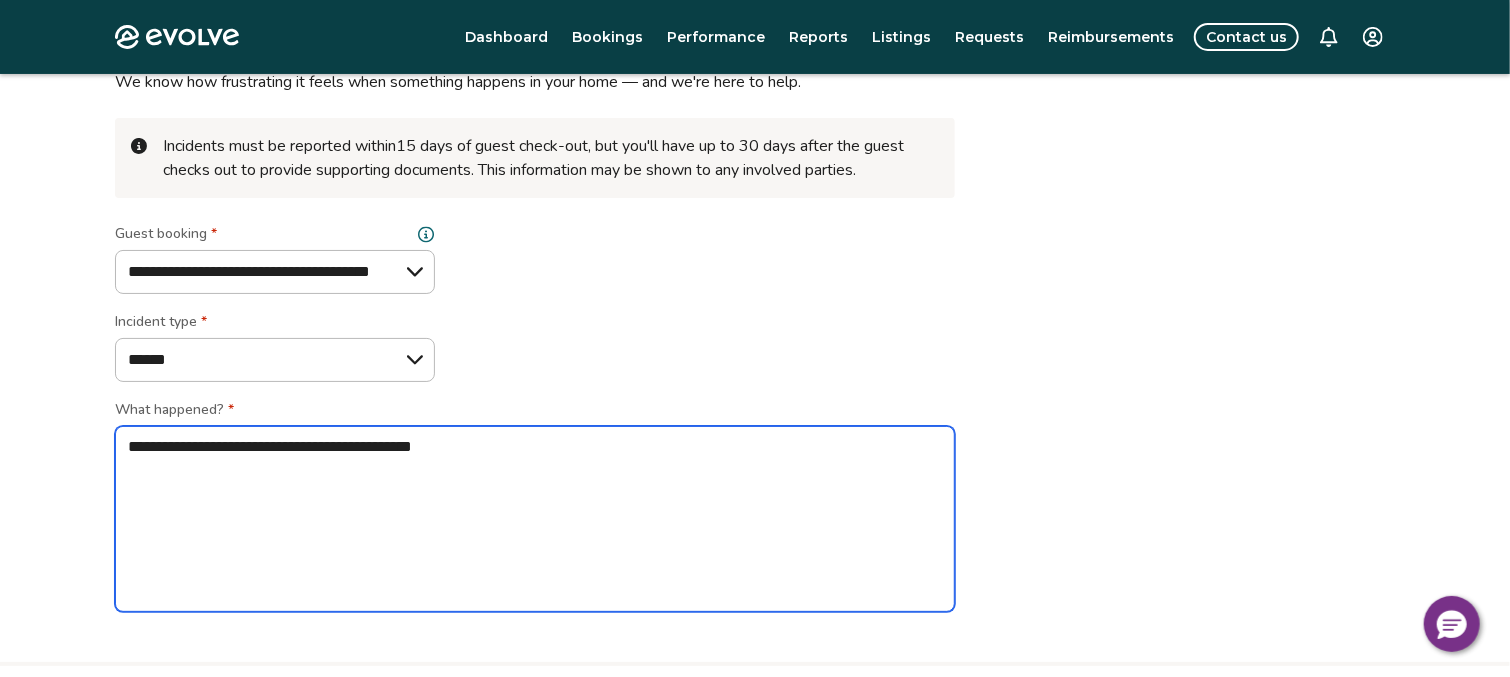 type on "*" 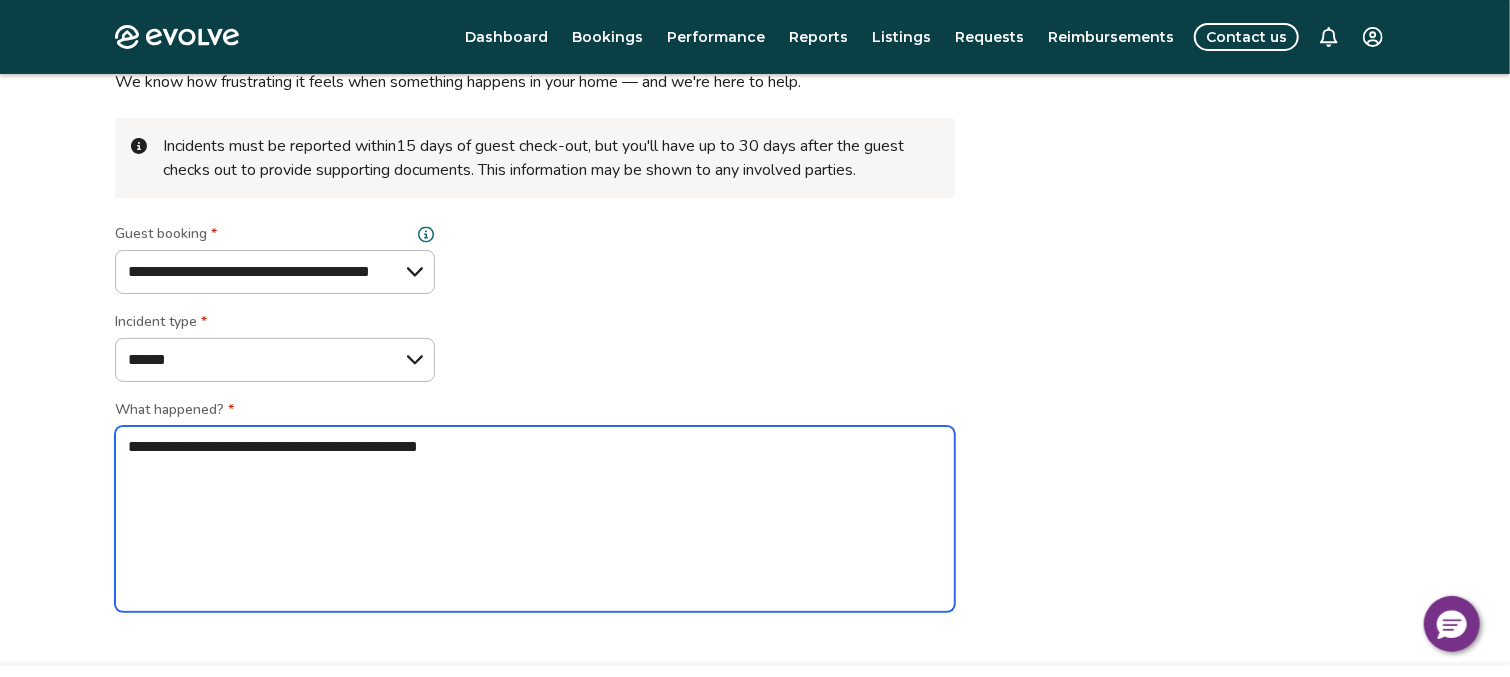 type on "*" 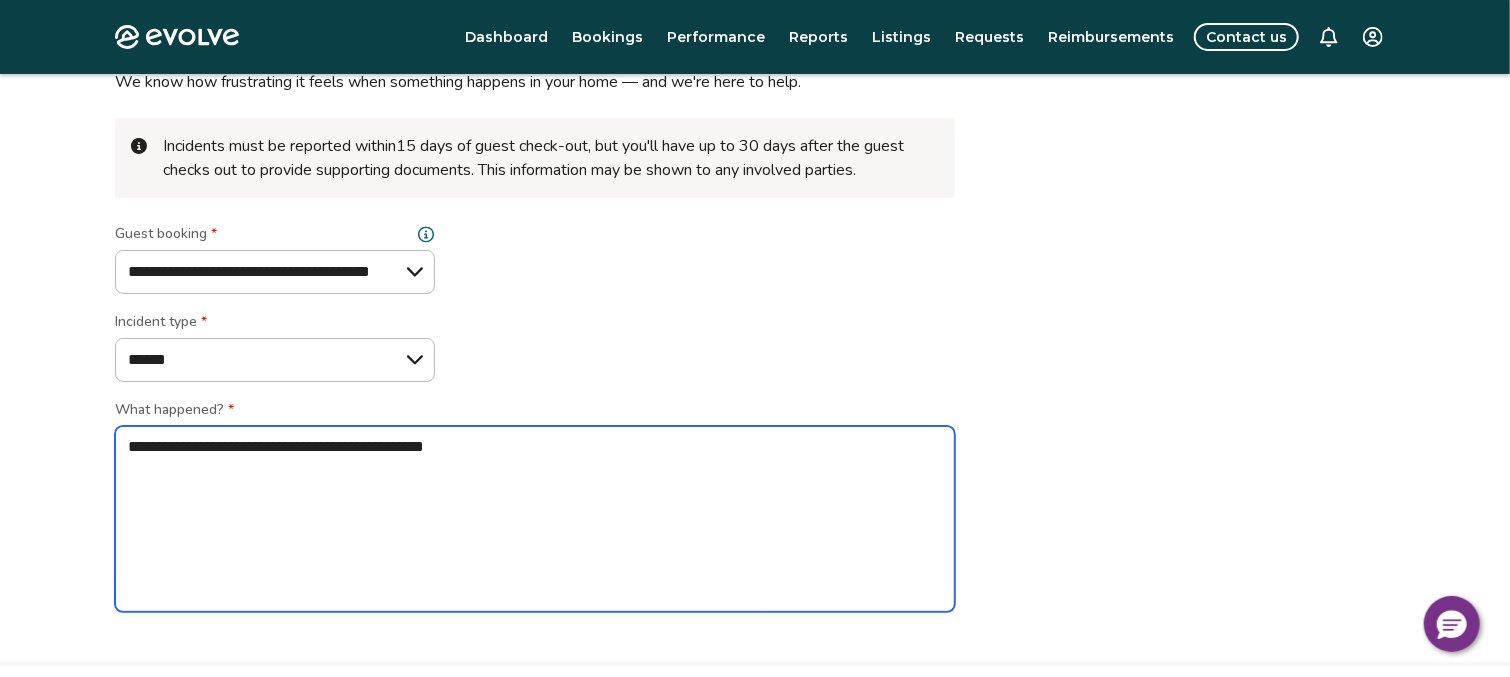 type on "*" 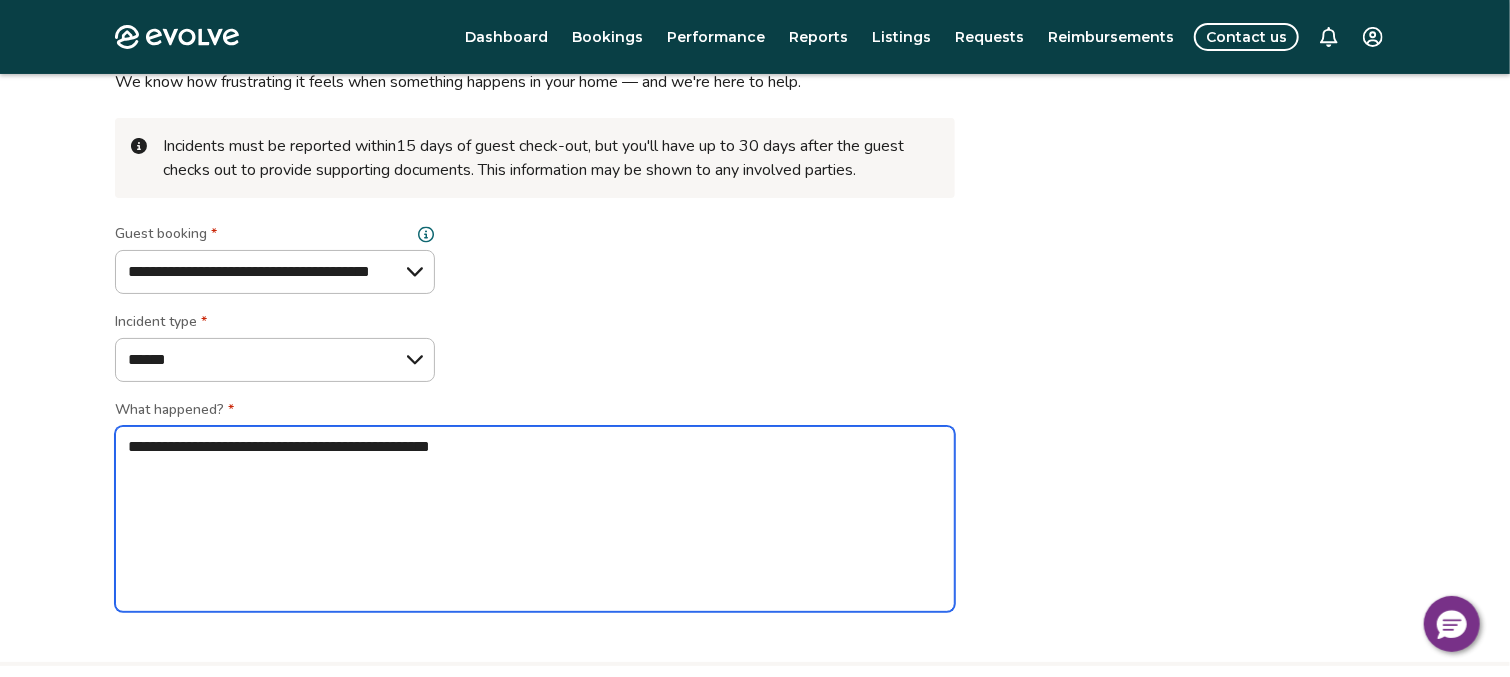 type on "*" 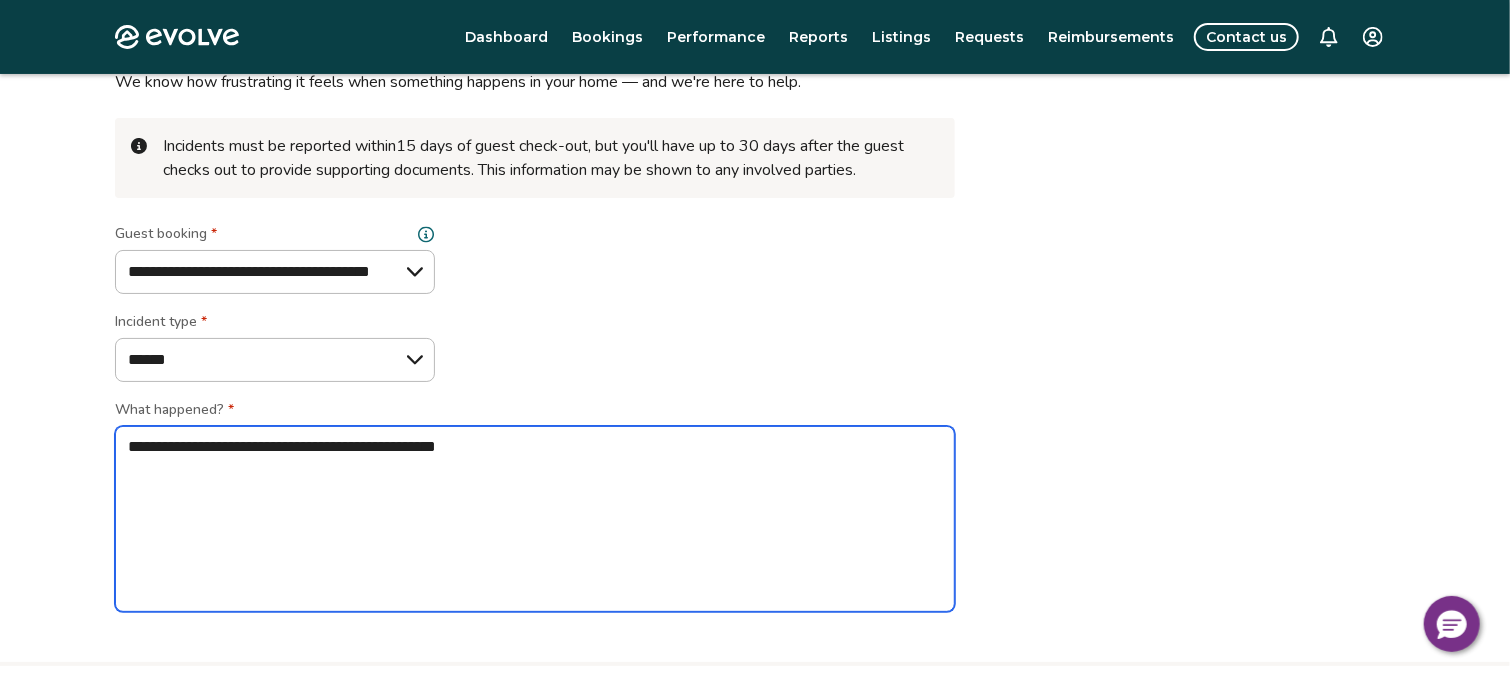 type on "*" 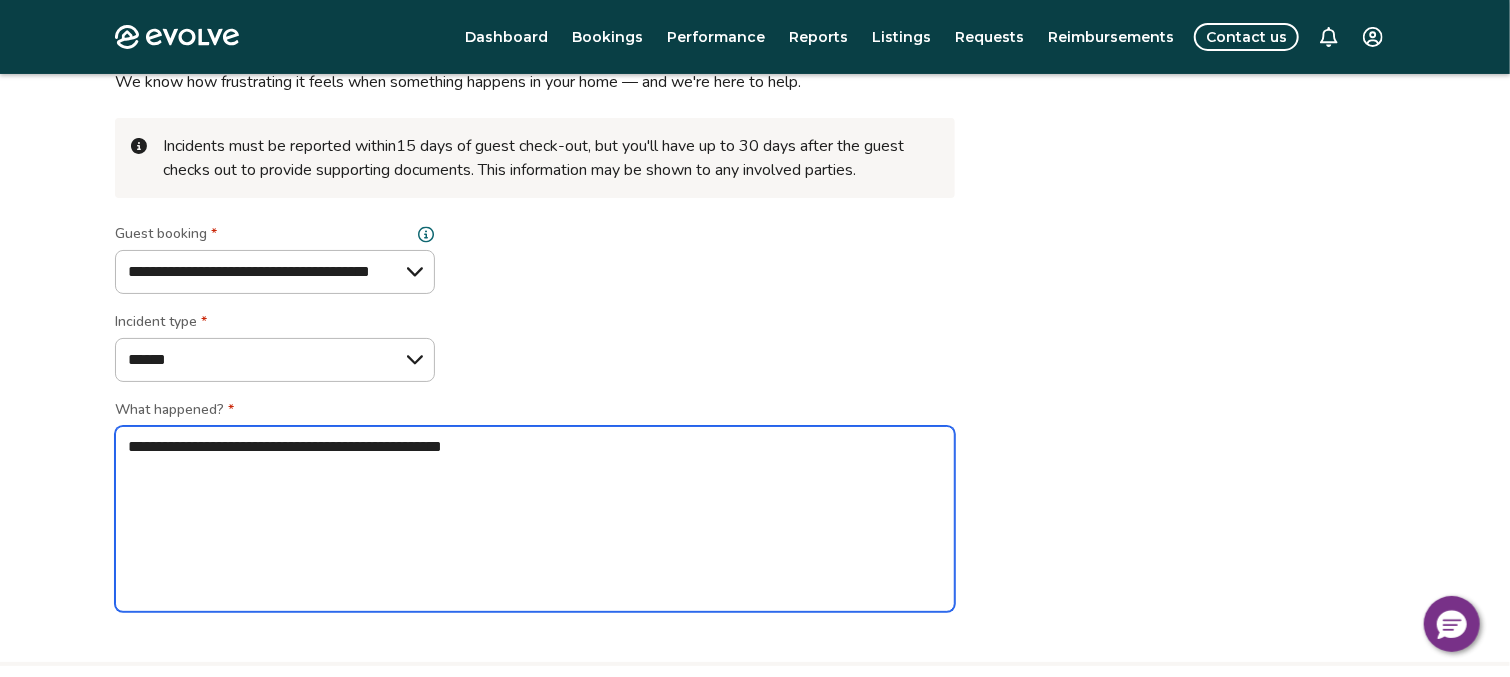 type on "*" 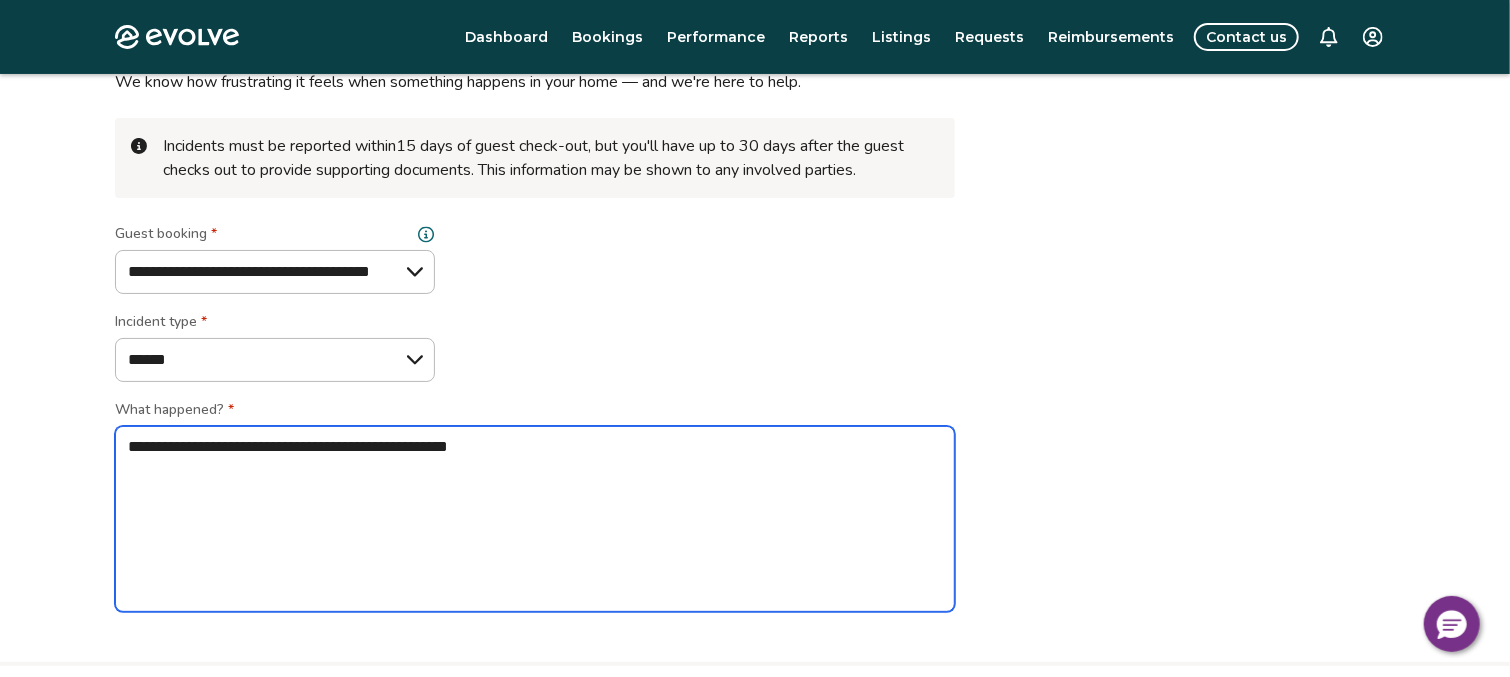 type on "*" 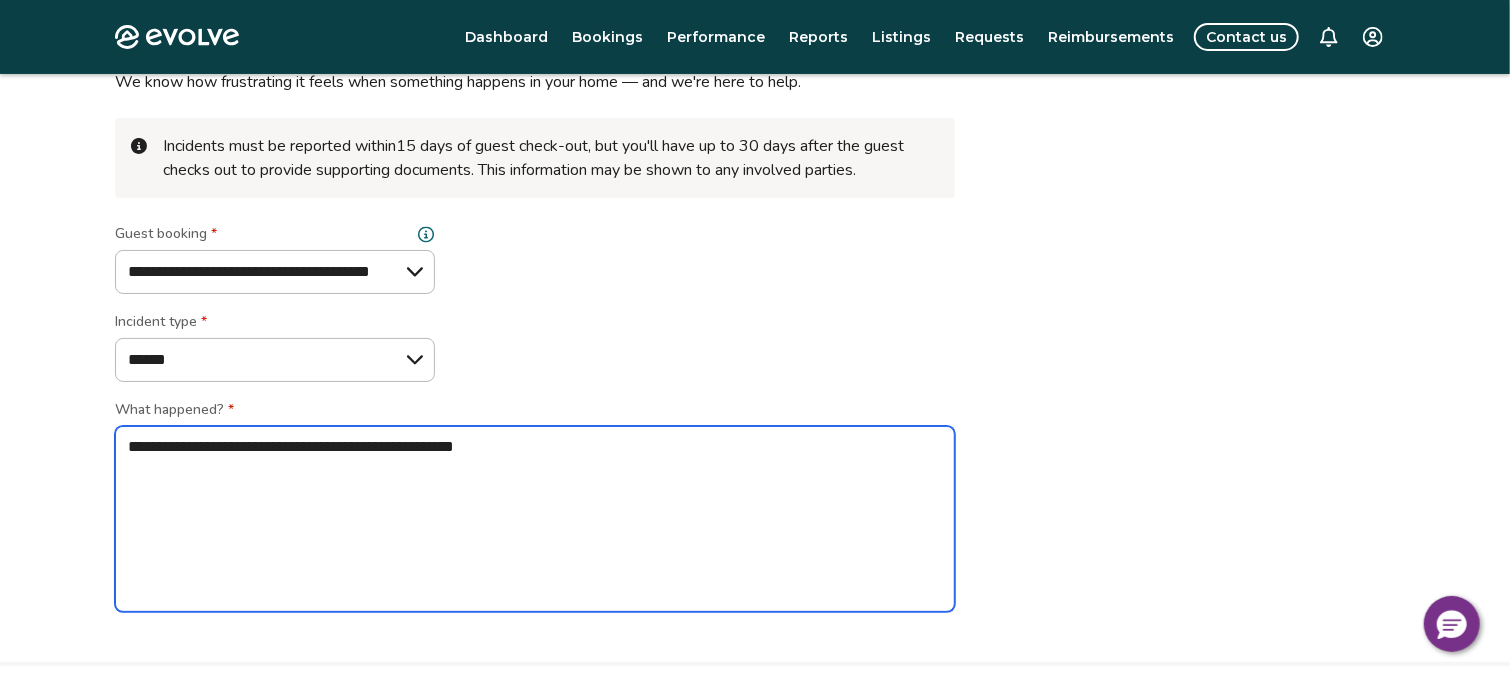 type on "*" 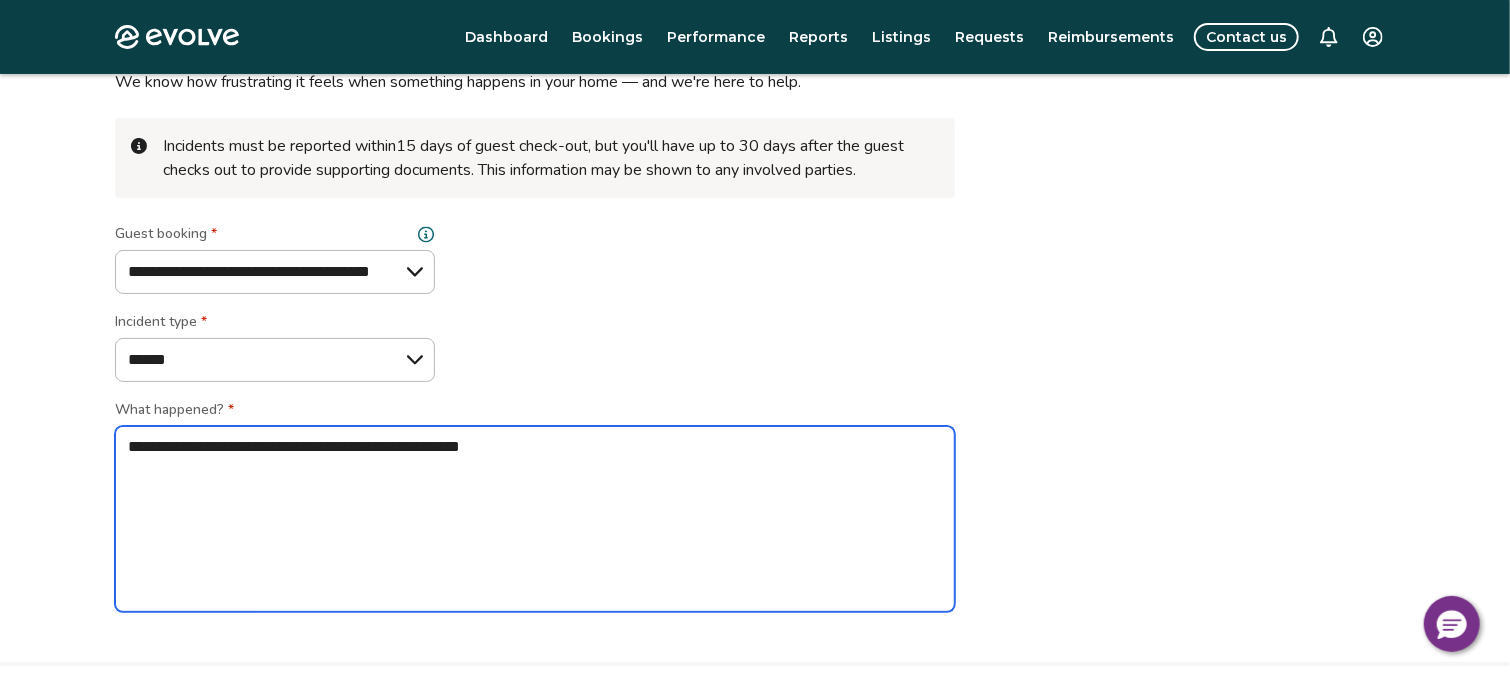 type on "*" 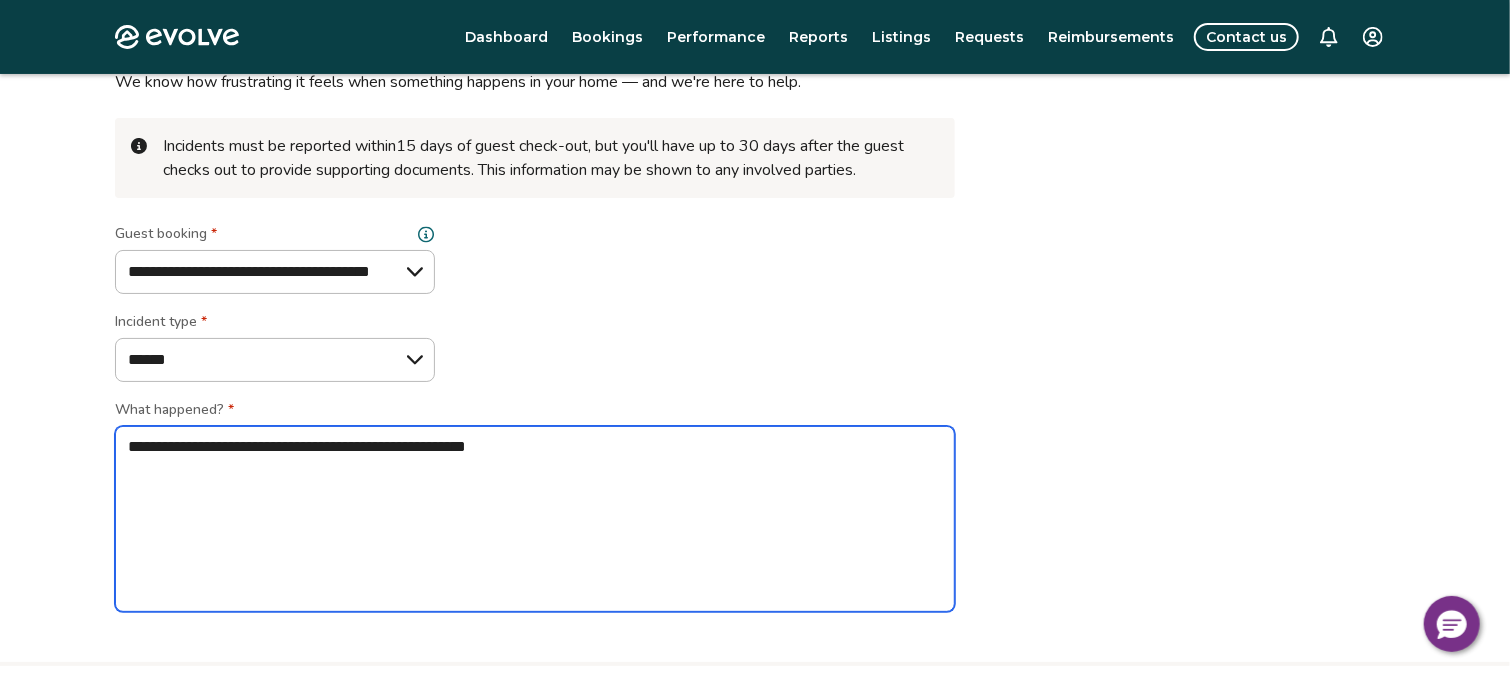 type on "*" 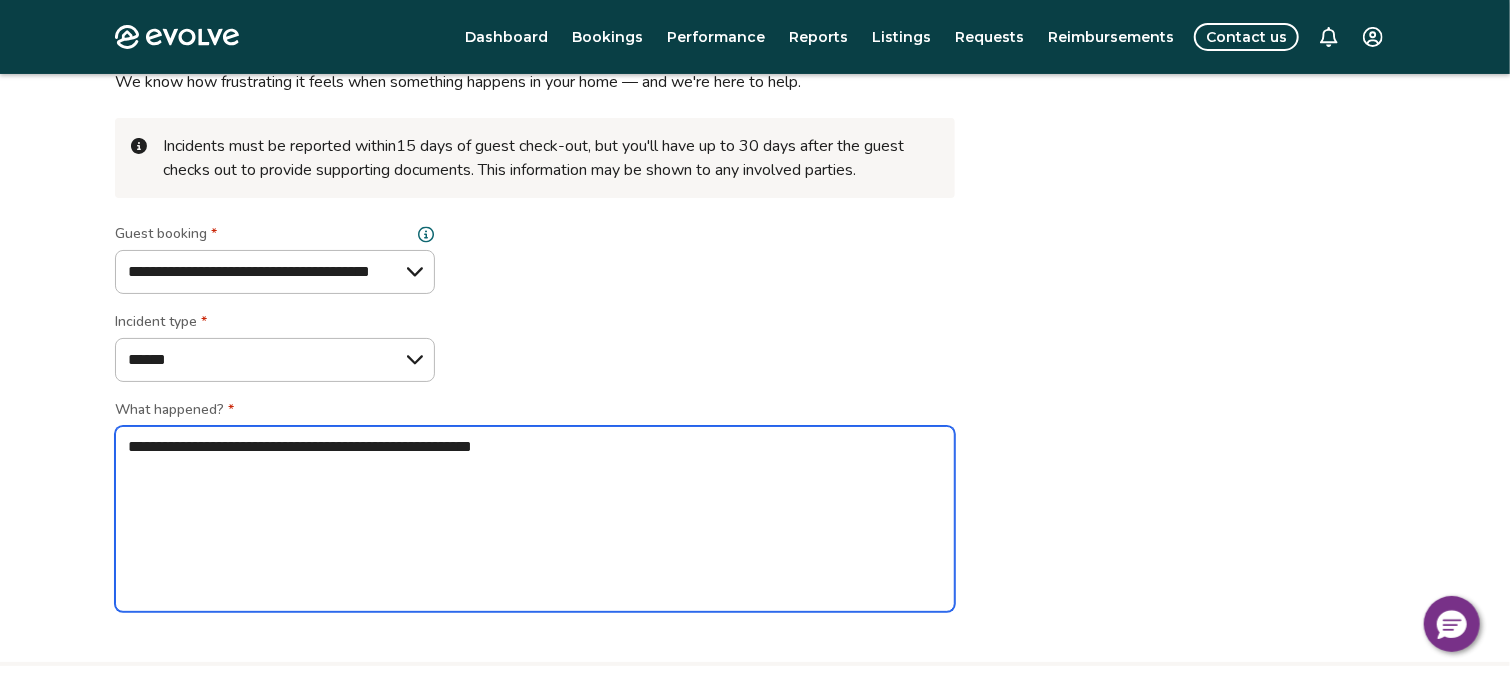 type on "*" 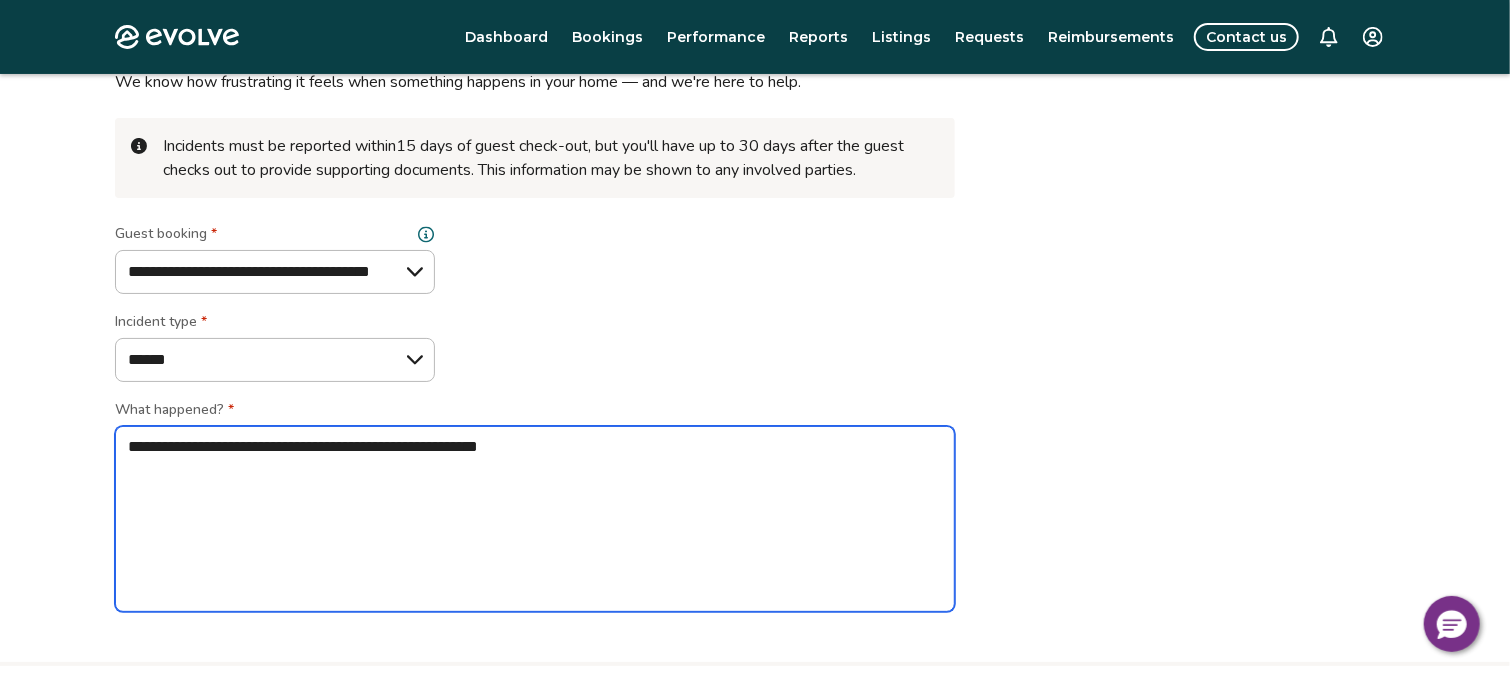 type on "*" 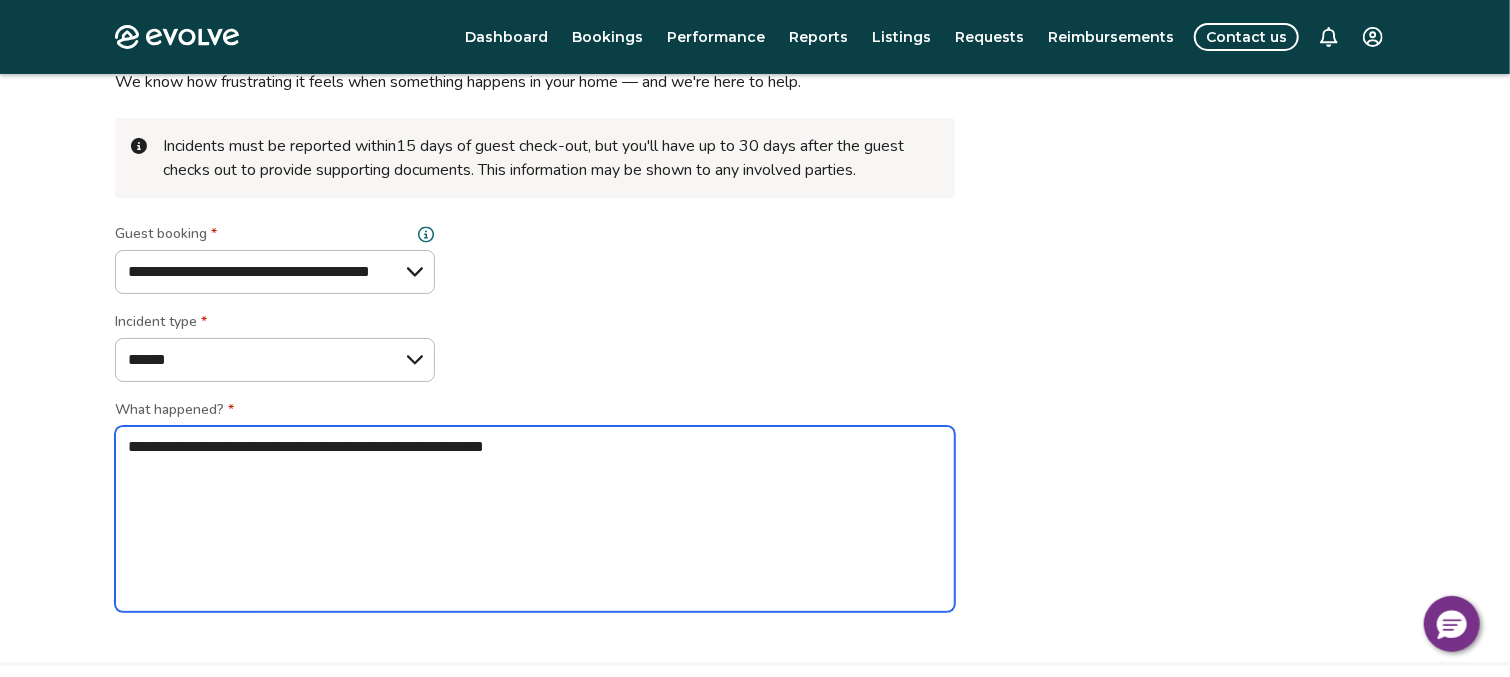 type on "*" 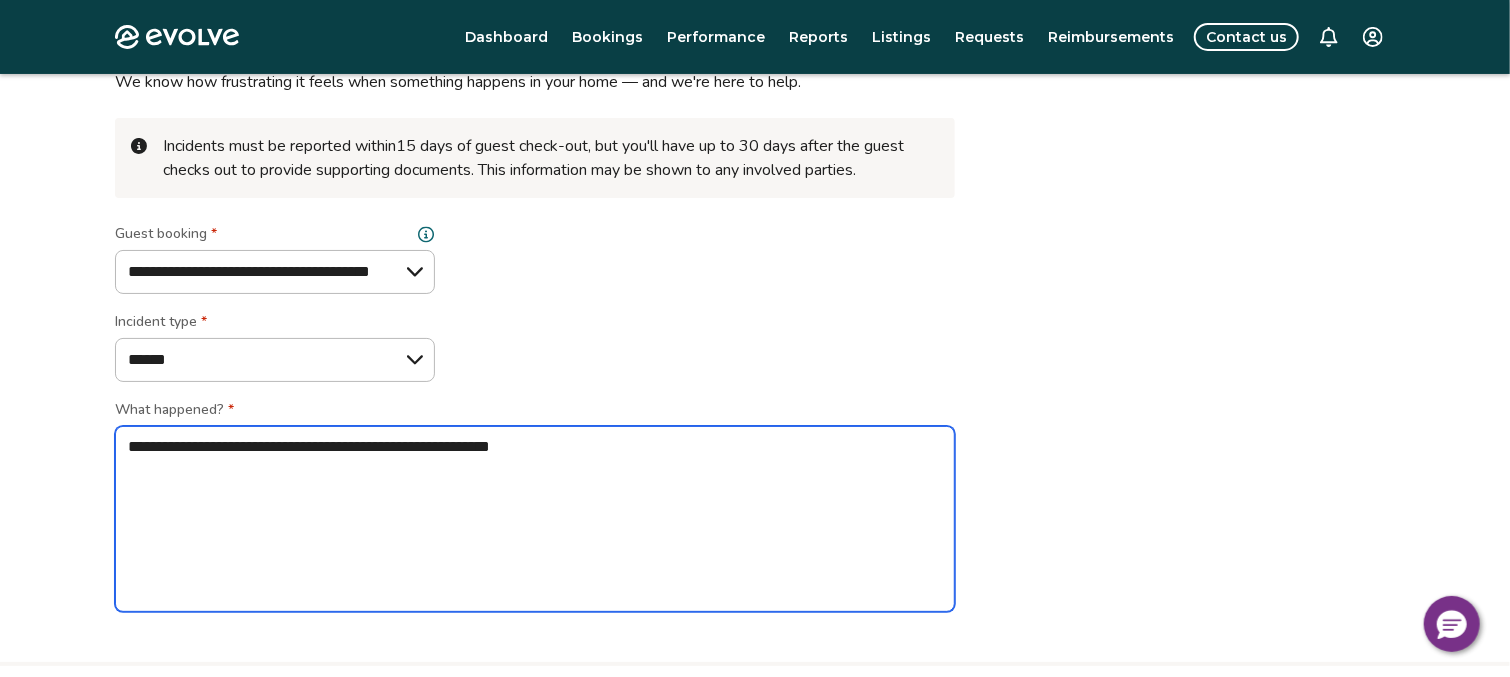 type on "*" 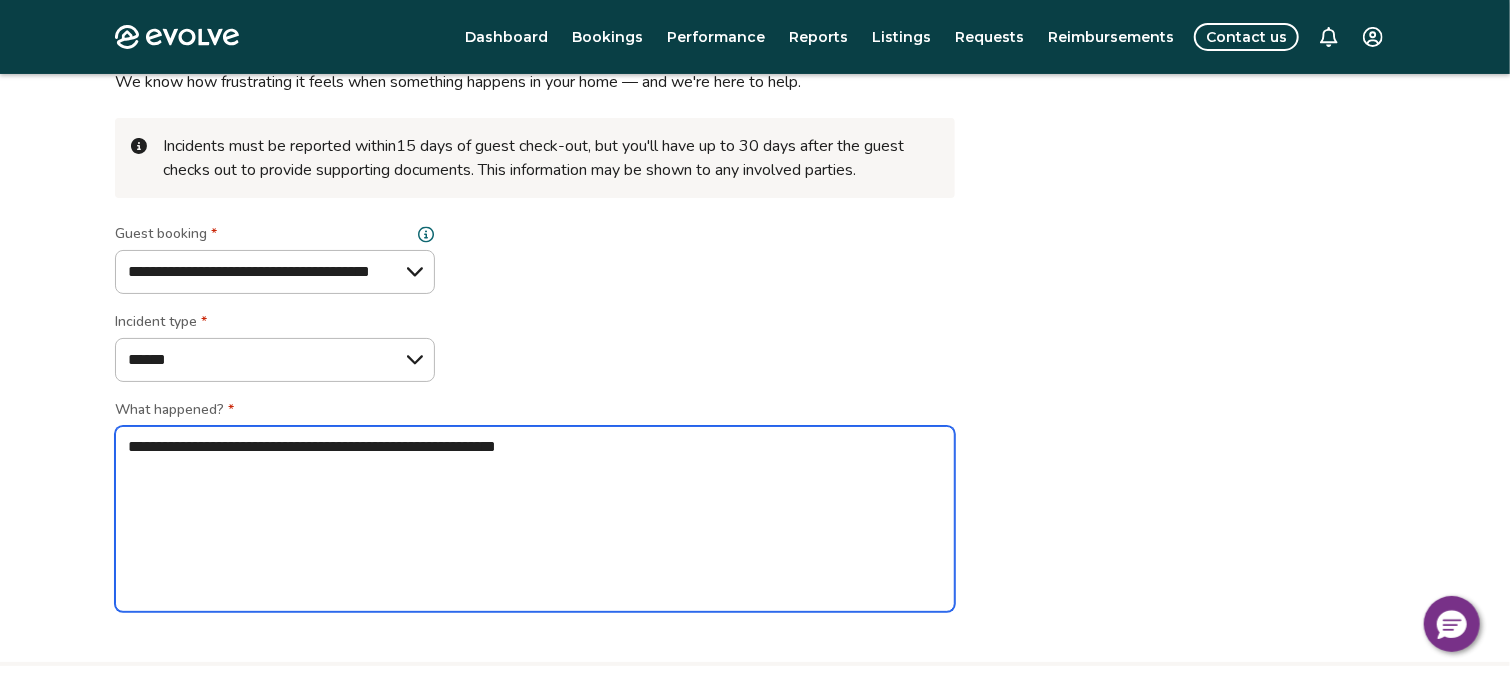 type on "*" 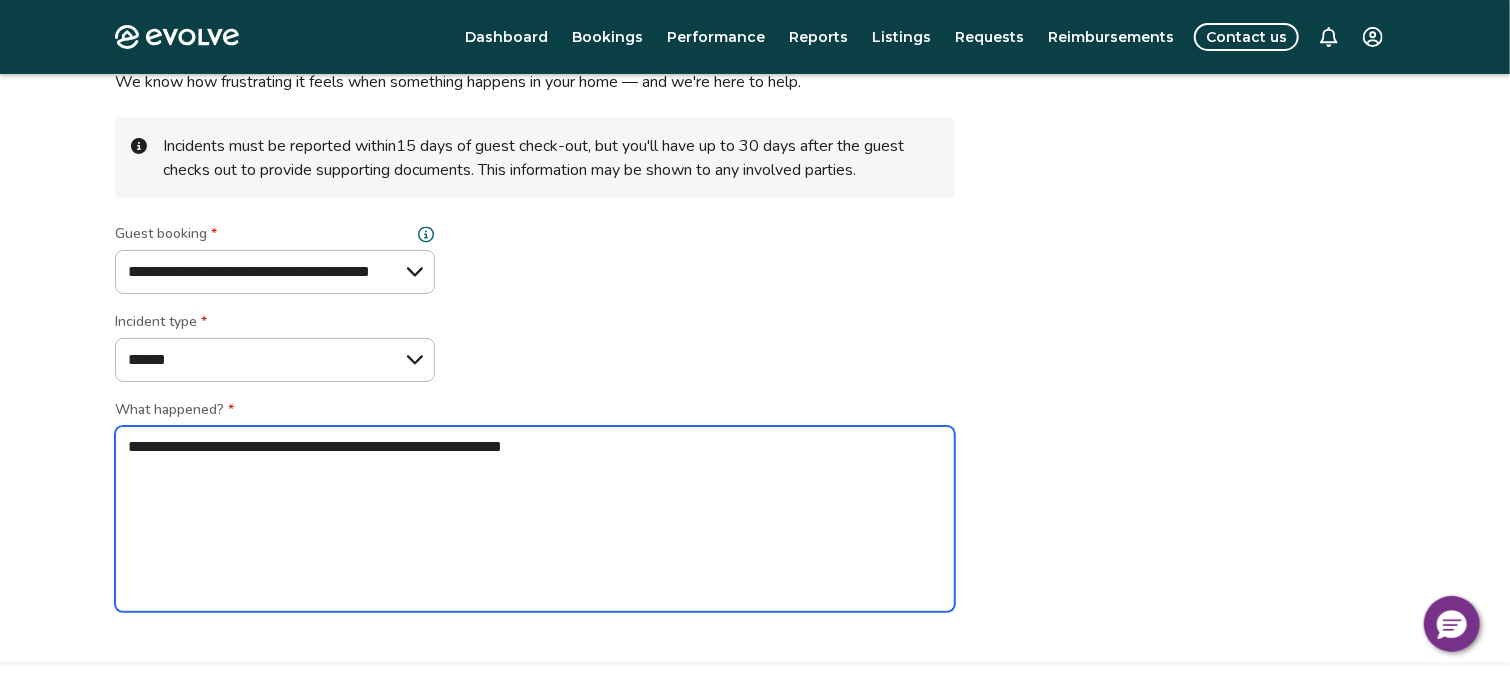 type on "*" 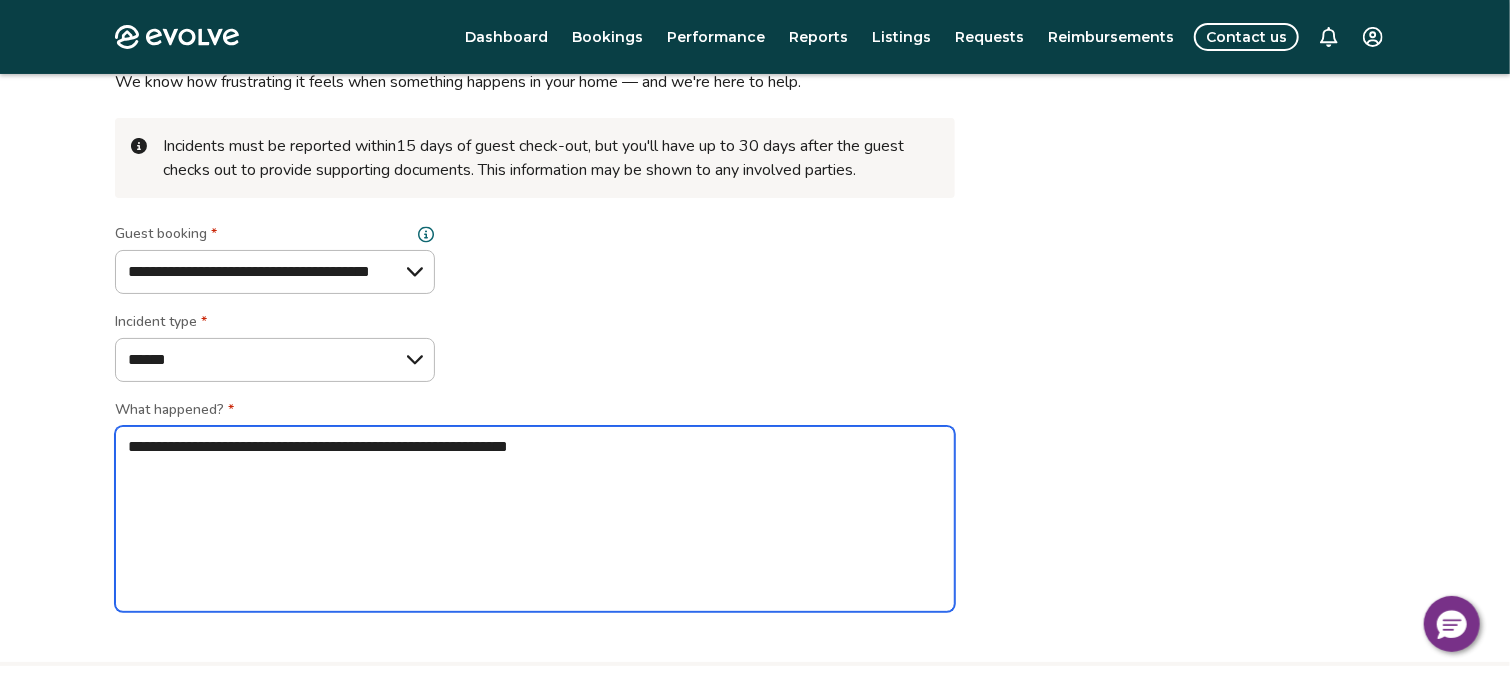 type on "*" 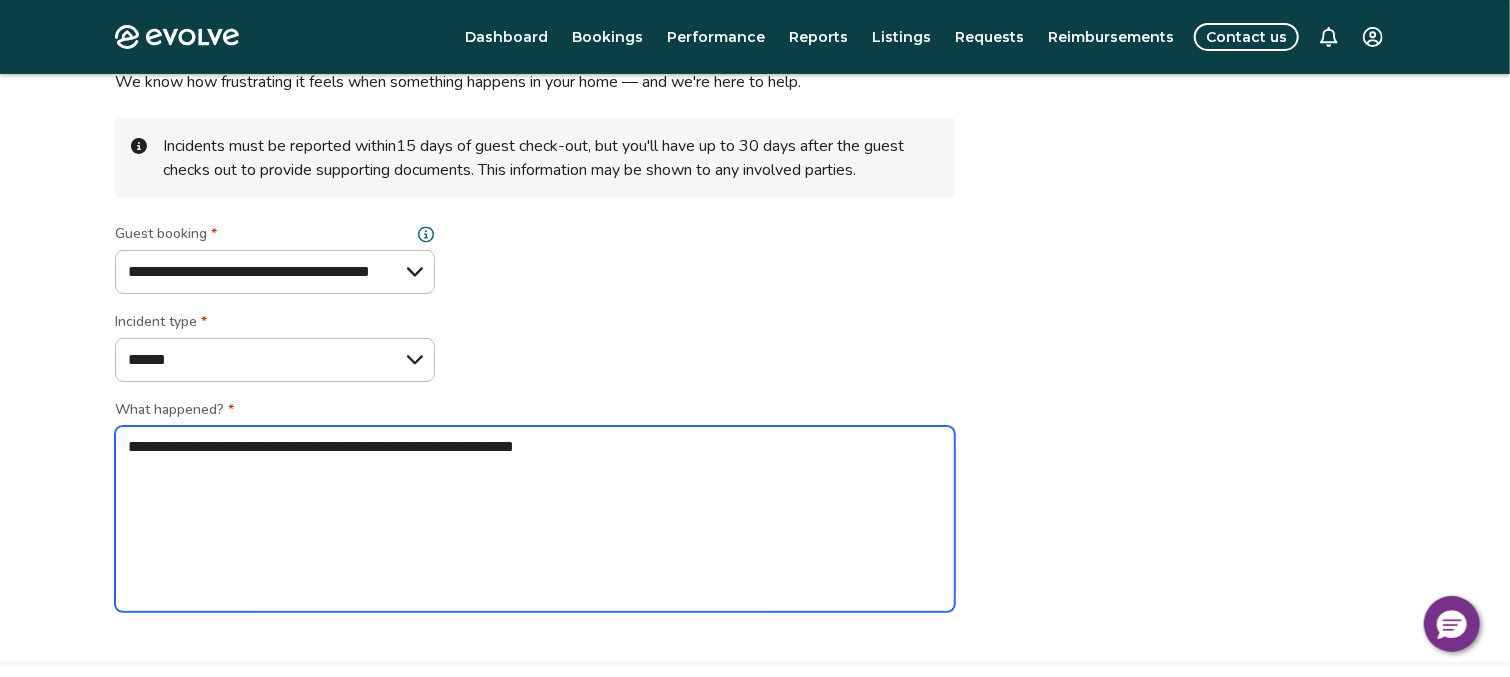 type on "*" 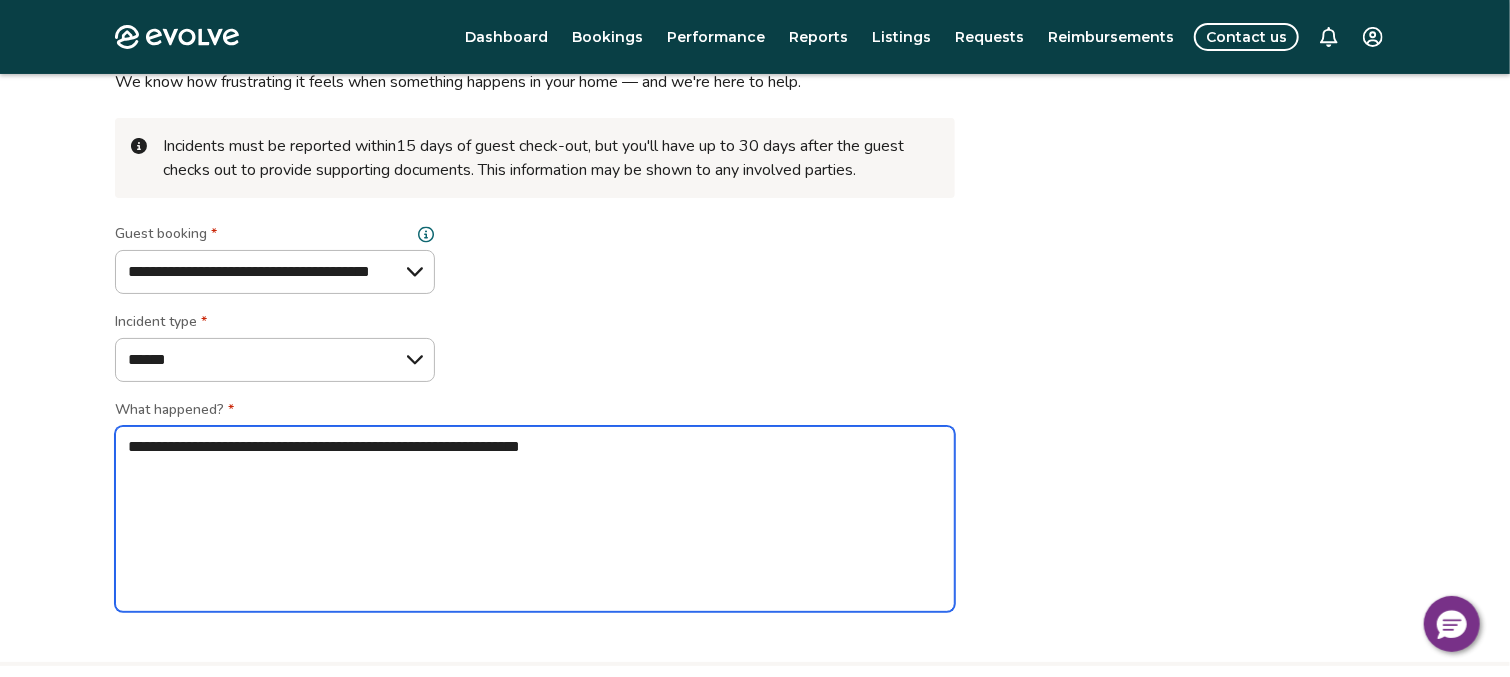 type on "*" 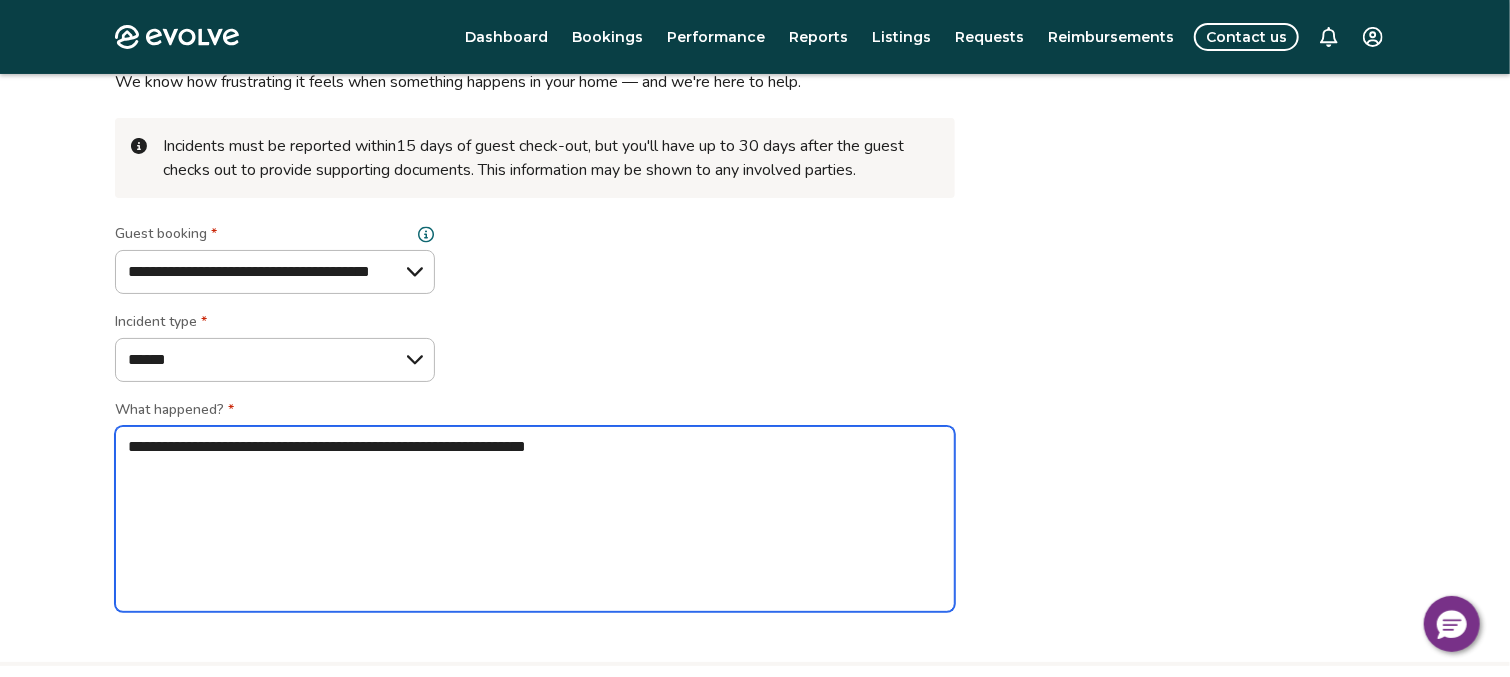 type on "*" 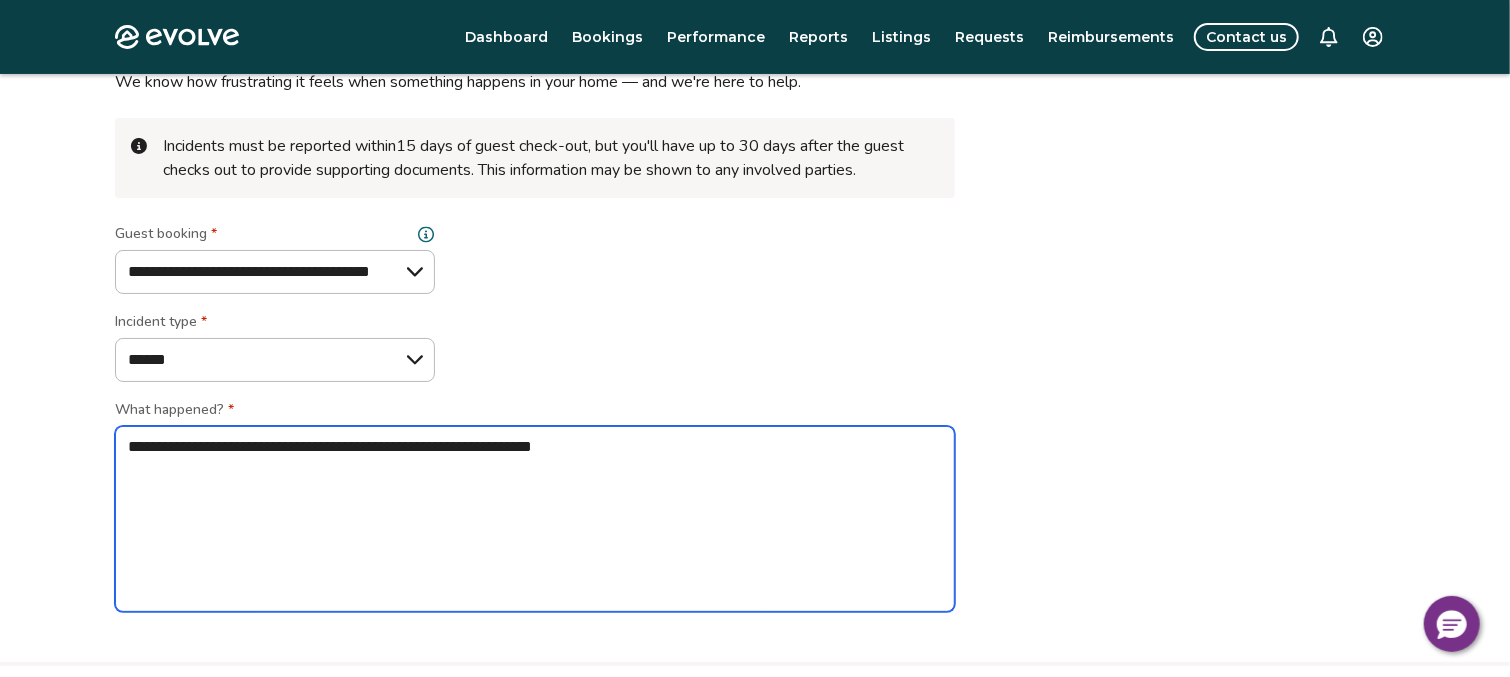 type on "*" 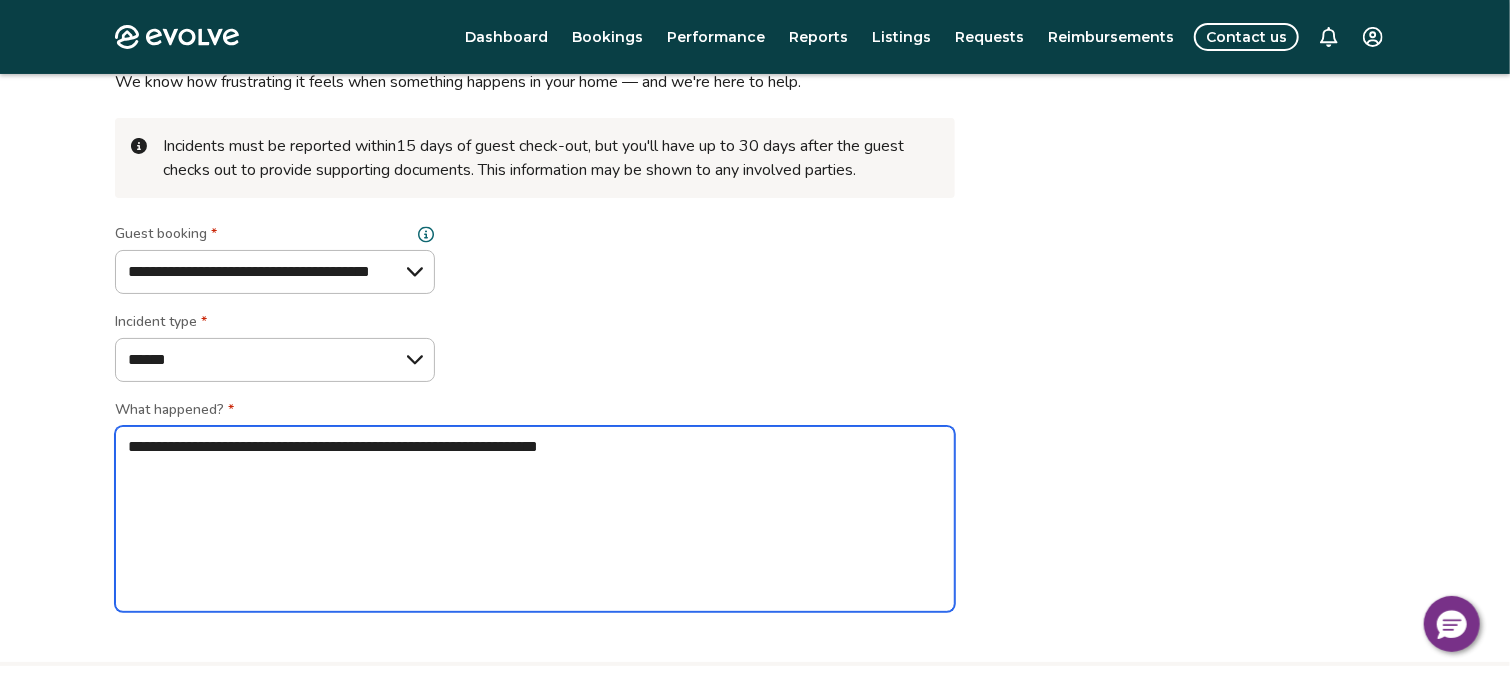 type on "*" 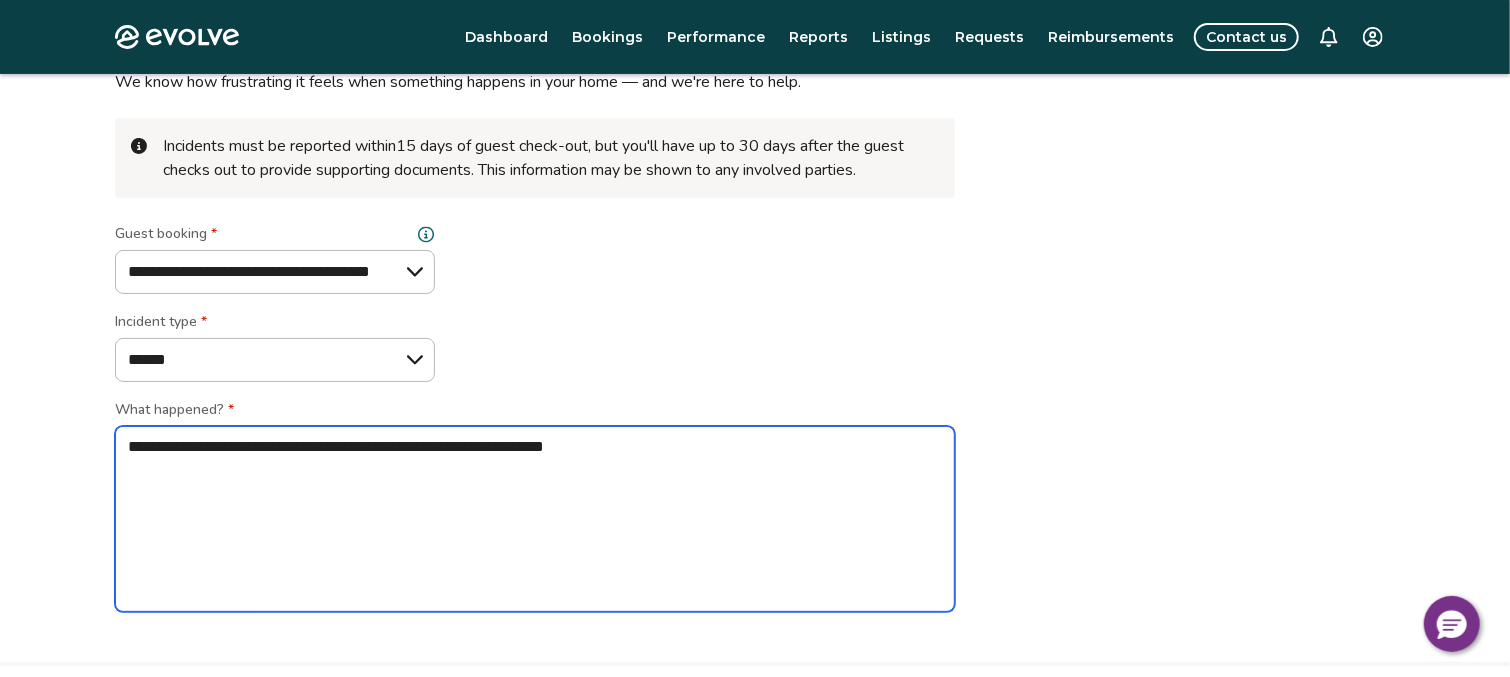 type on "*" 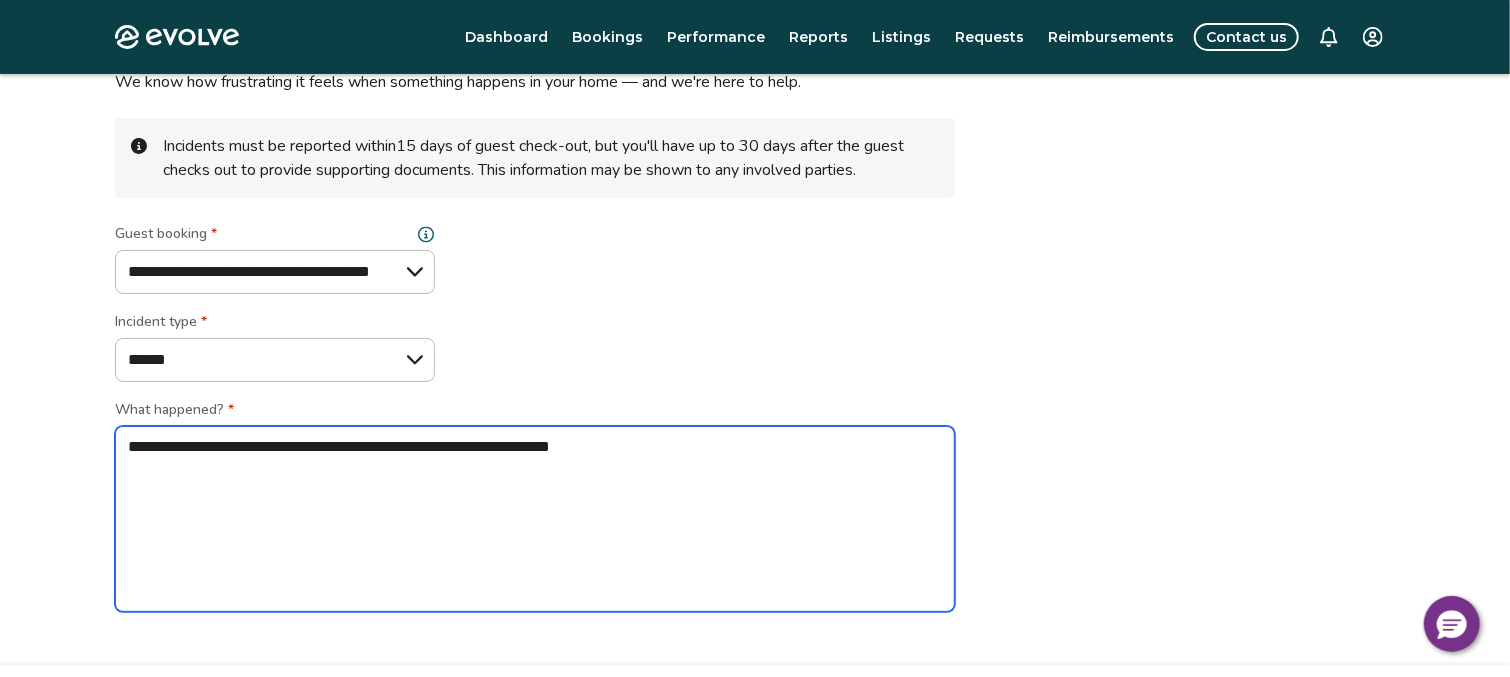 type on "*" 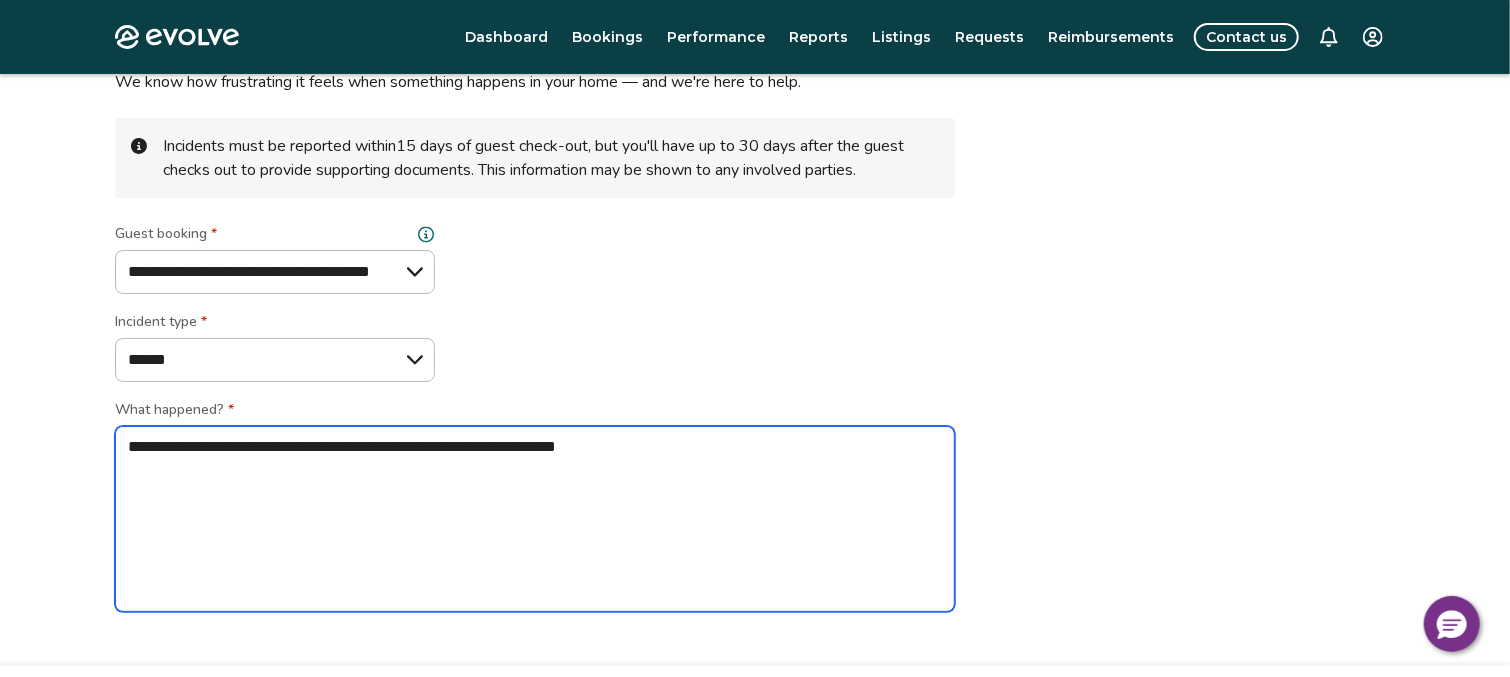 type on "*" 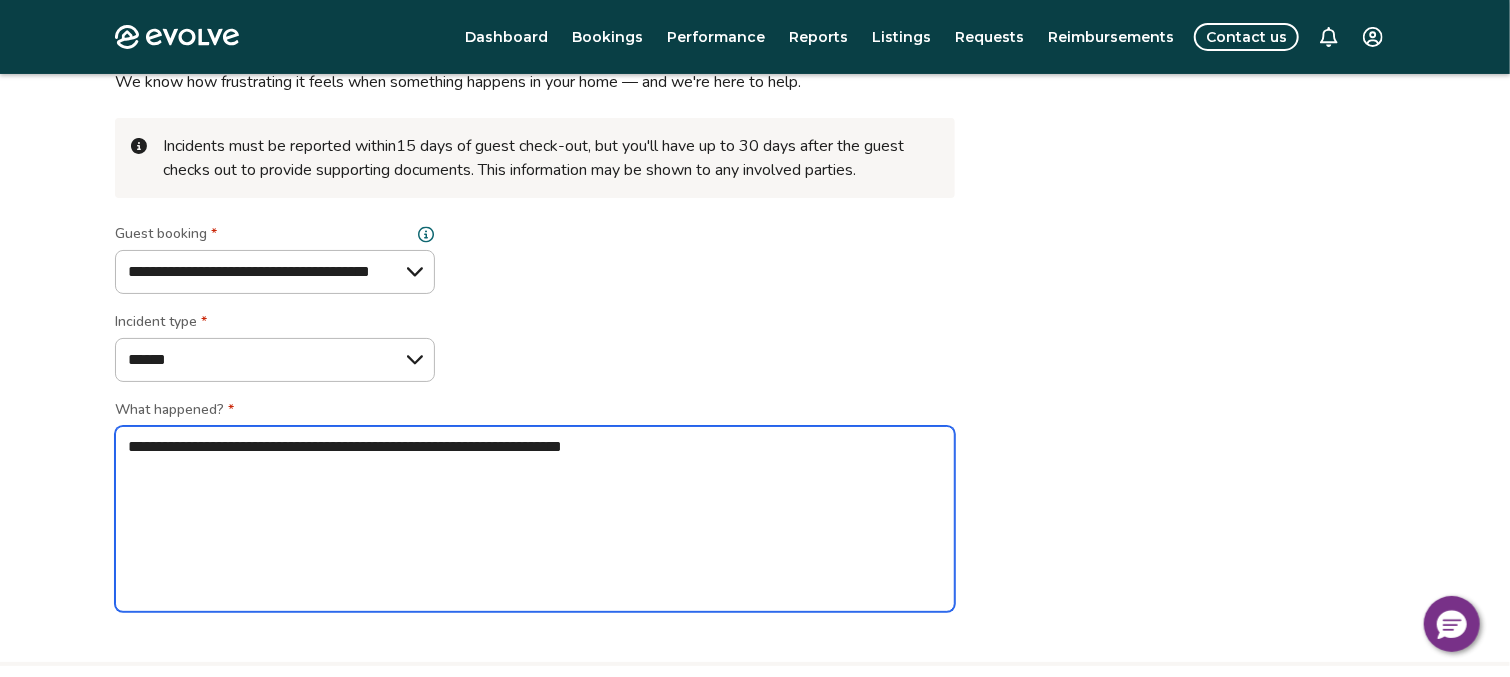 type on "*" 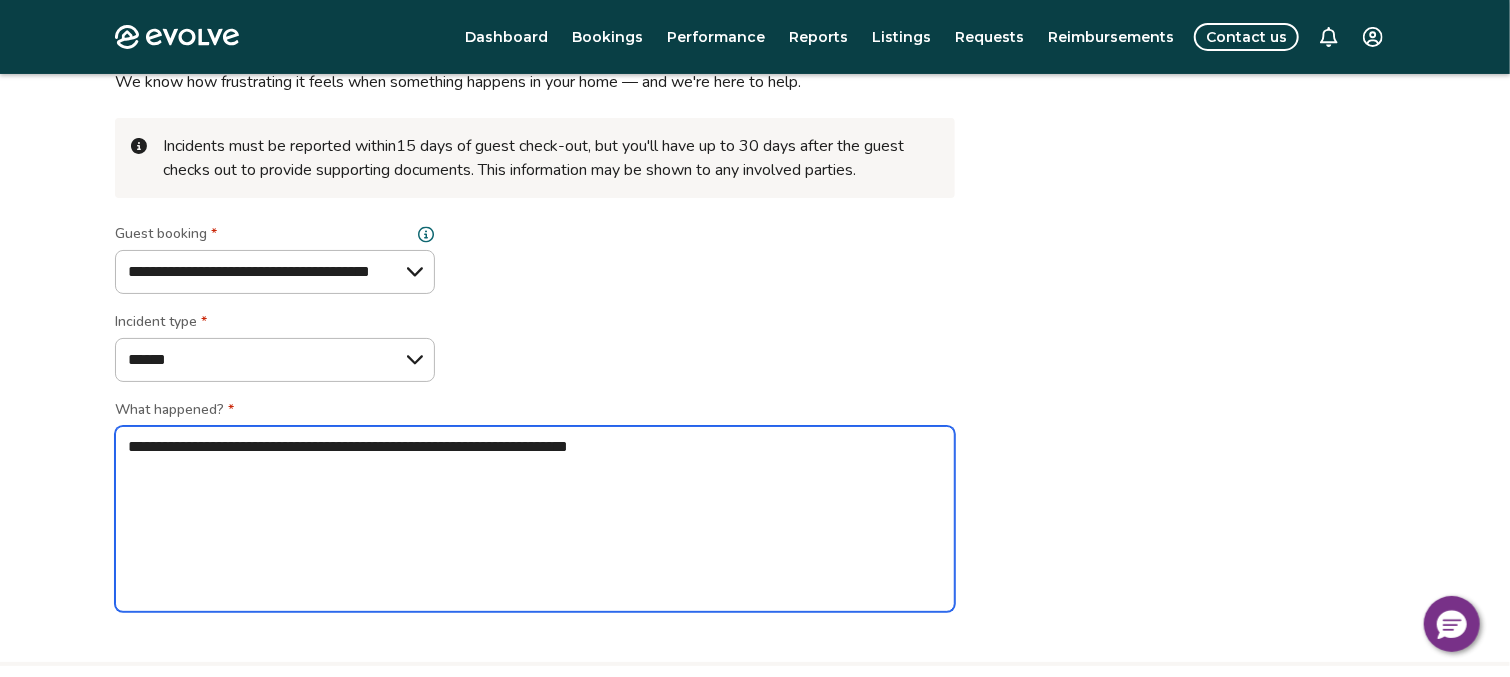 type on "*" 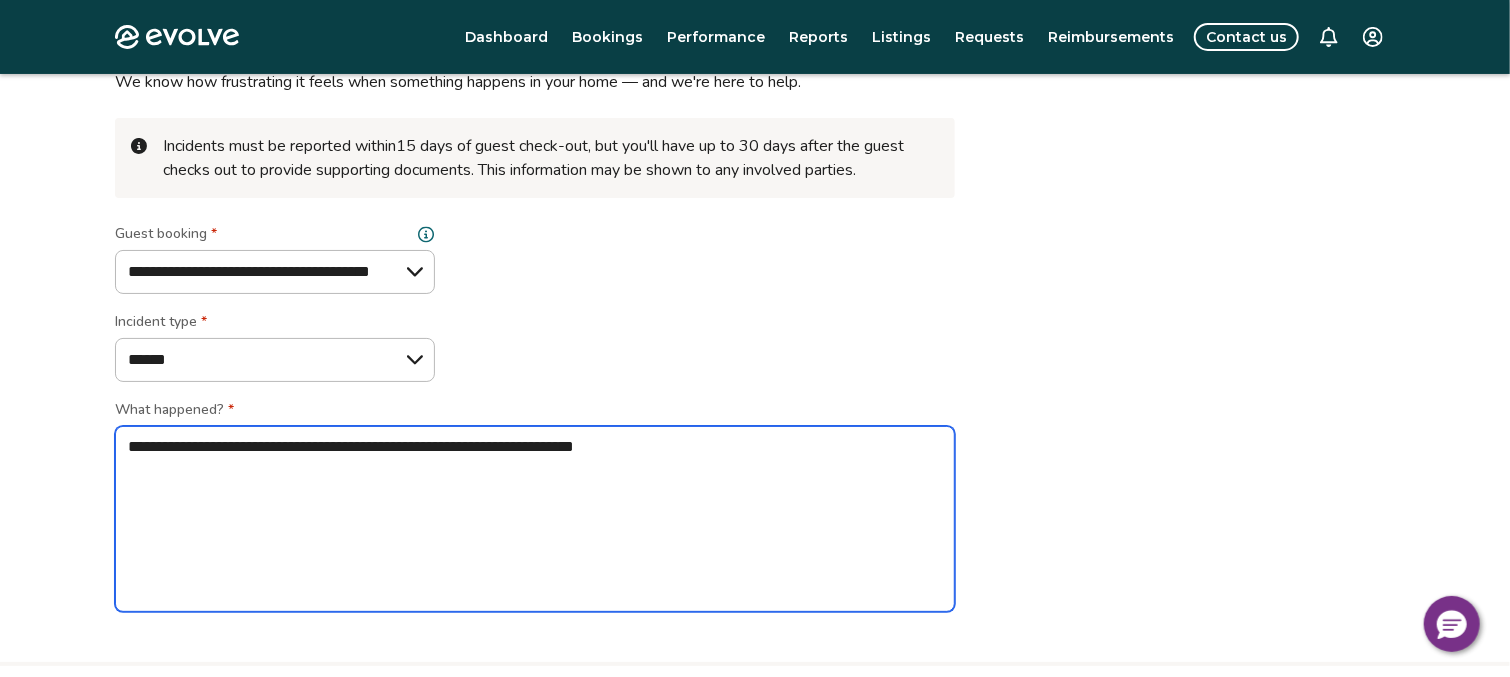 type on "*" 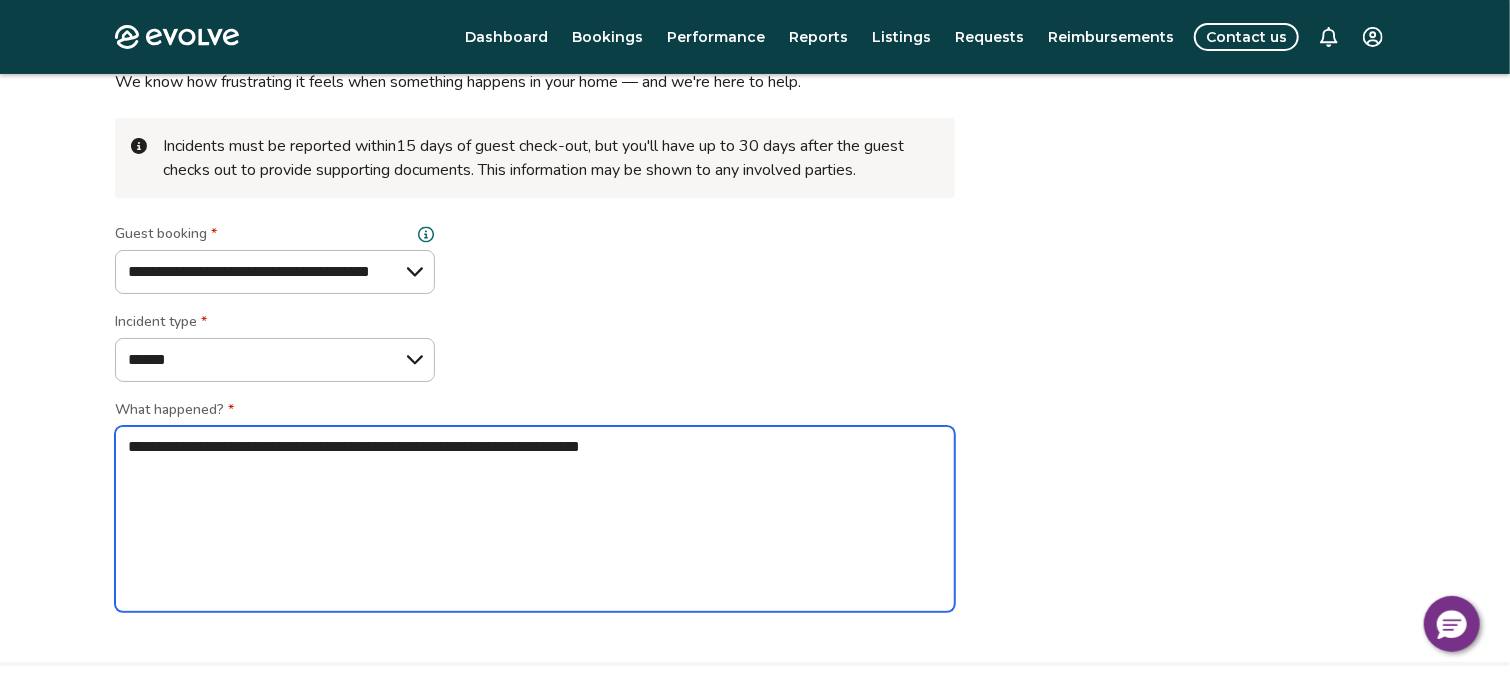 type on "*" 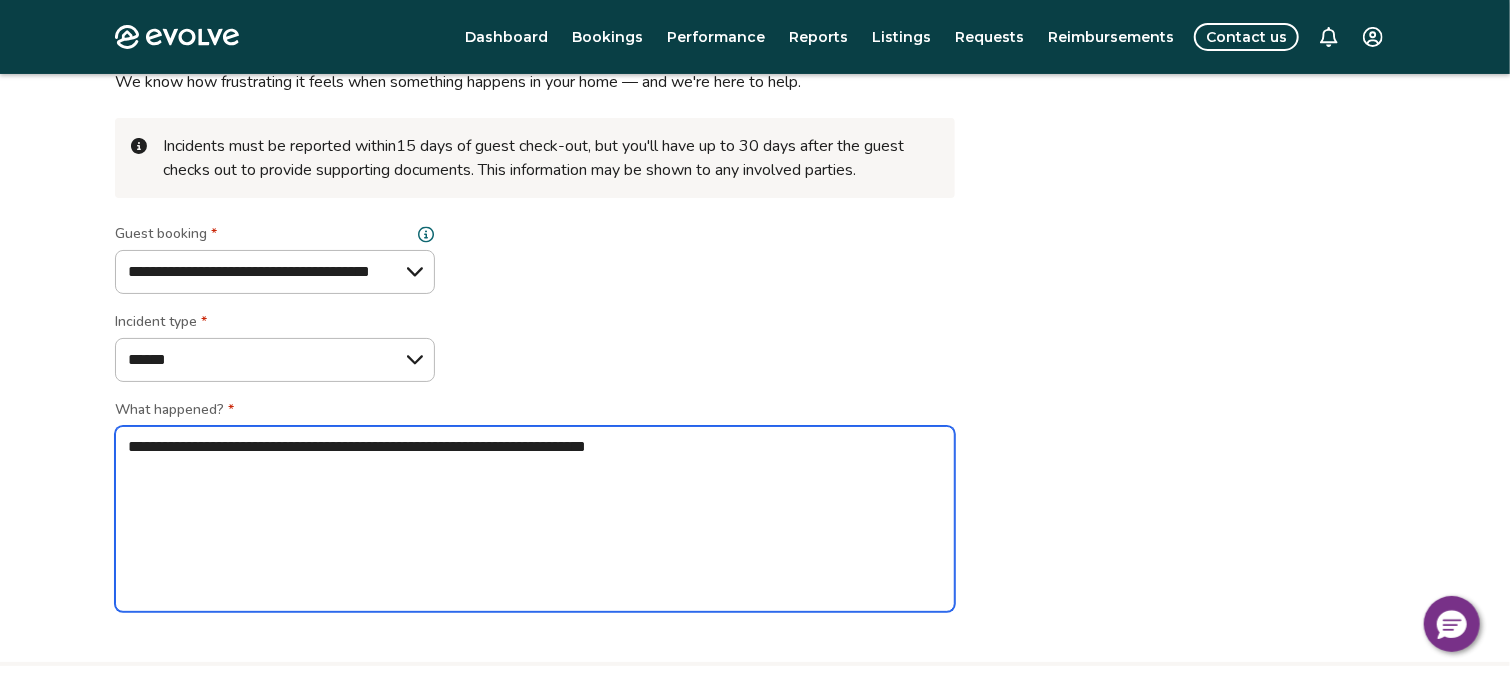type on "*" 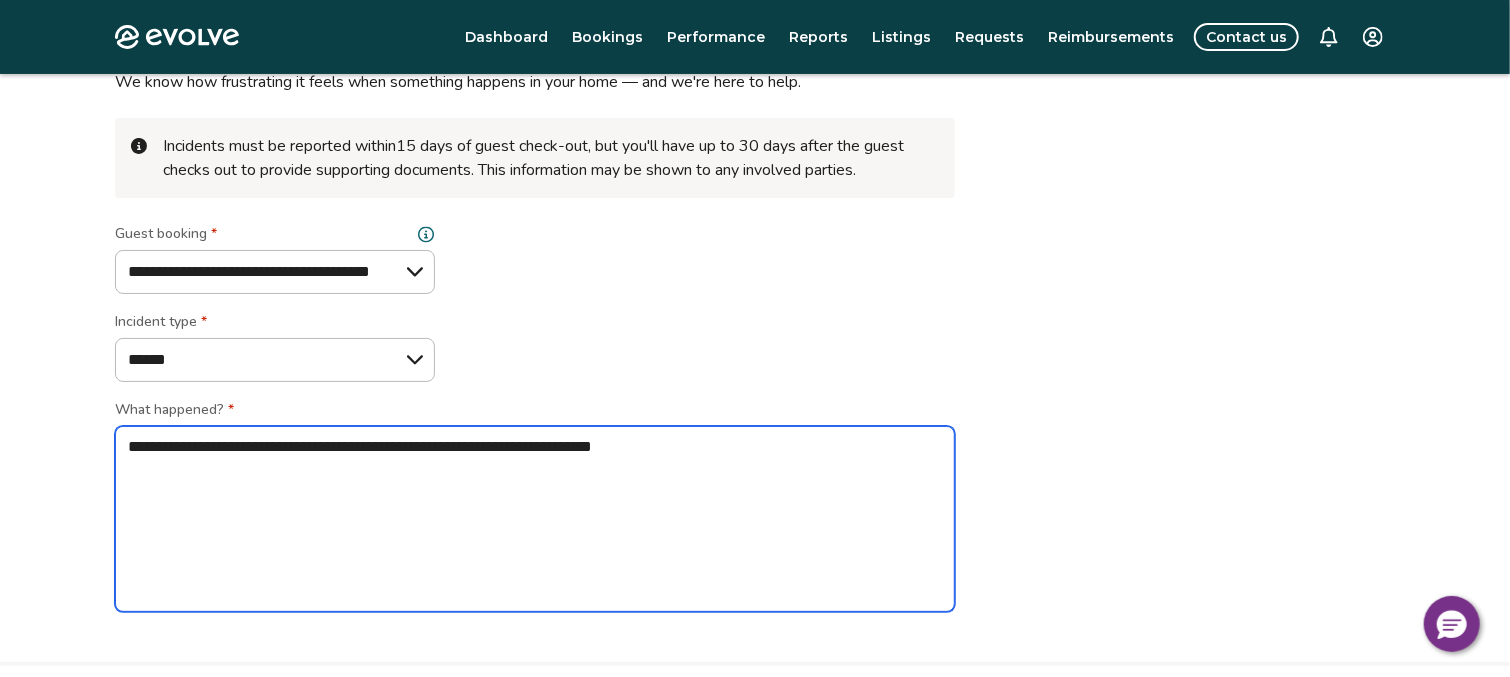 type on "*" 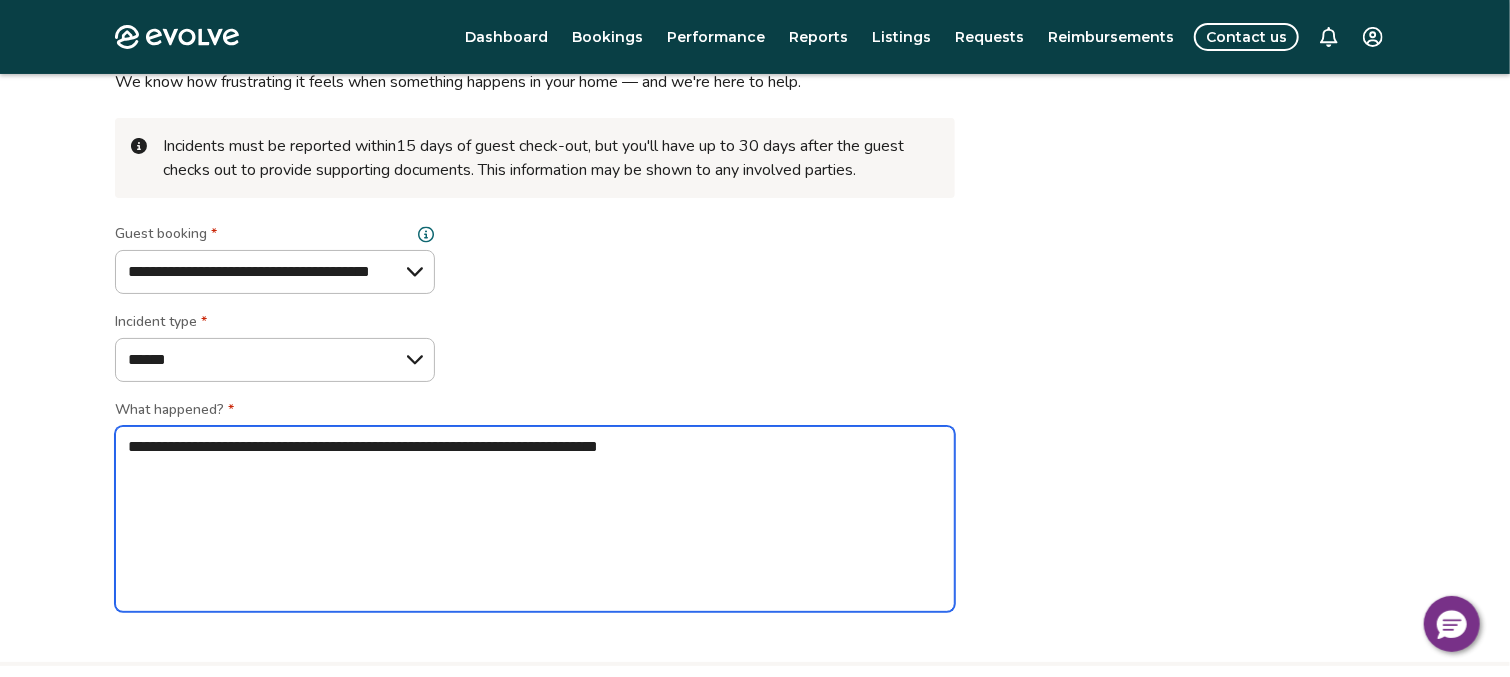 type on "*" 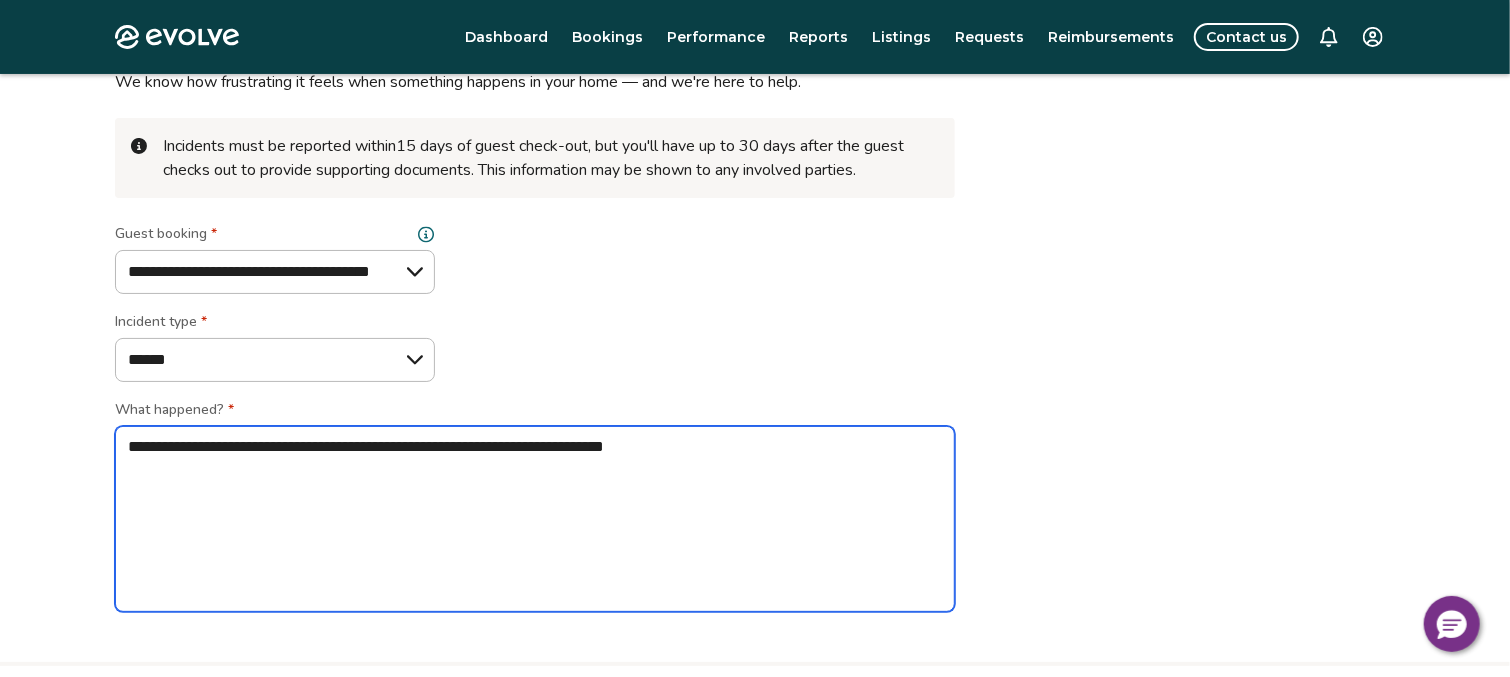 type on "*" 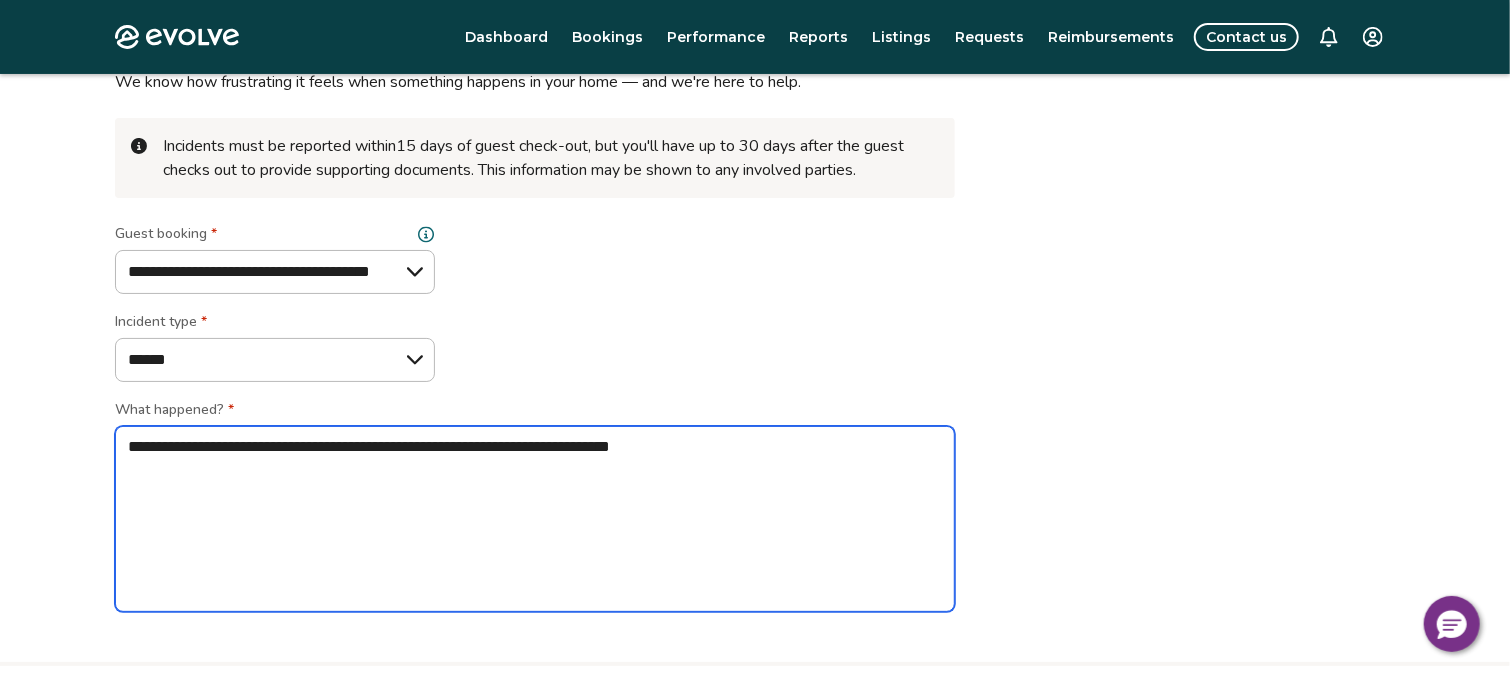 type on "*" 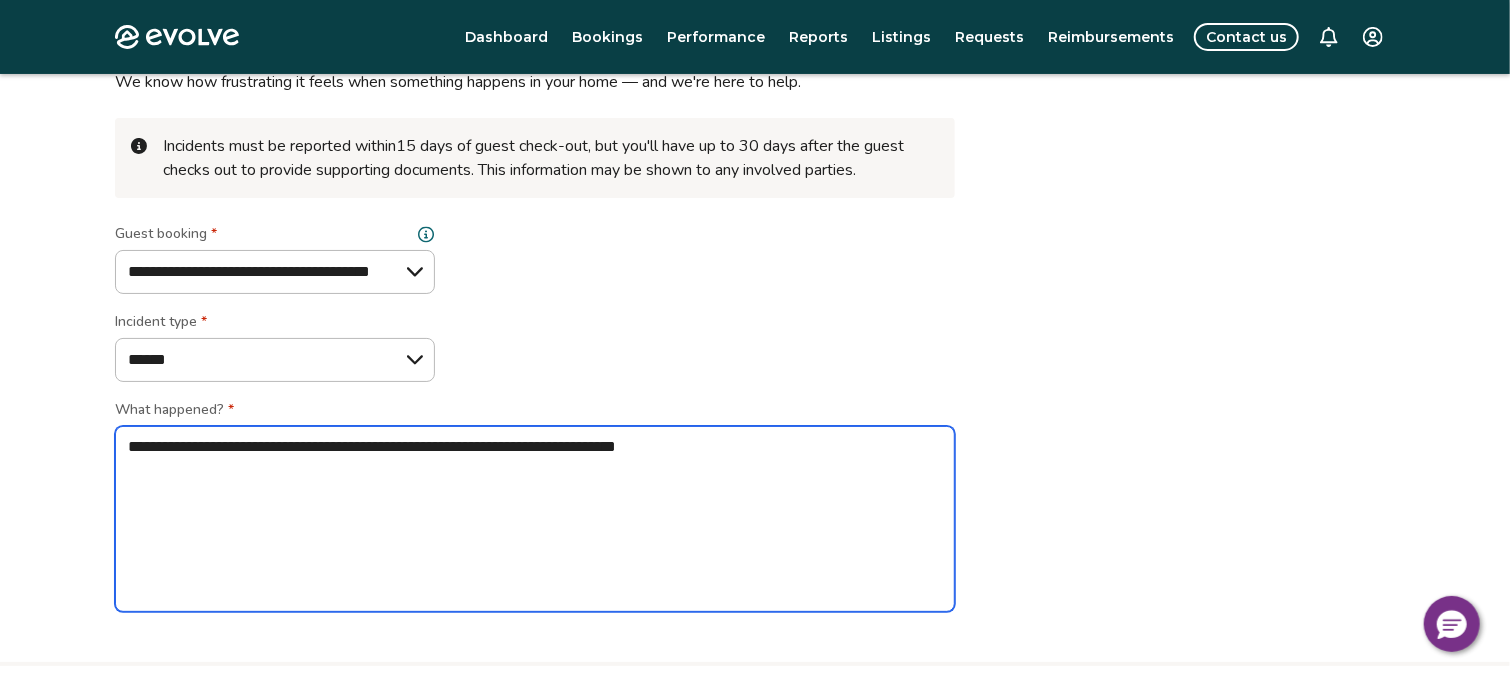 type on "*" 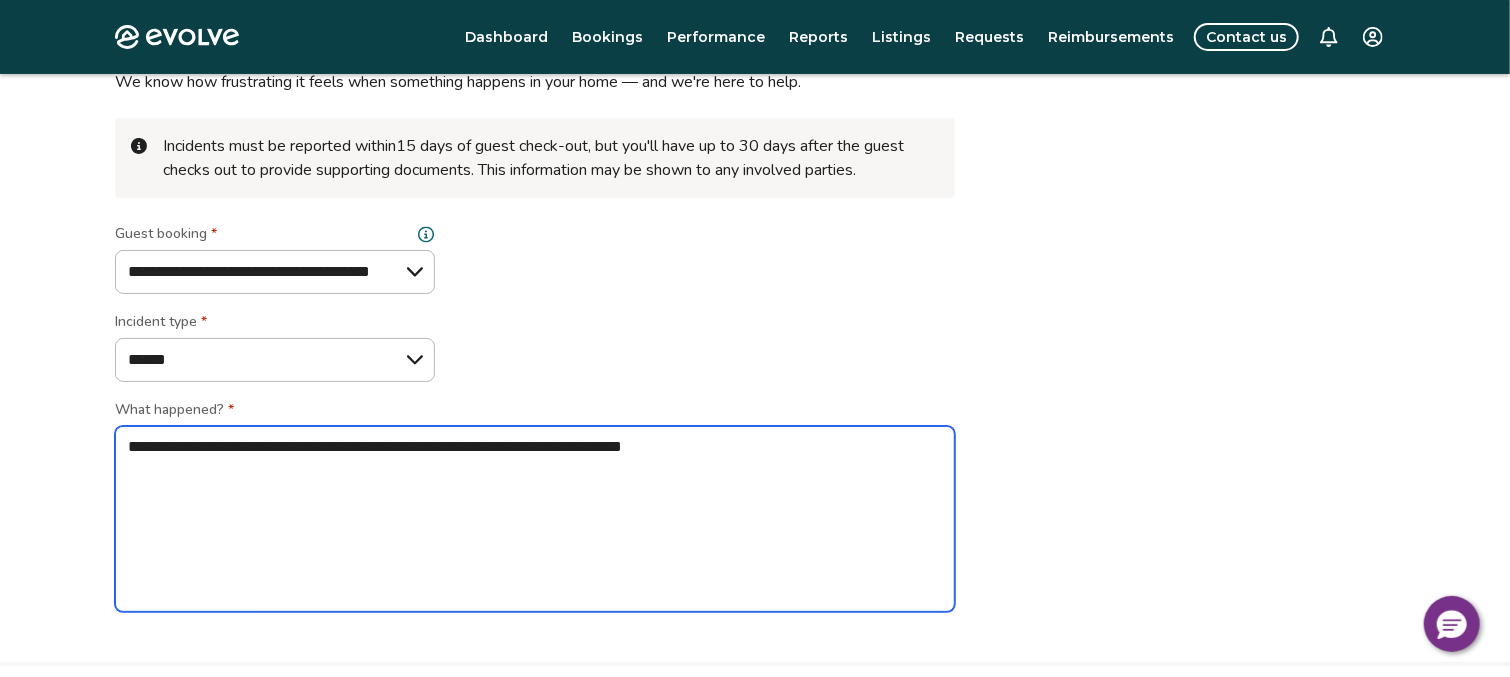 type on "*" 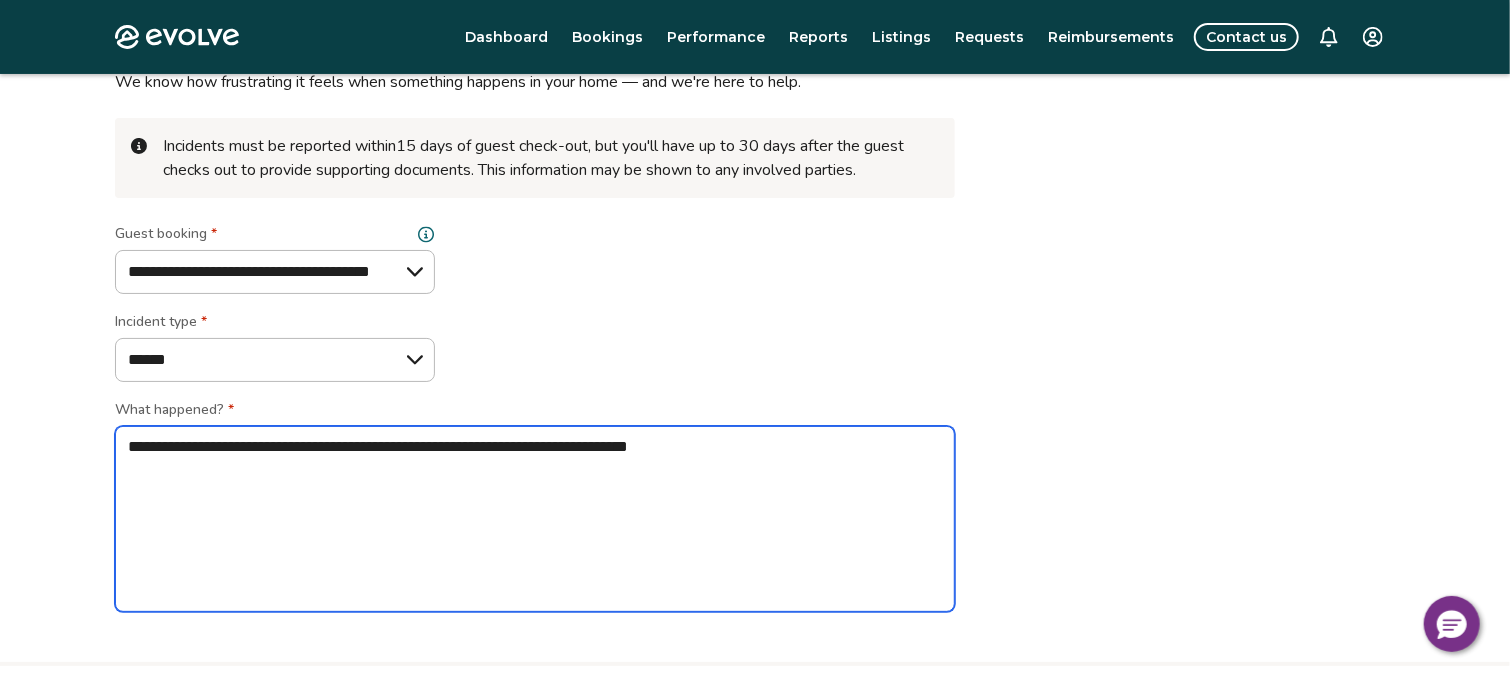 type on "*" 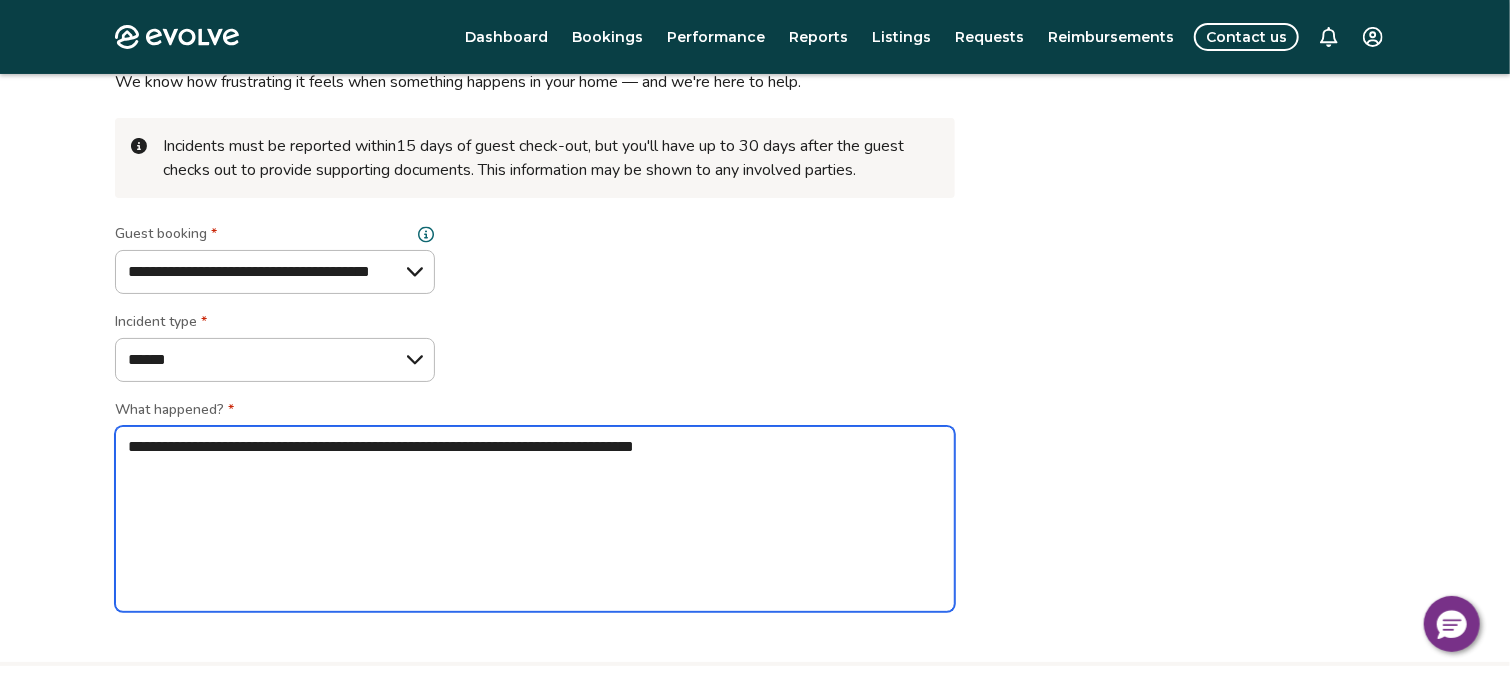 type on "*" 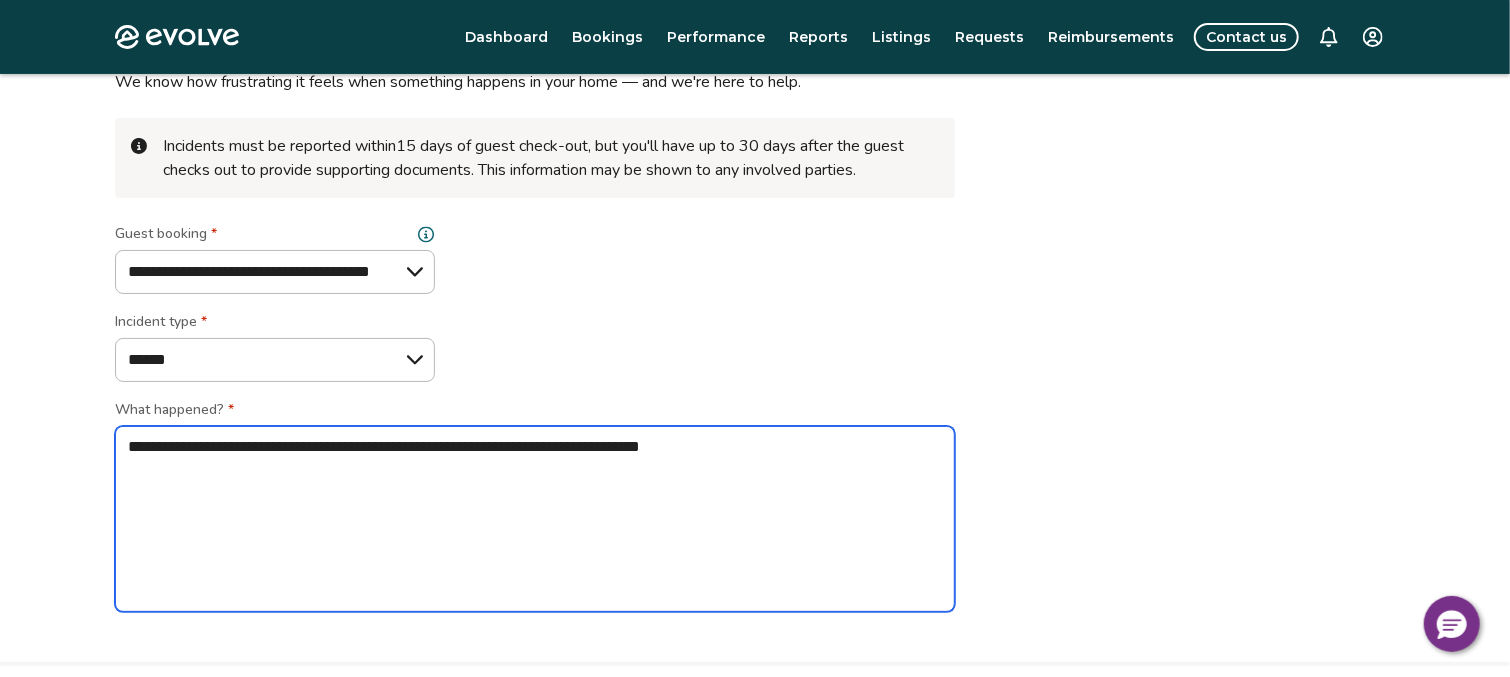 type on "*" 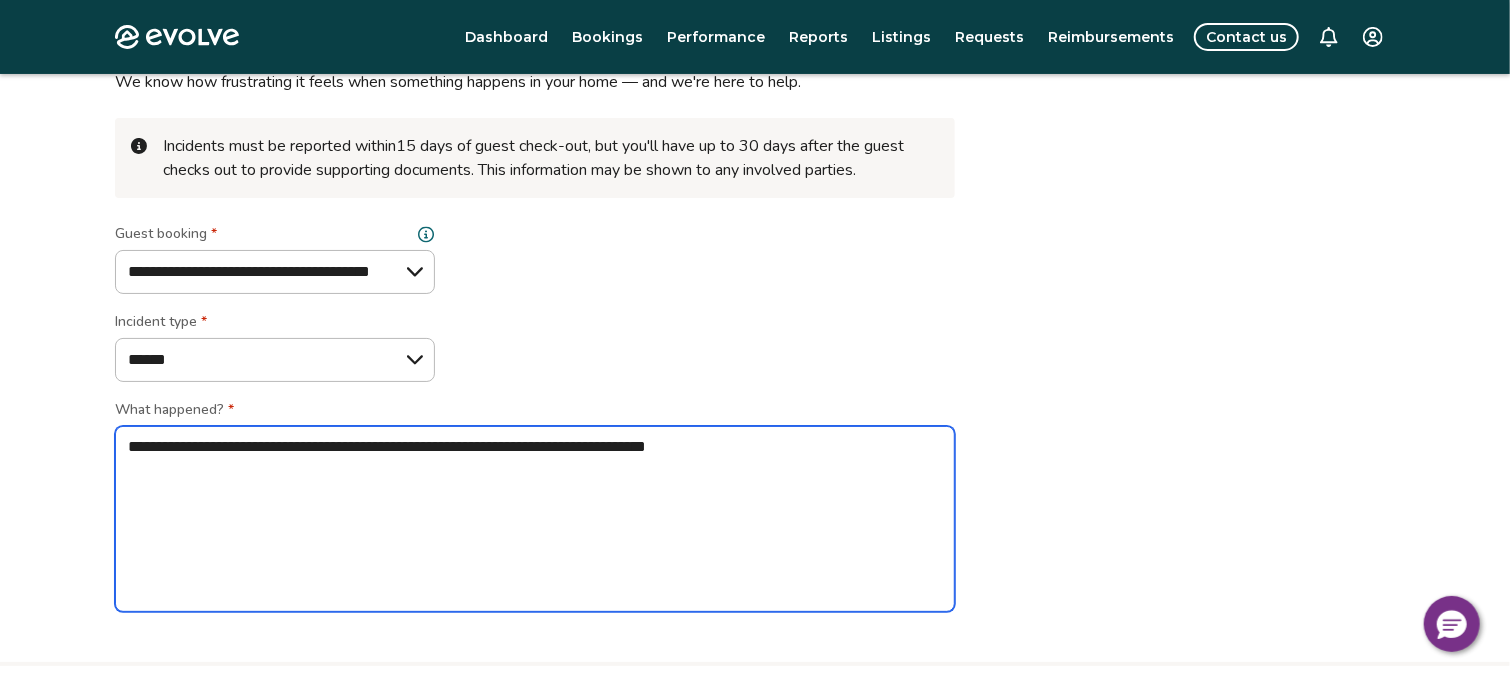 type on "*" 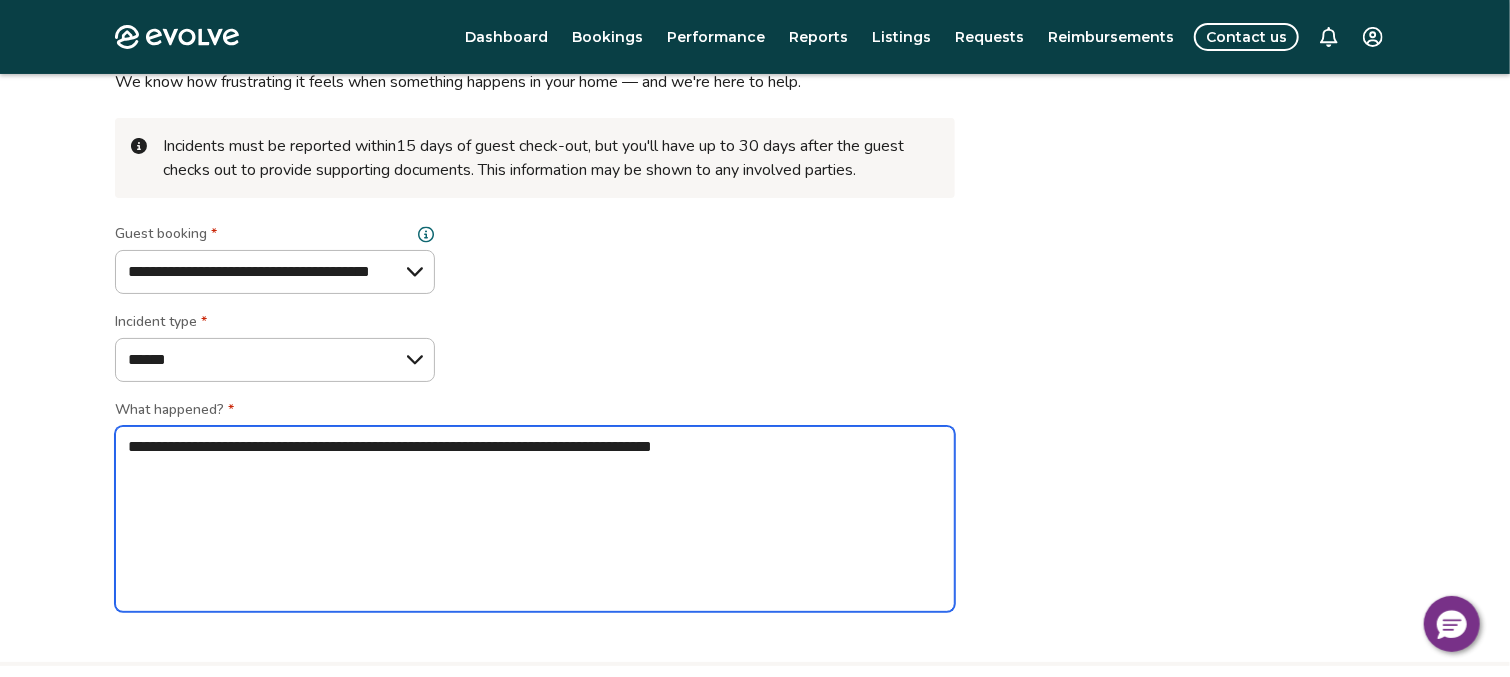 type on "*" 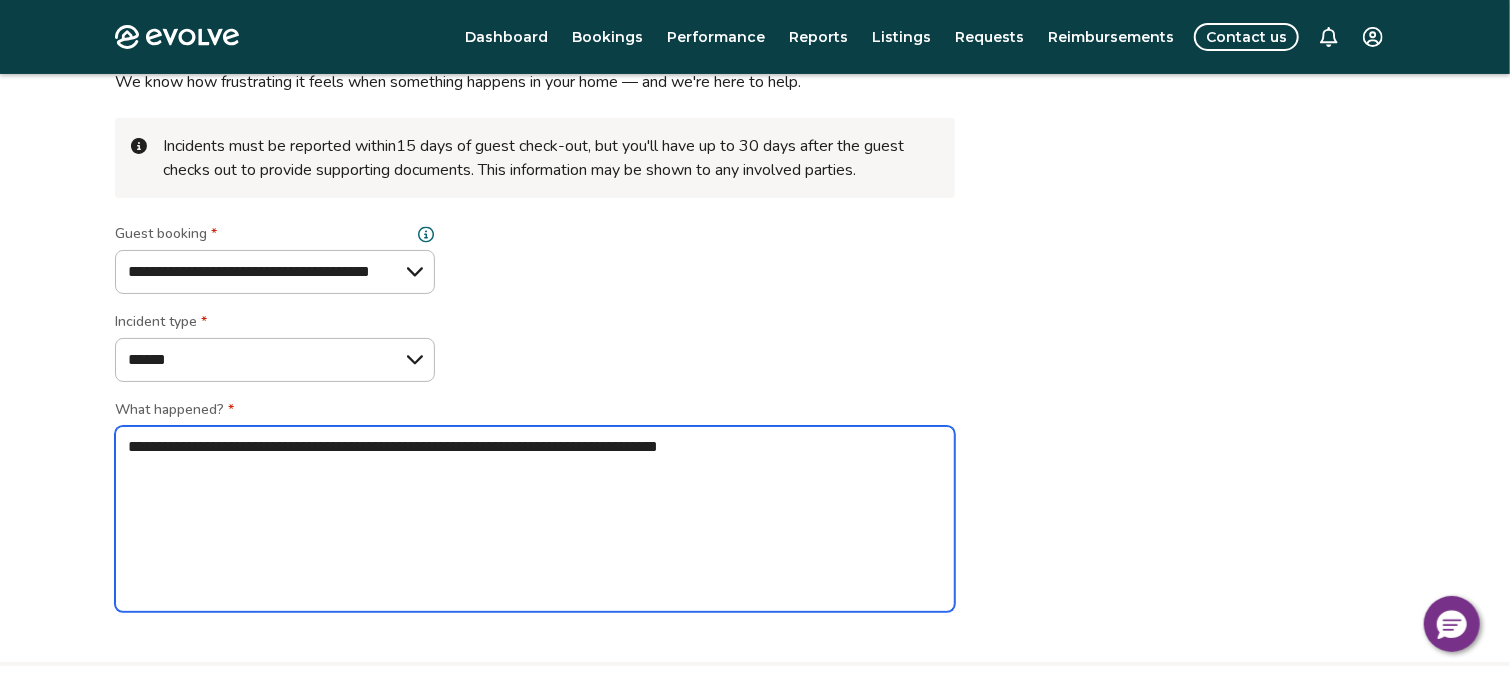 type on "*" 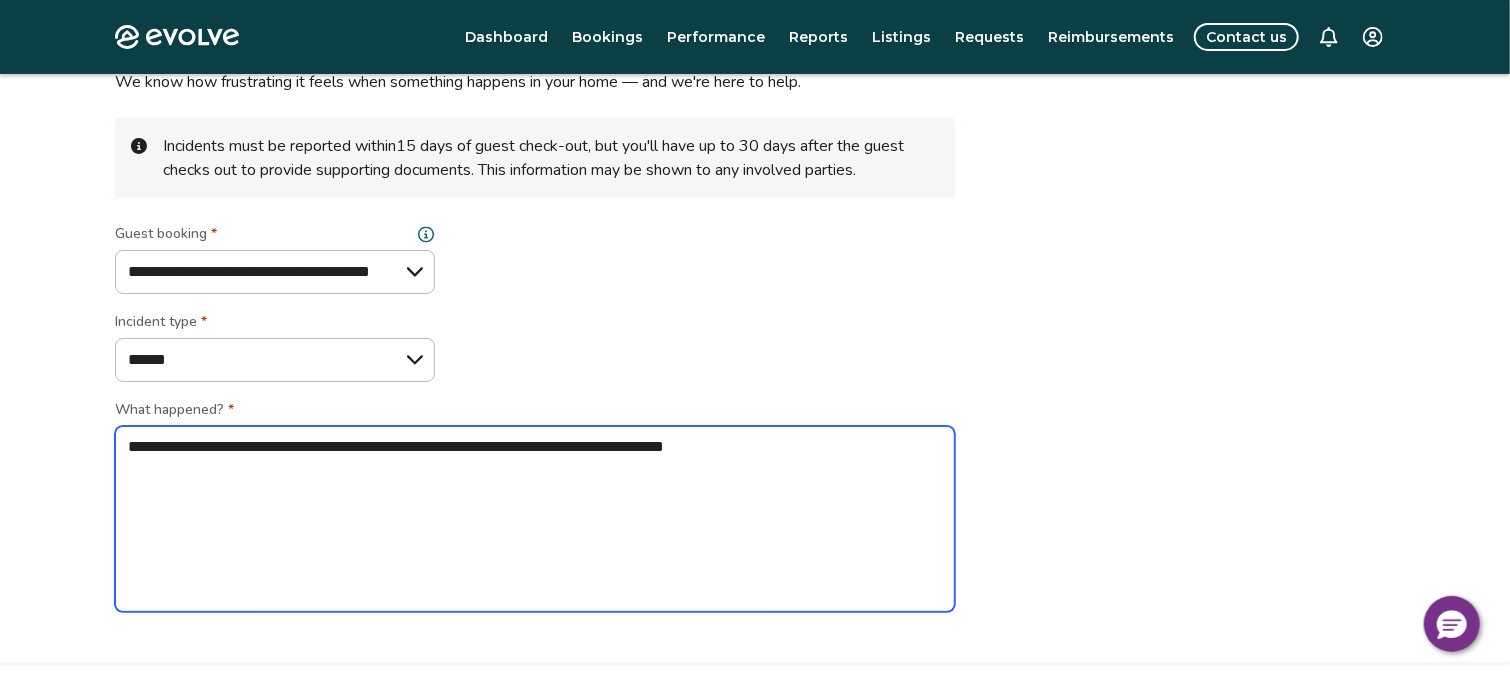 type on "*" 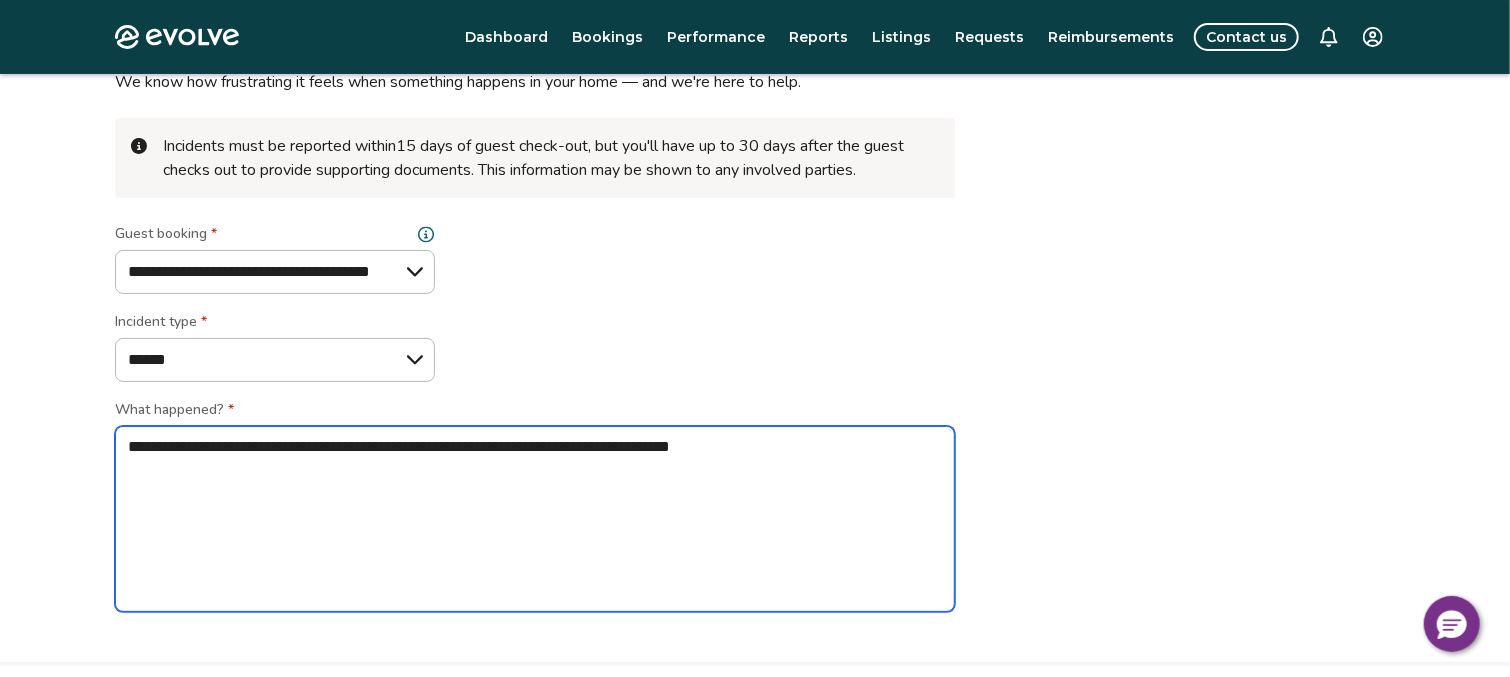 type on "*" 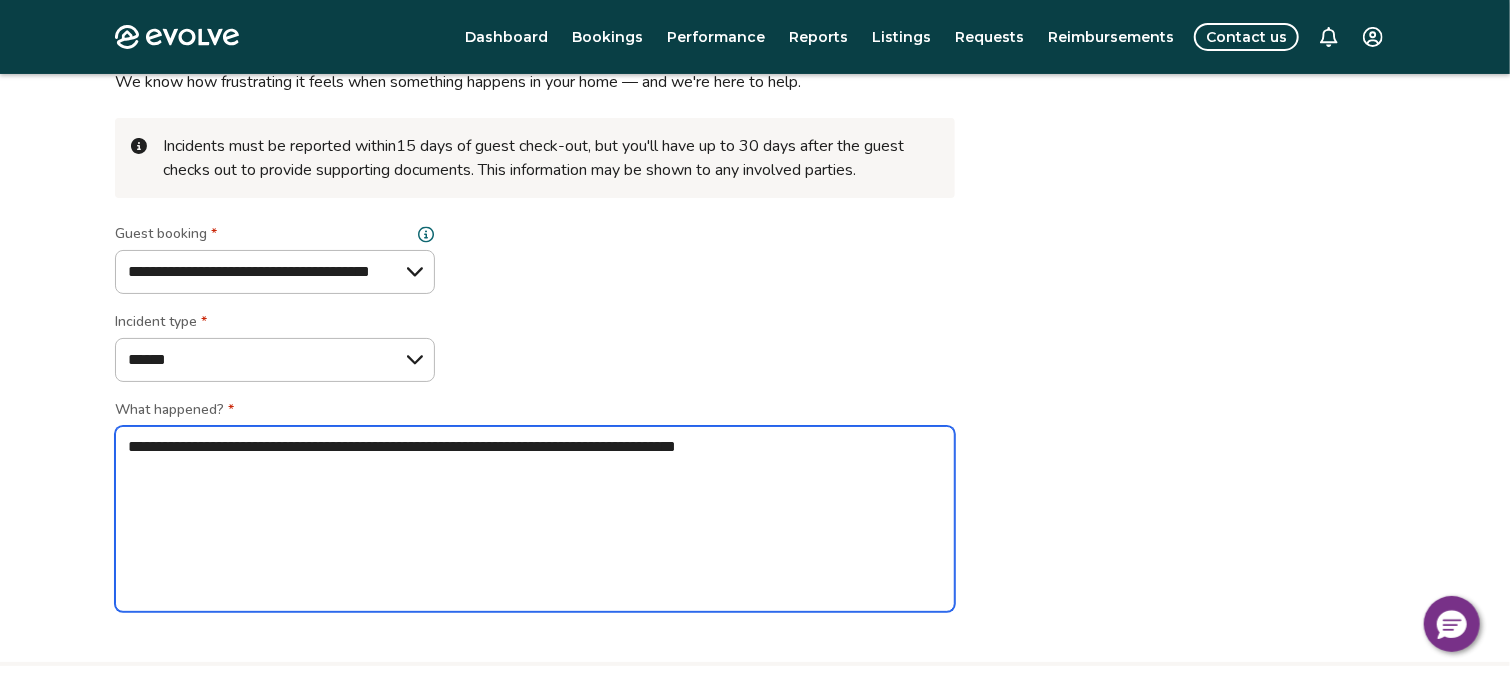 type on "*" 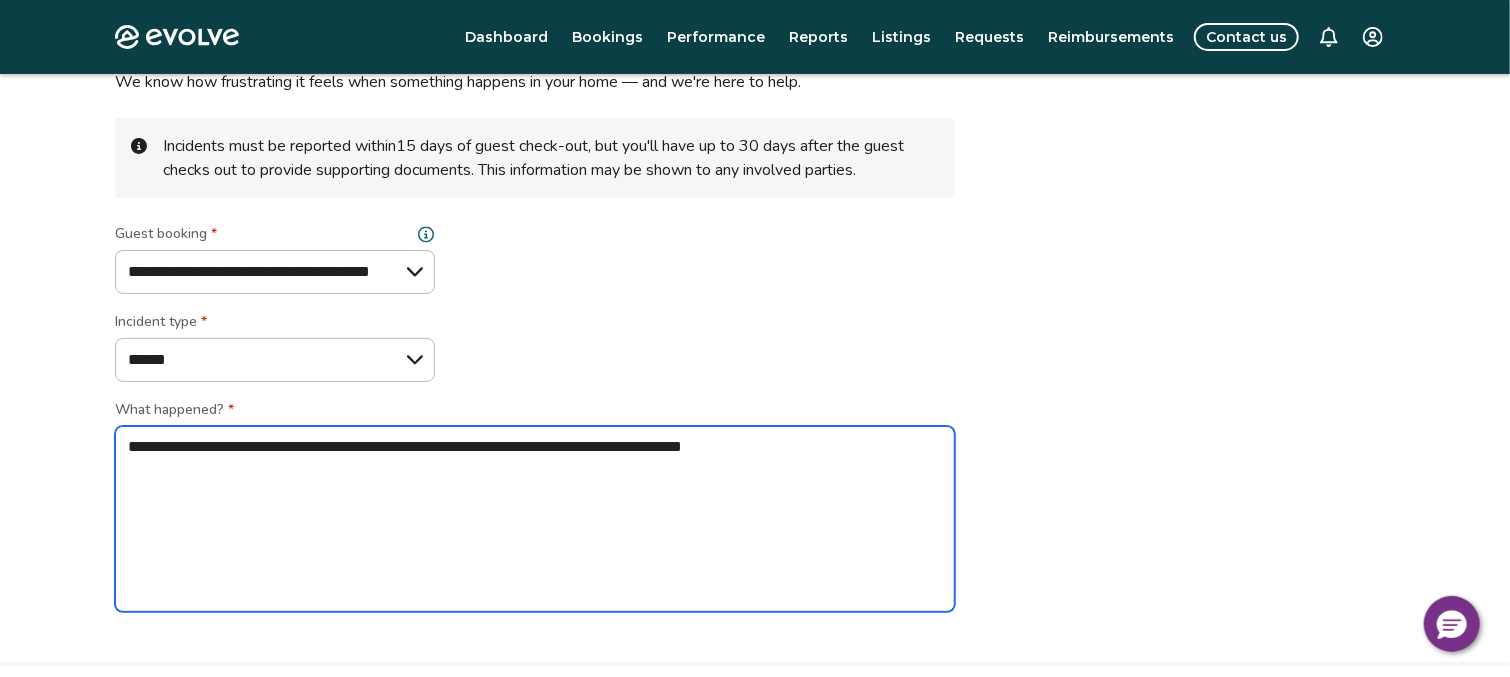 type on "*" 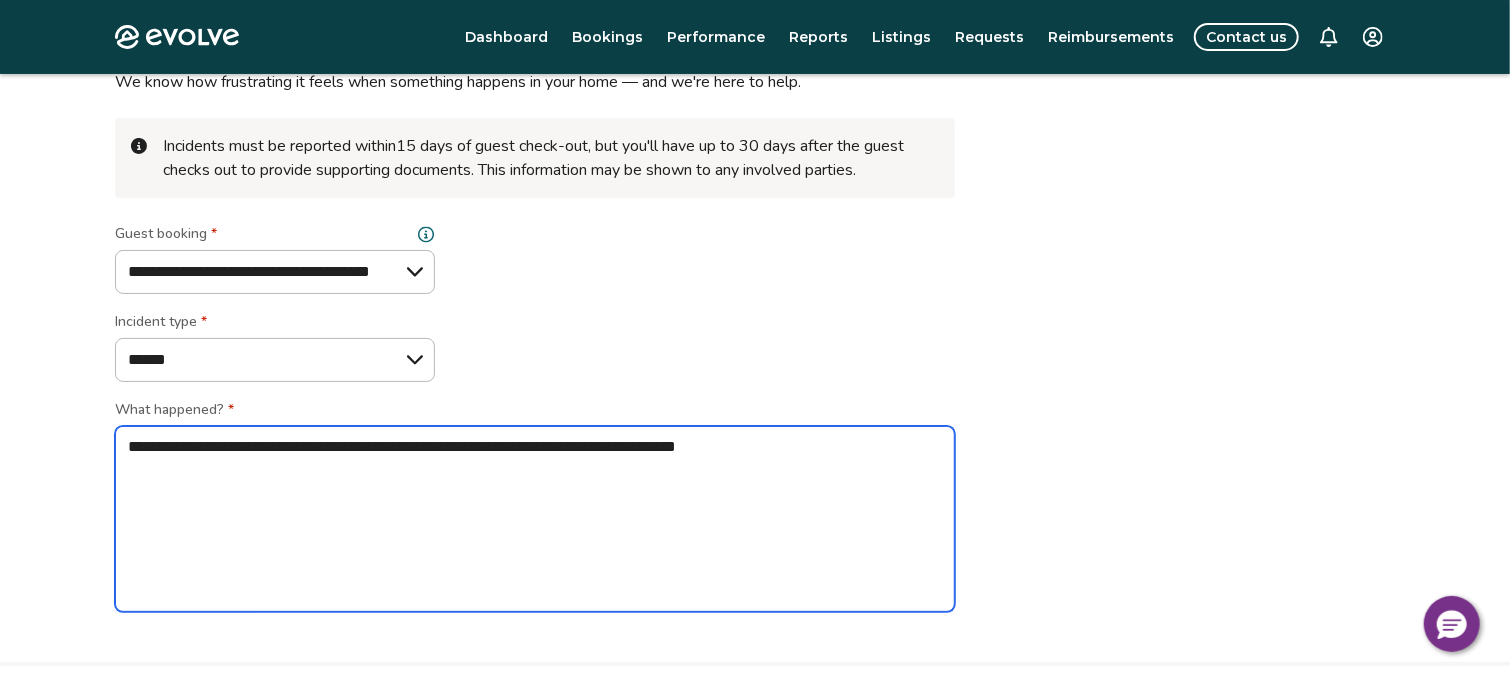 type on "*" 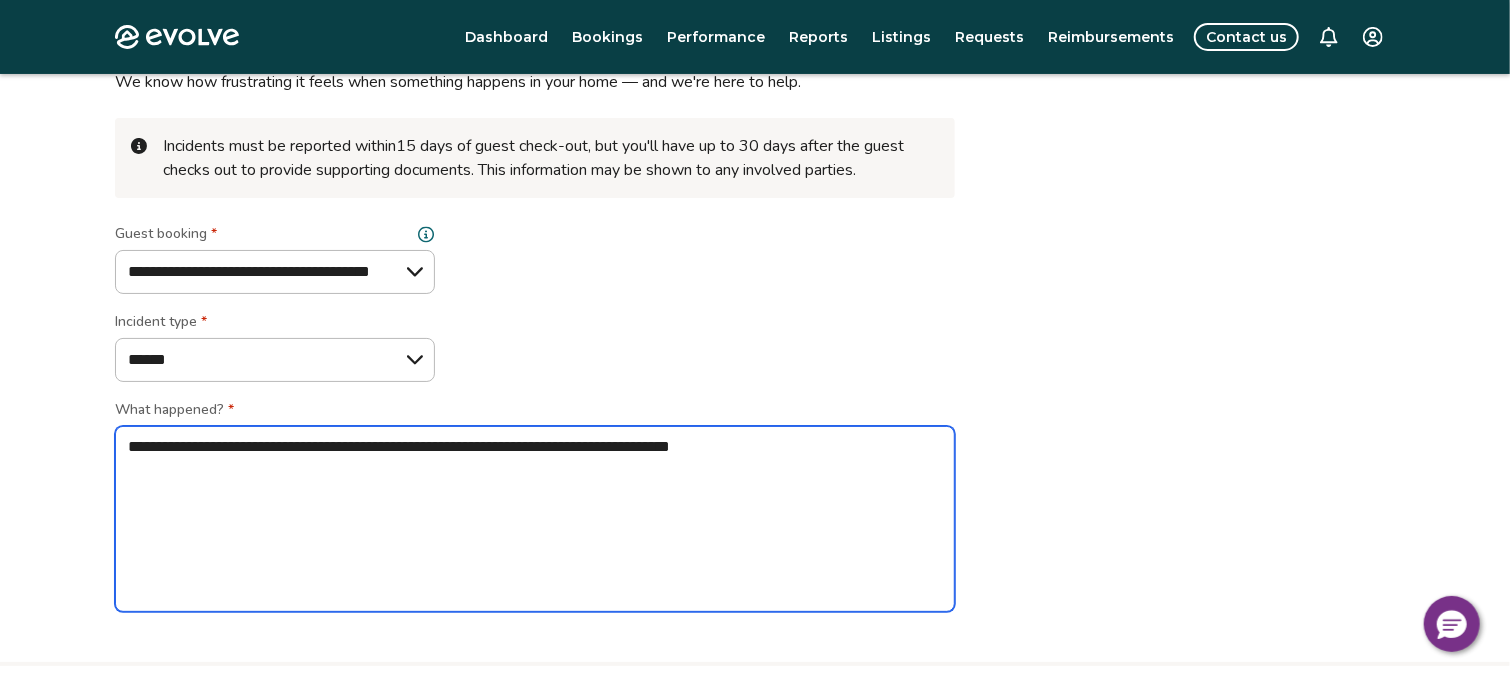 type on "*" 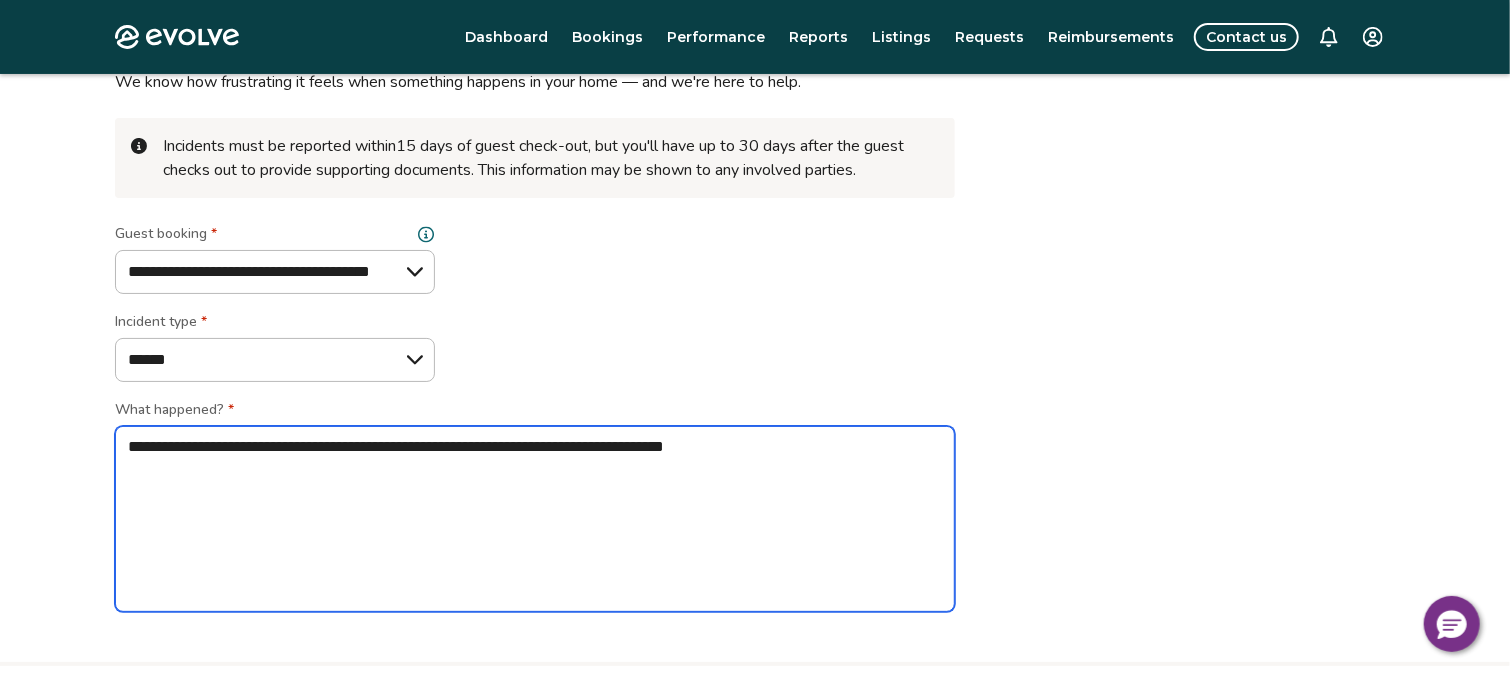 type on "*" 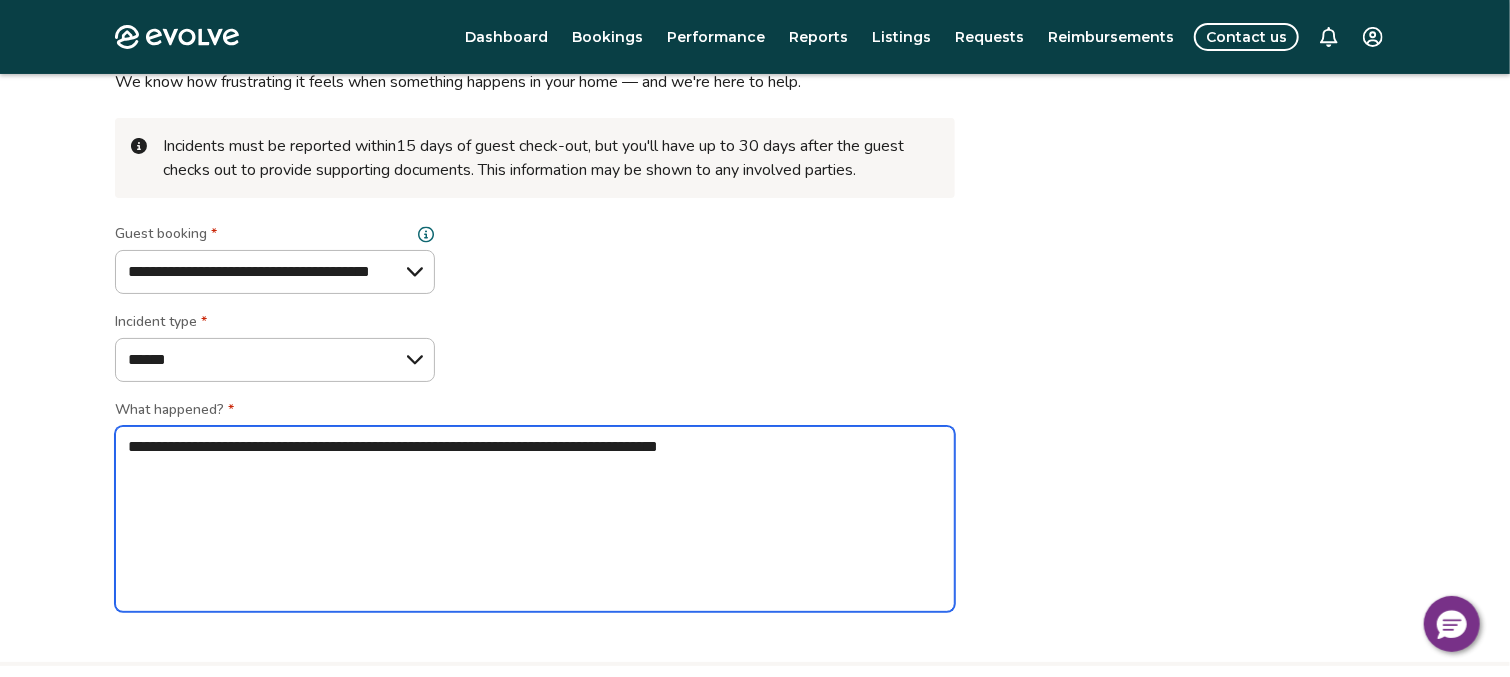 type on "*" 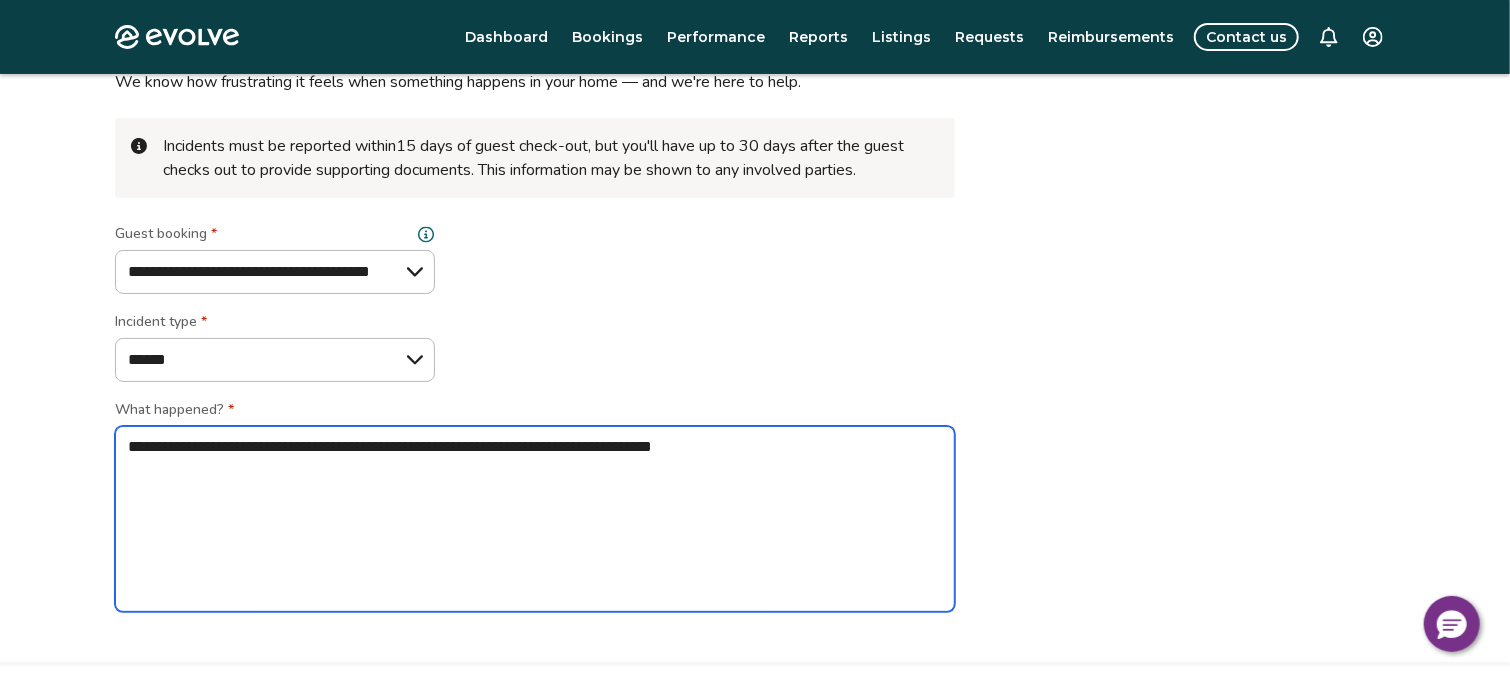 type on "*" 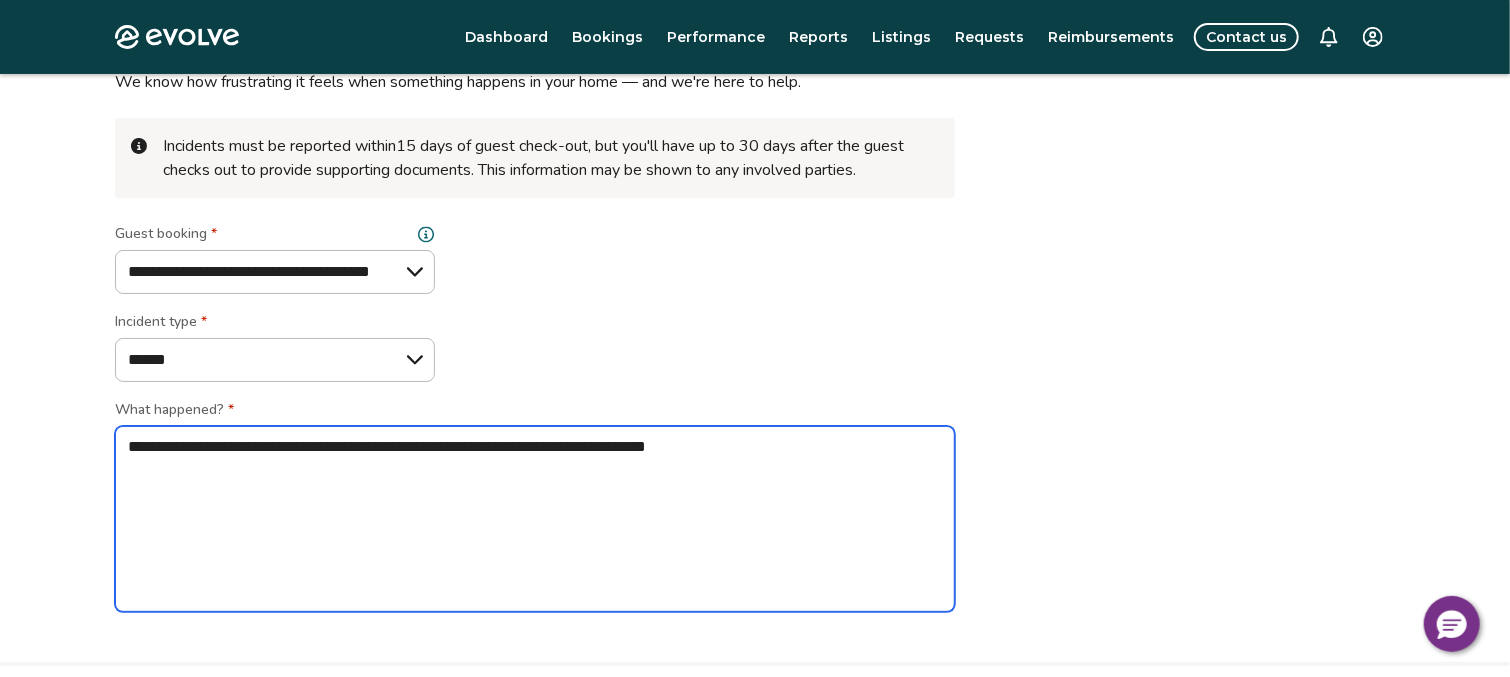 type on "*" 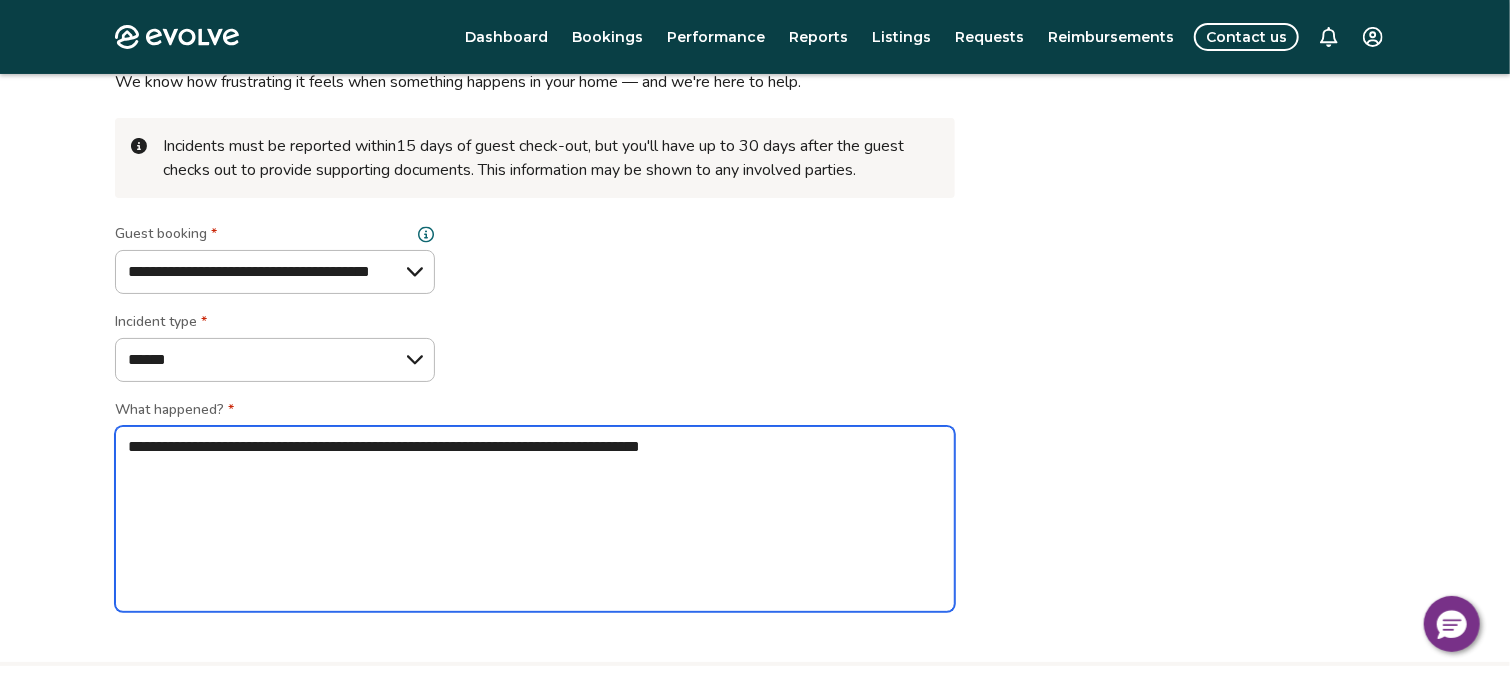 type on "*" 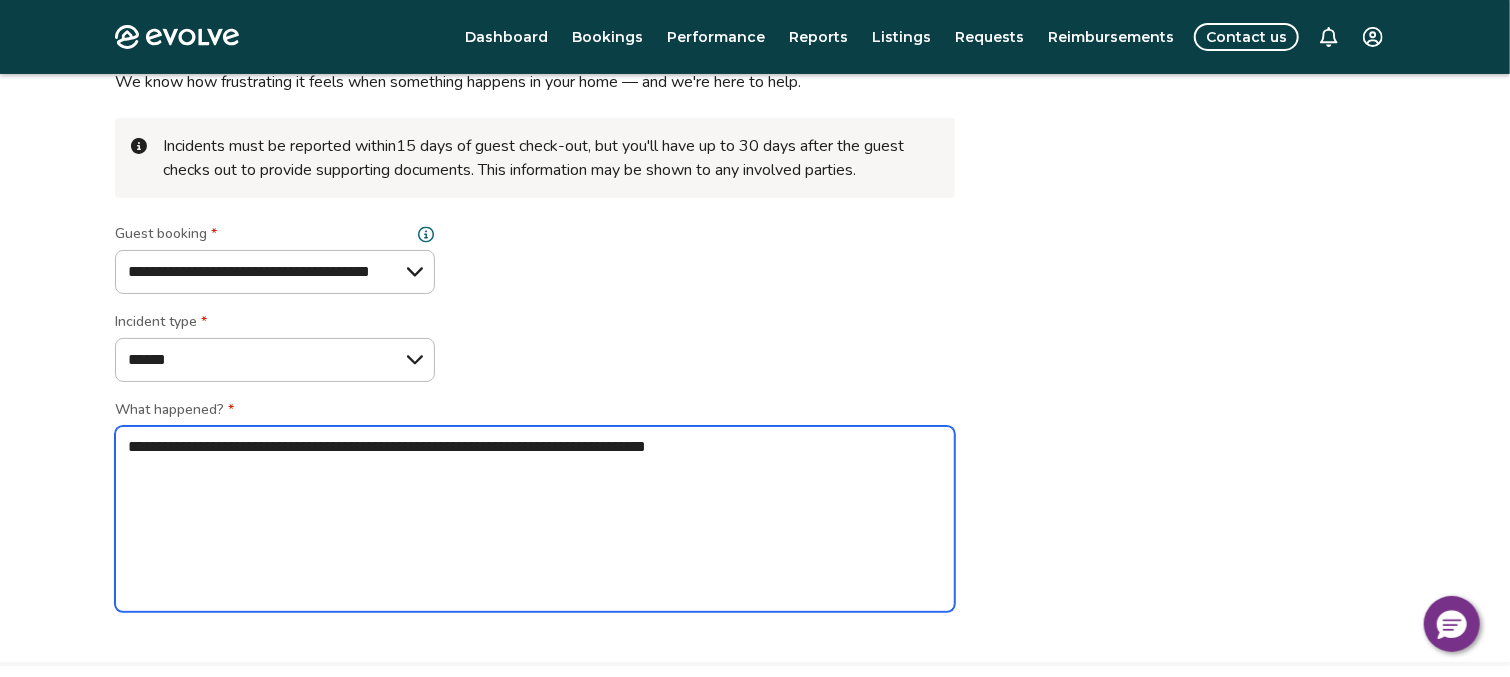 type 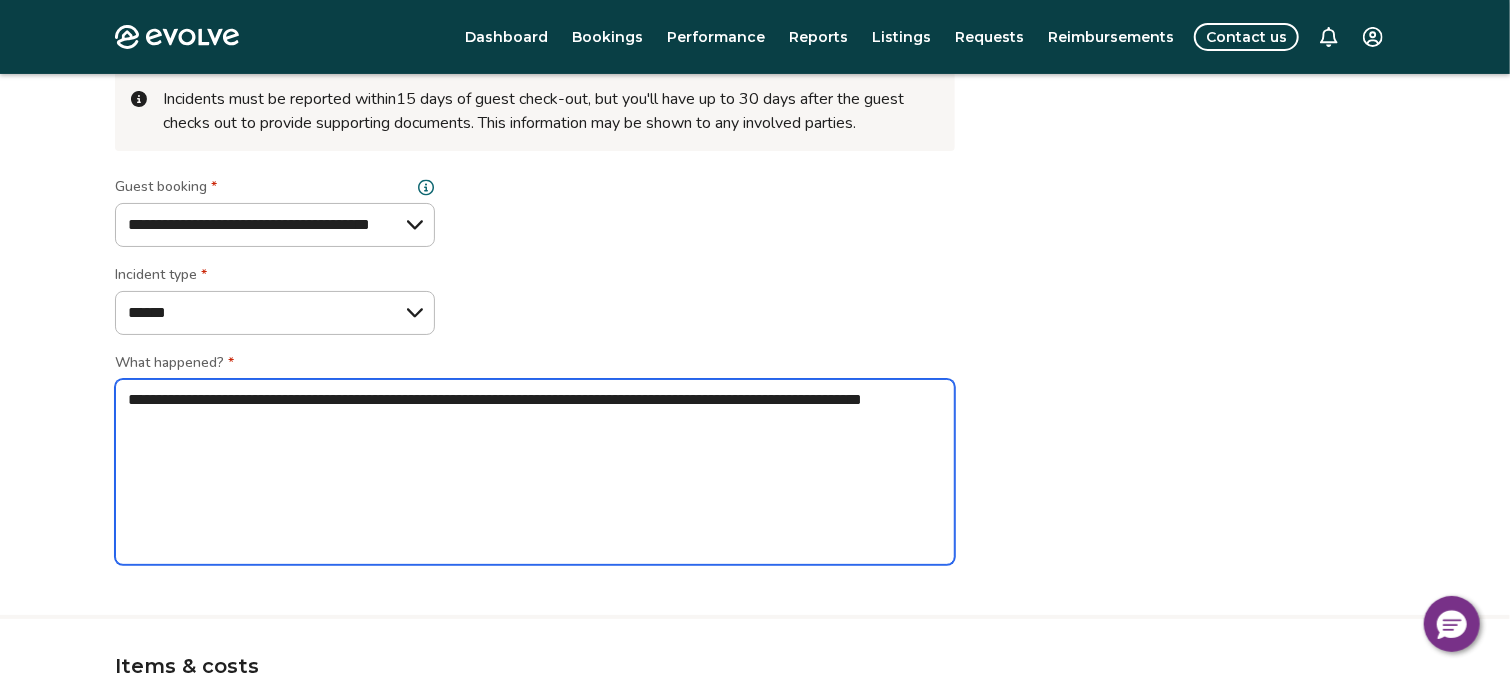 scroll, scrollTop: 249, scrollLeft: 0, axis: vertical 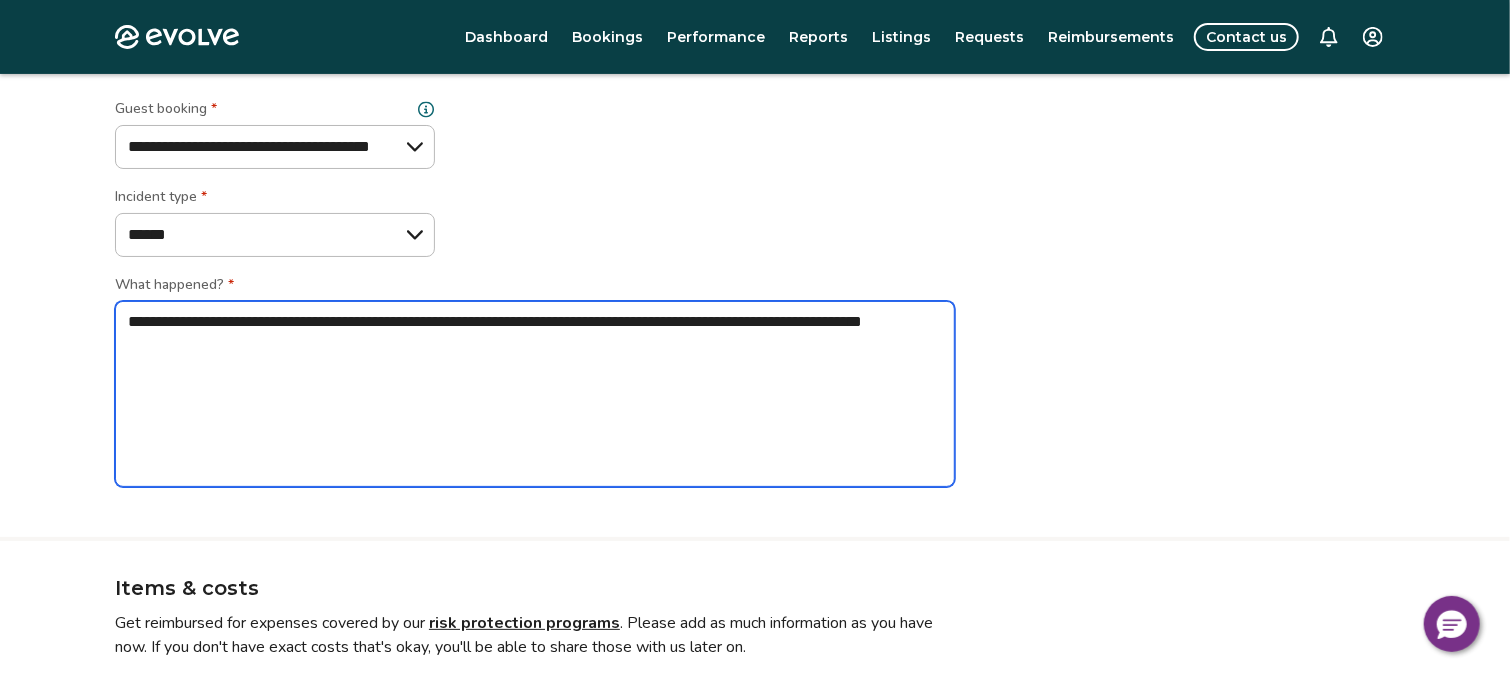 click on "**********" at bounding box center [535, 394] 